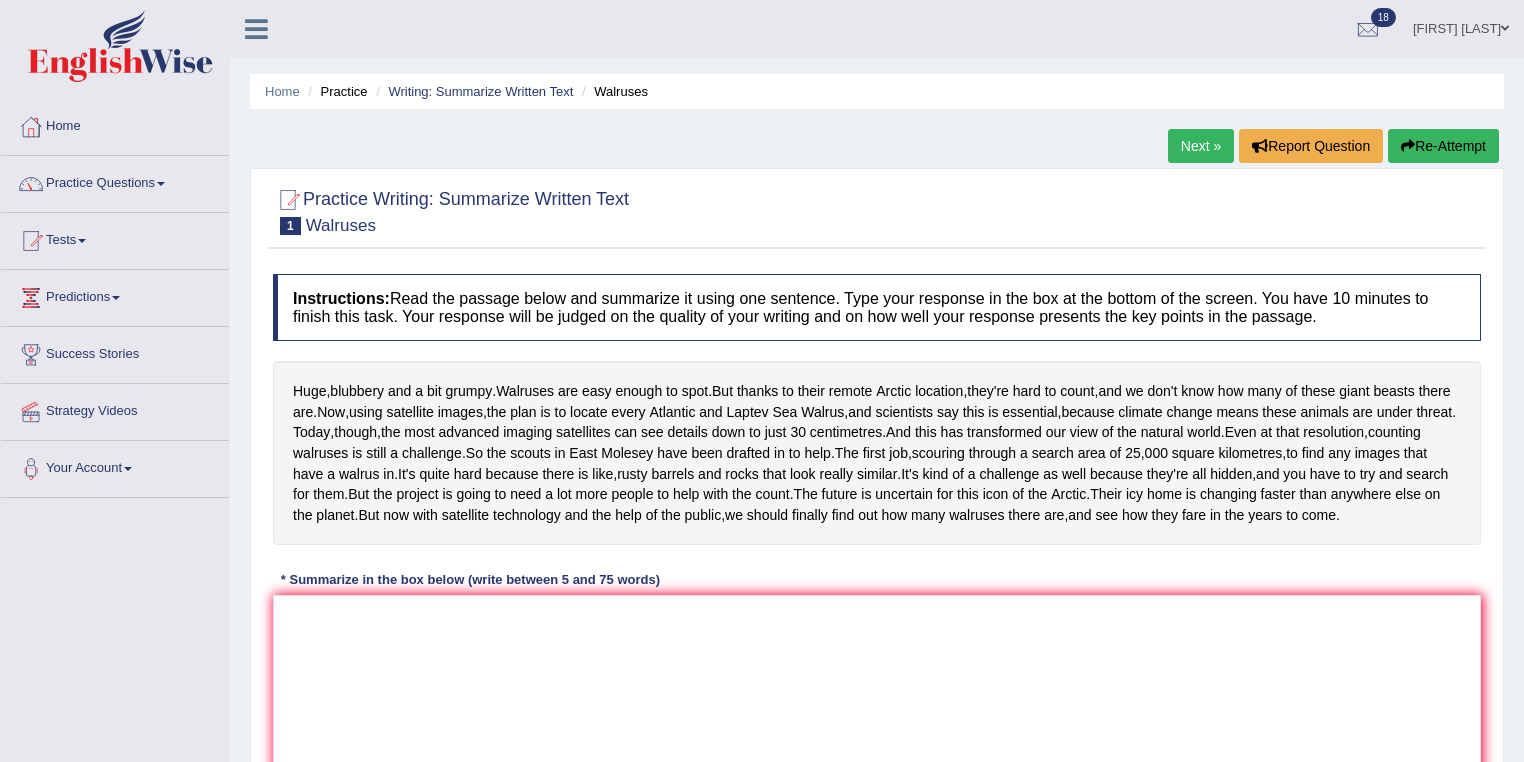 scroll, scrollTop: 0, scrollLeft: 0, axis: both 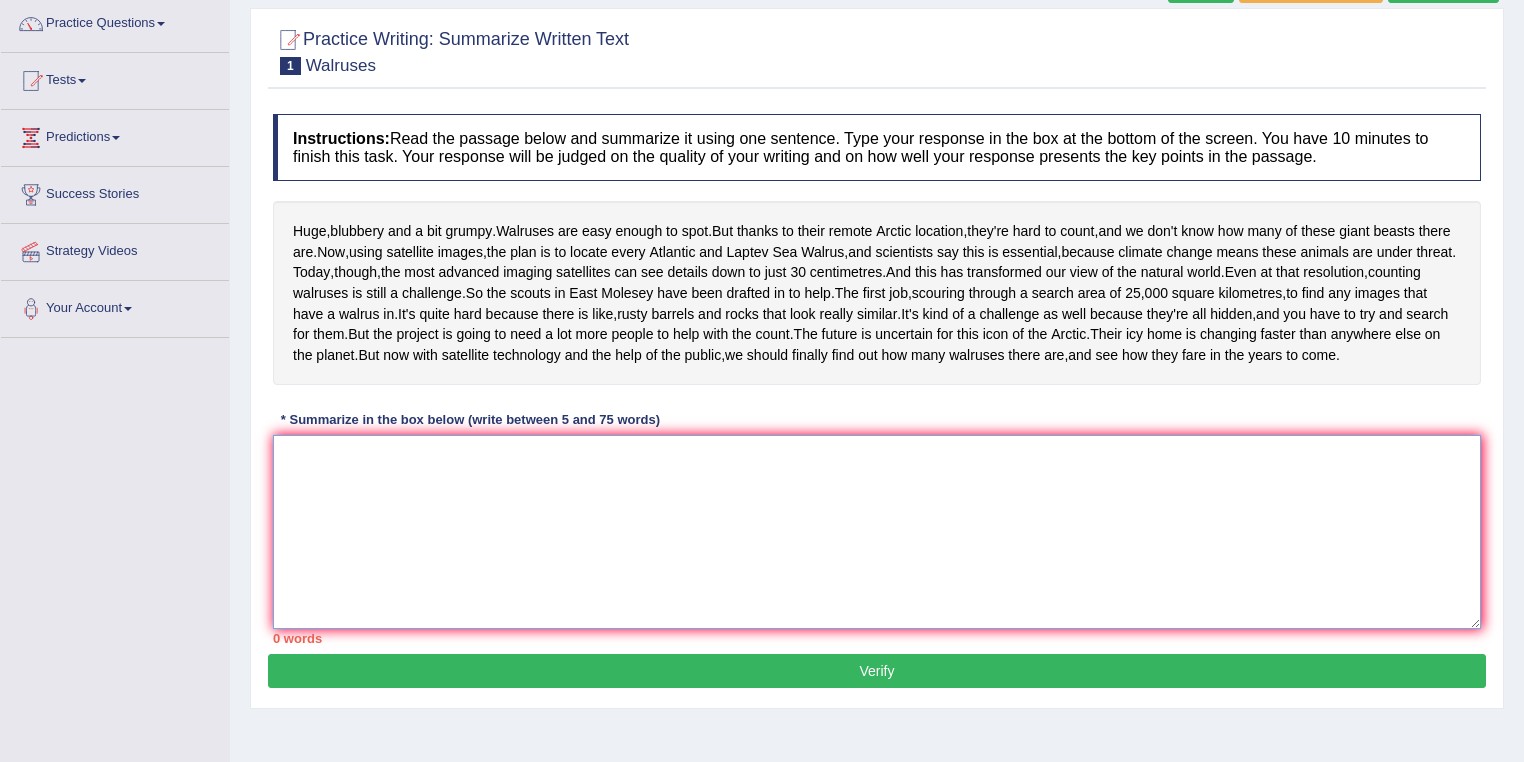 click at bounding box center (877, 532) 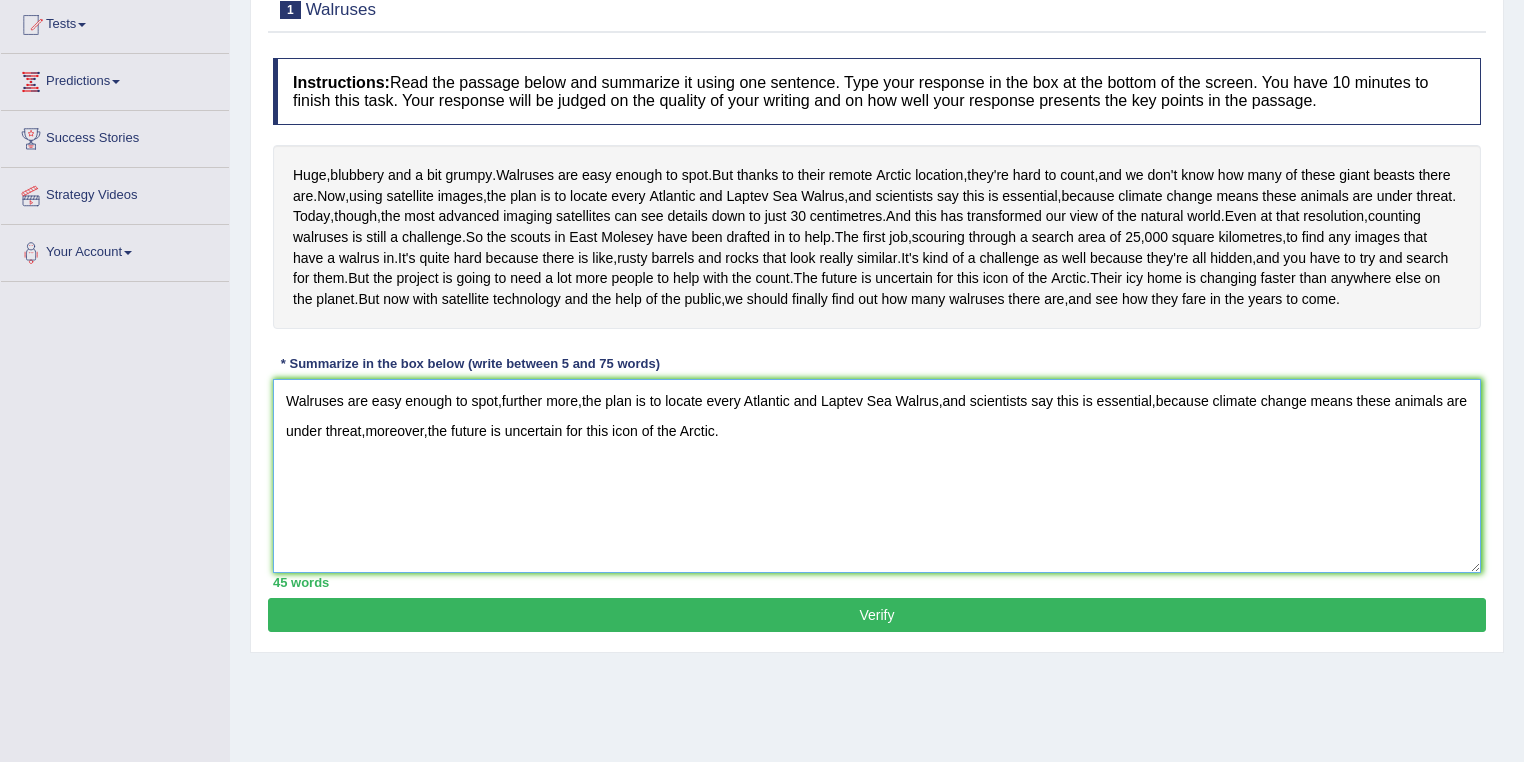 scroll, scrollTop: 288, scrollLeft: 0, axis: vertical 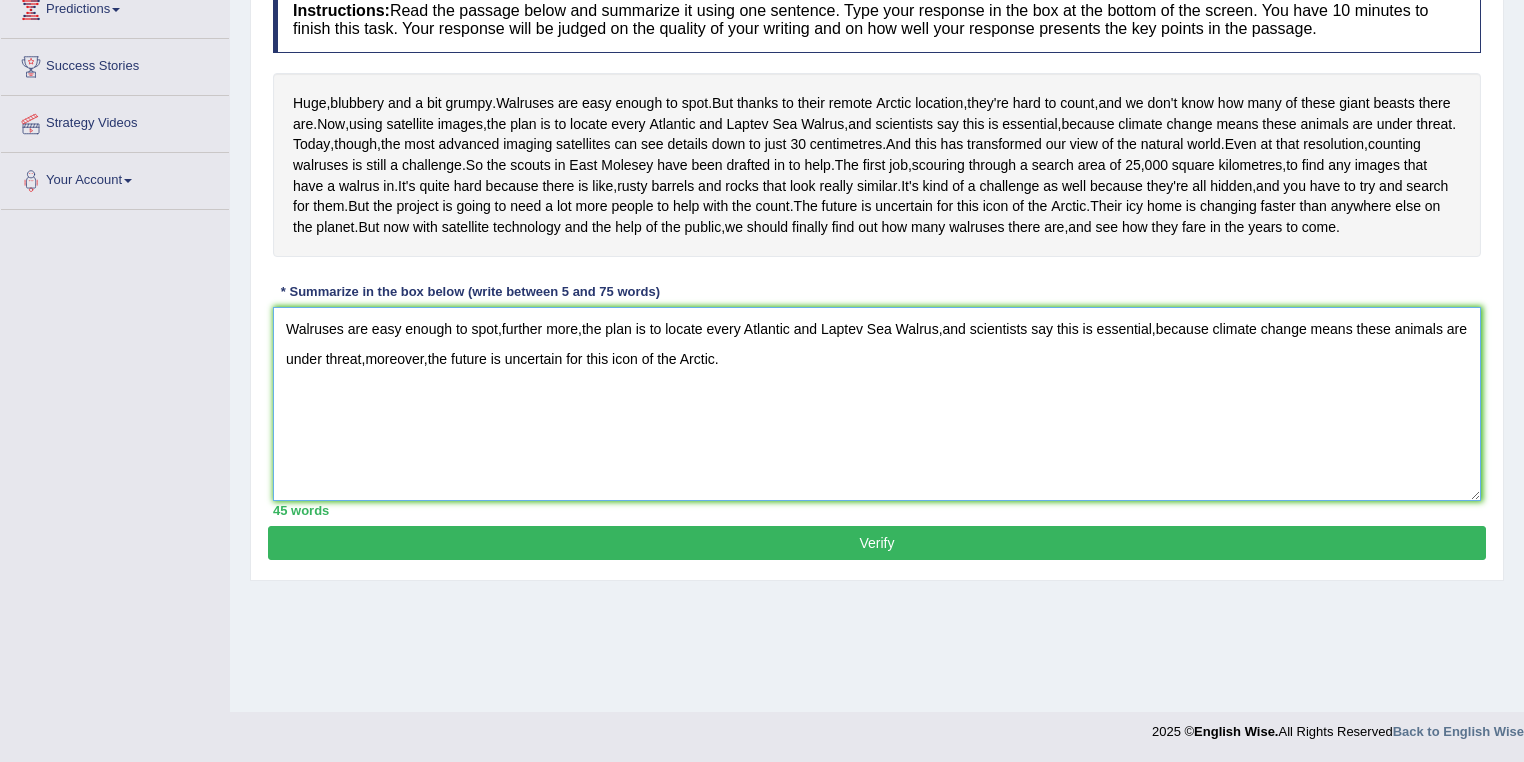 type on "Walruses are easy enough to spot,further more,the plan is to locate every Atlantic and Laptev Sea Walrus,and scientists say this is essential,because climate change means these animals are  under threat,moreover,the future is uncertain for this icon of the Arctic." 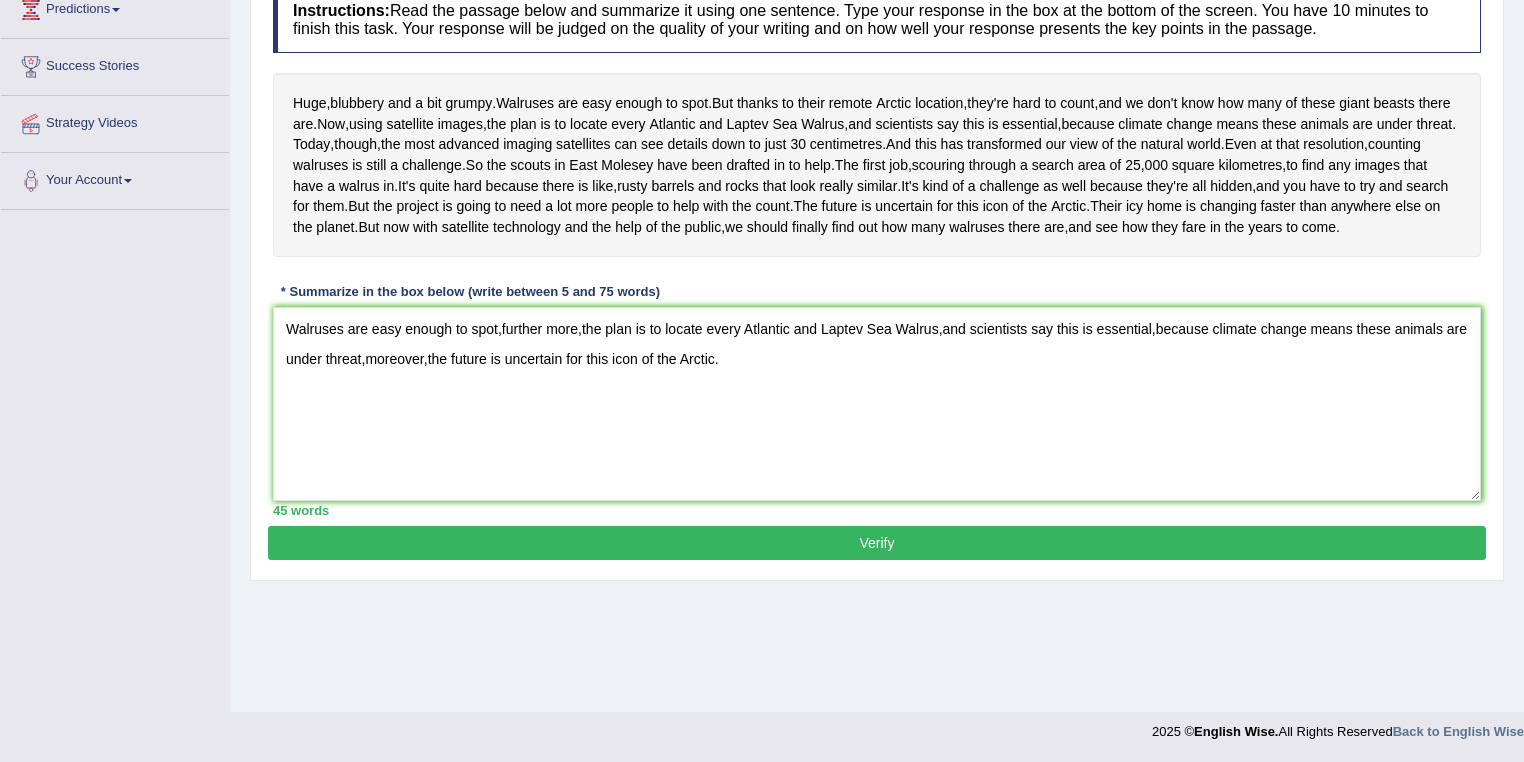 click on "Verify" at bounding box center (877, 543) 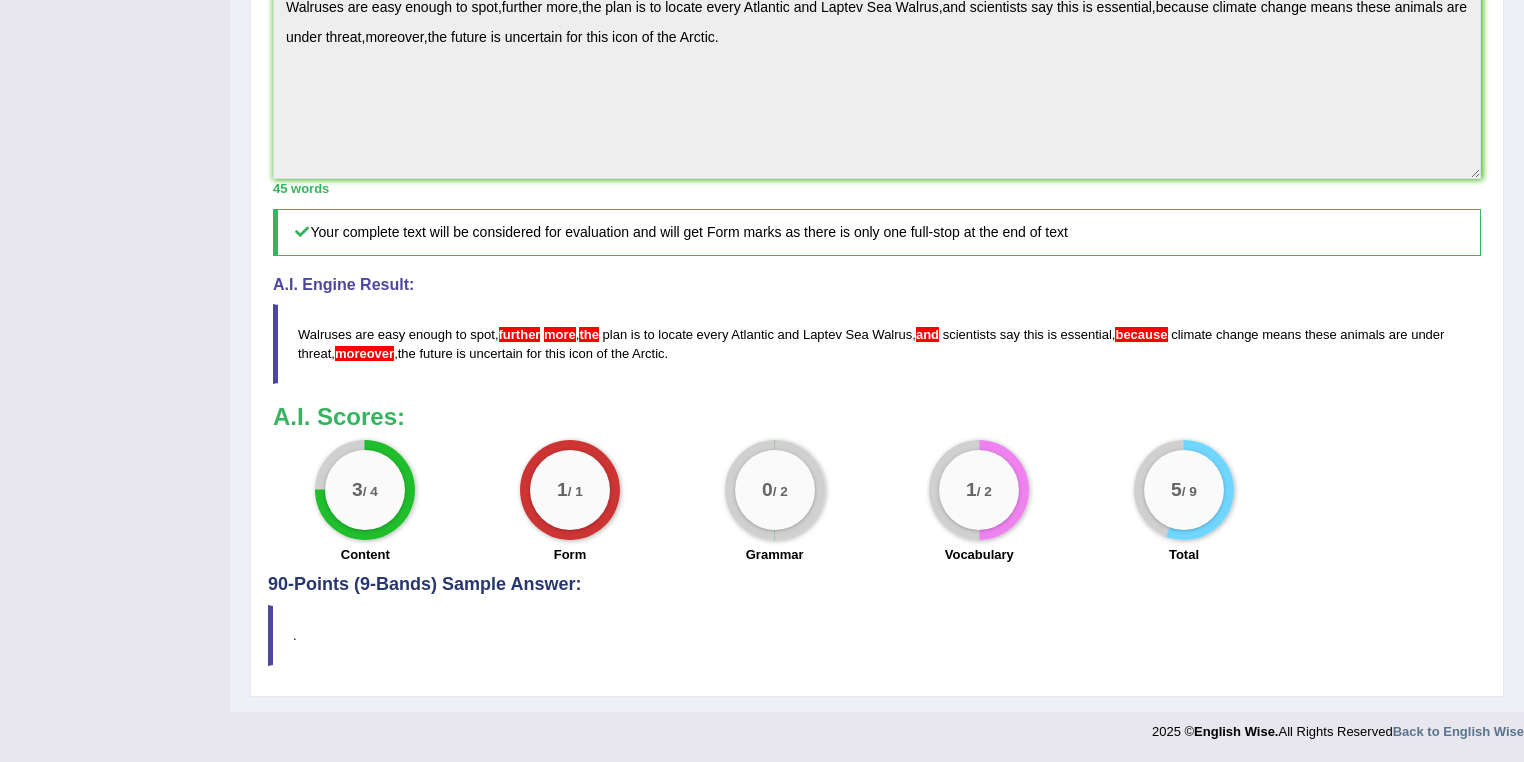 scroll, scrollTop: 680, scrollLeft: 0, axis: vertical 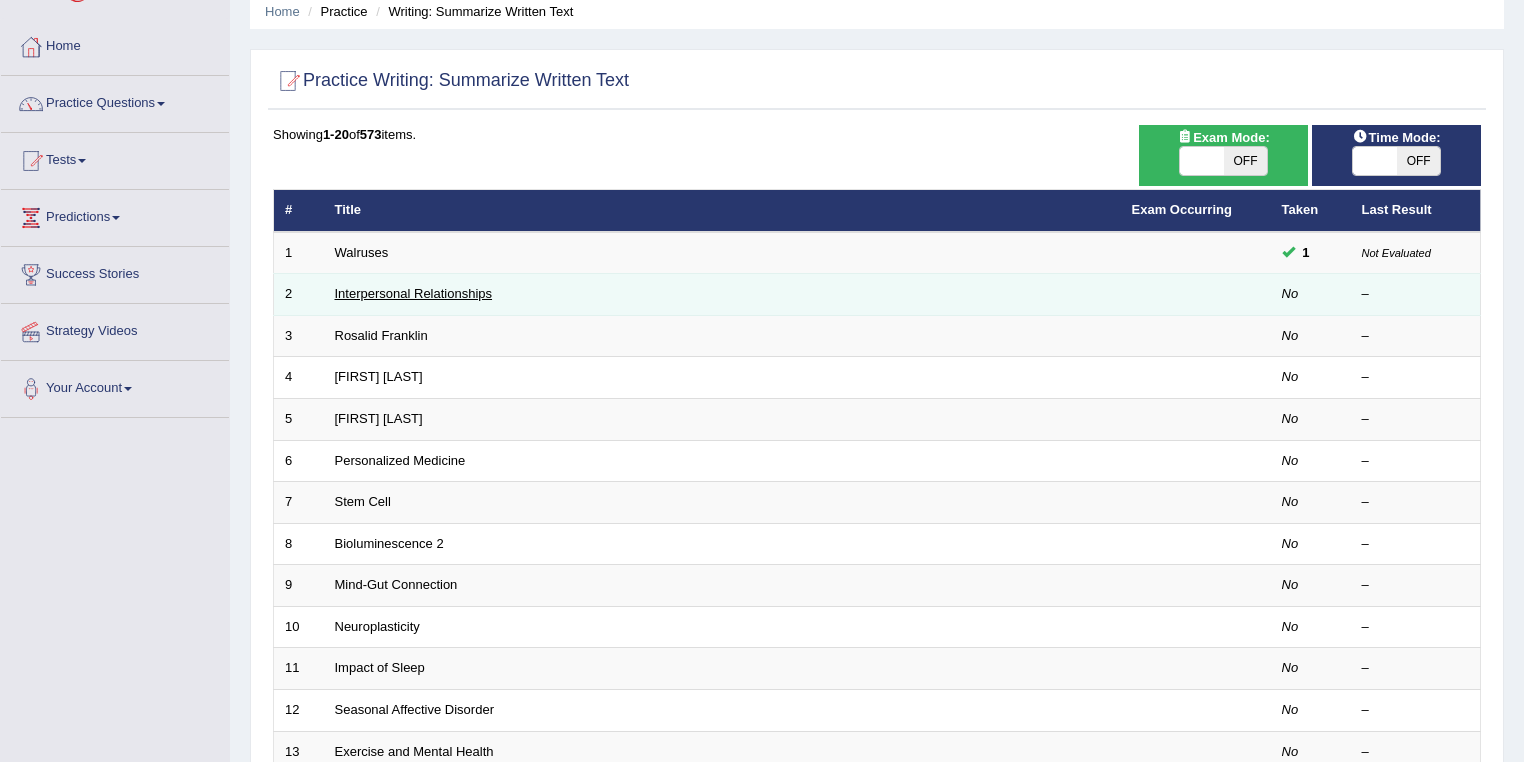 click on "Interpersonal Relationships" at bounding box center (414, 293) 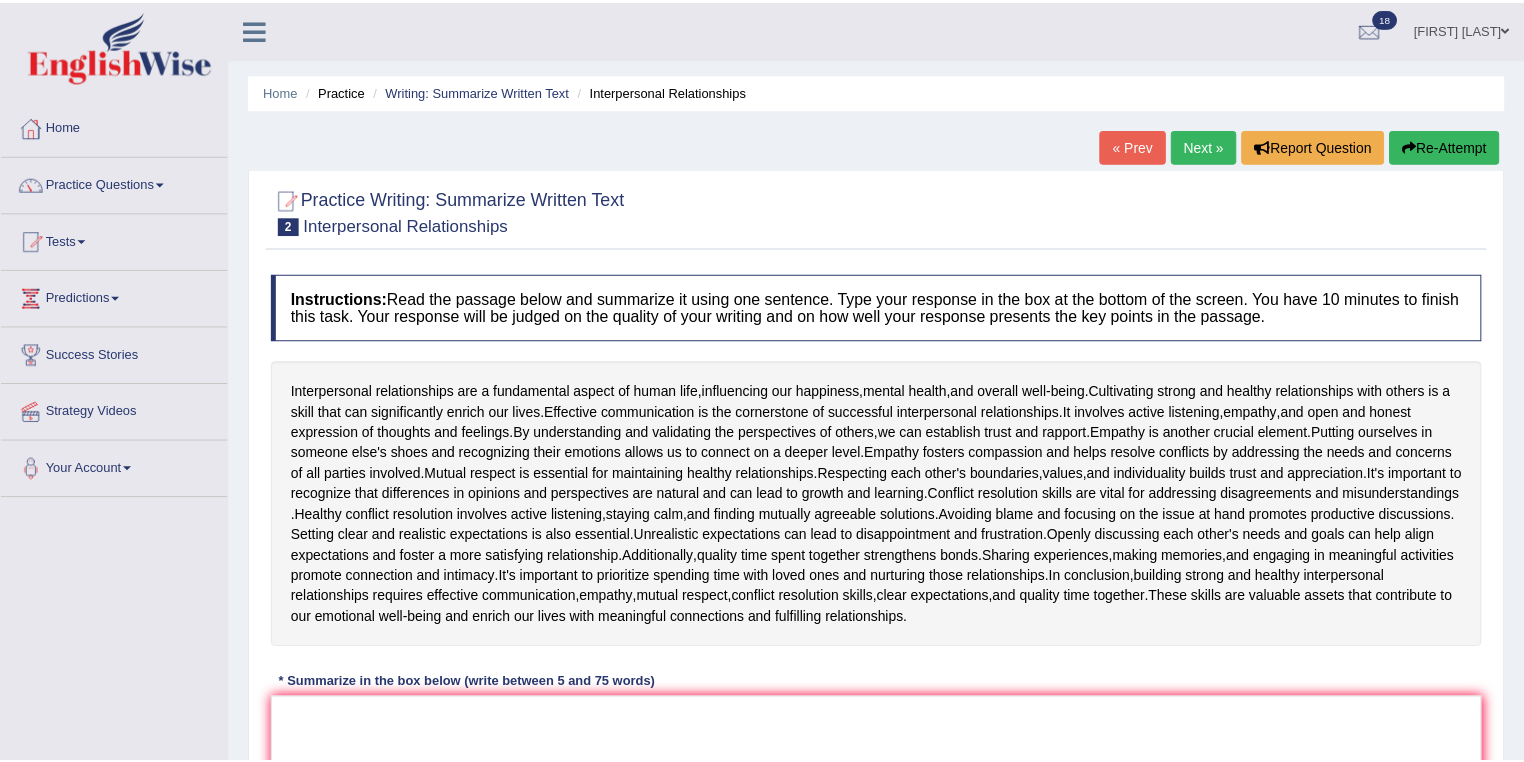 scroll, scrollTop: 0, scrollLeft: 0, axis: both 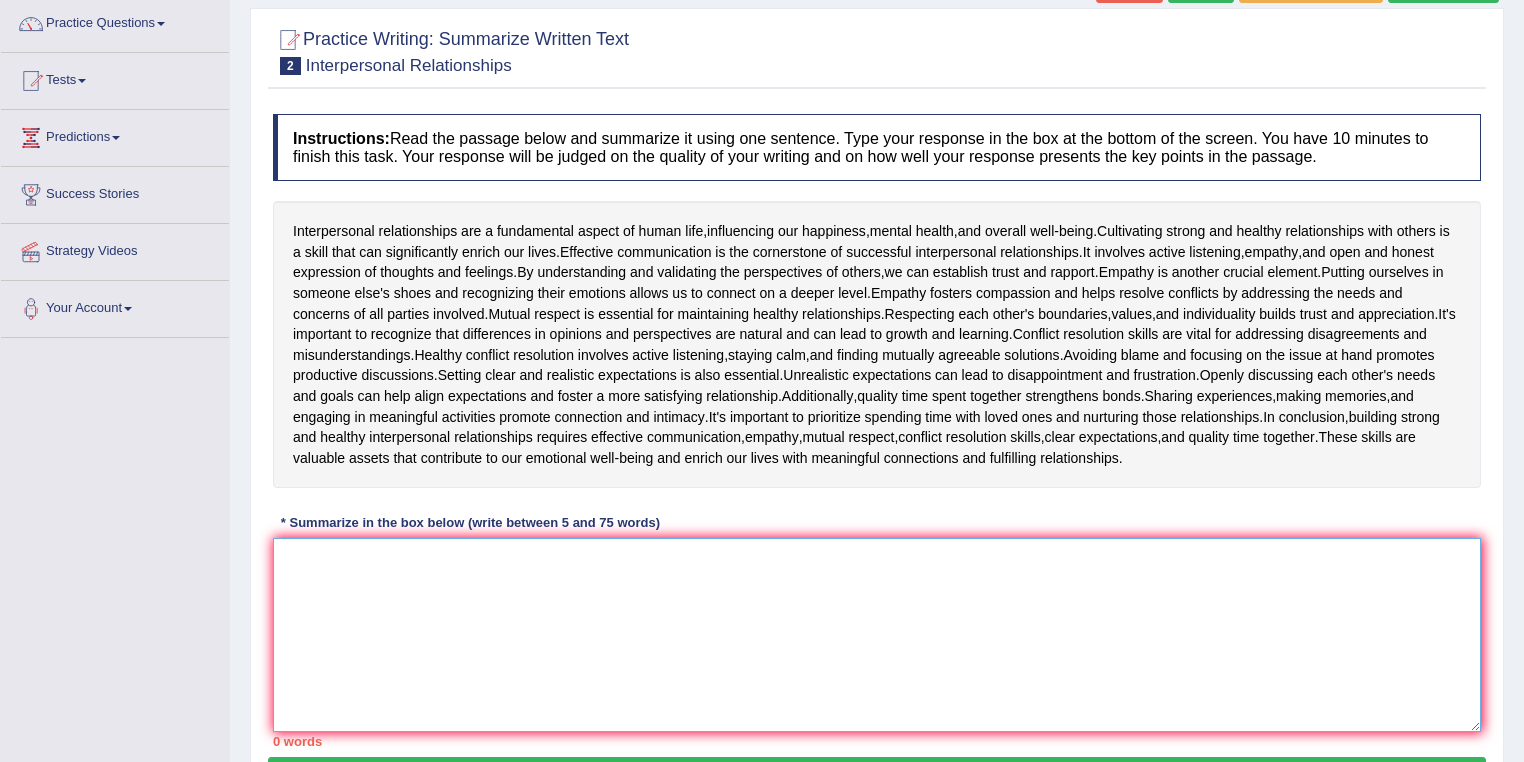 click at bounding box center [877, 635] 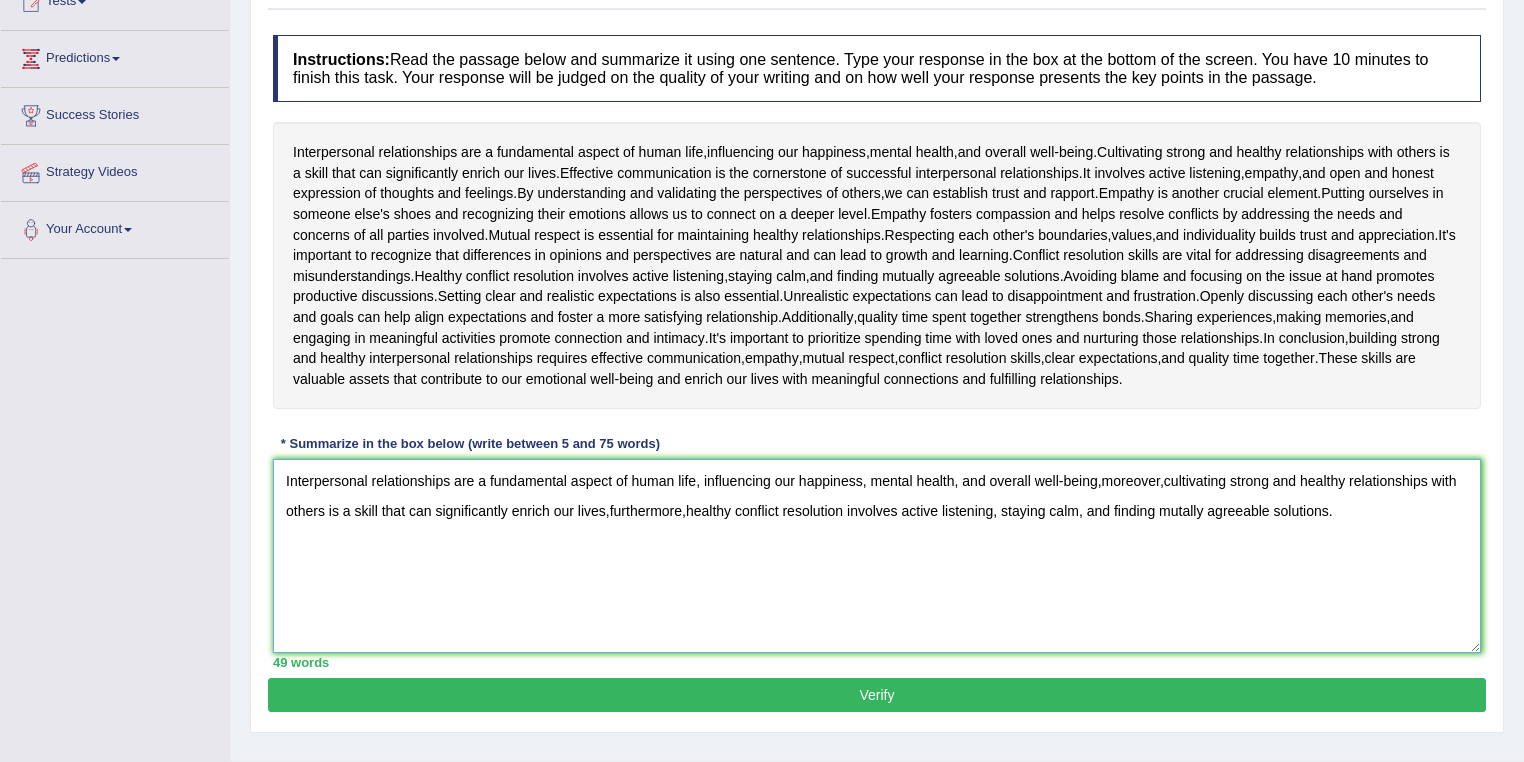 scroll, scrollTop: 240, scrollLeft: 0, axis: vertical 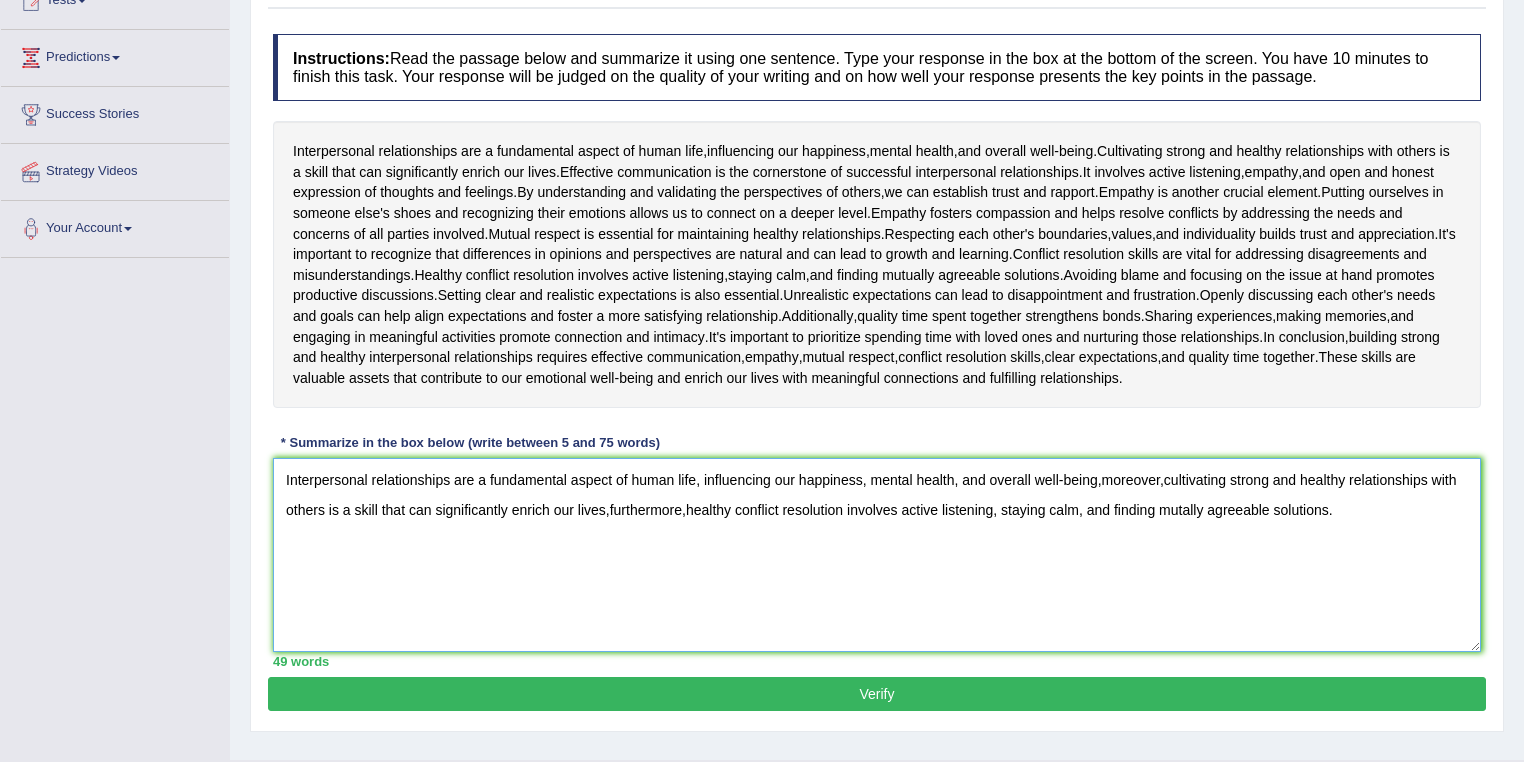type on "Interpersonal relationships are a fundamental aspect of human life, influencing our happiness, mental health, and overall well-being,moreover,cultivating strong and healthy relationships with others is a skill that can significantly enrich our lives,furthermore,healthy conflict resolution involves active listening, staying calm, and finding mutally agreeable solutions." 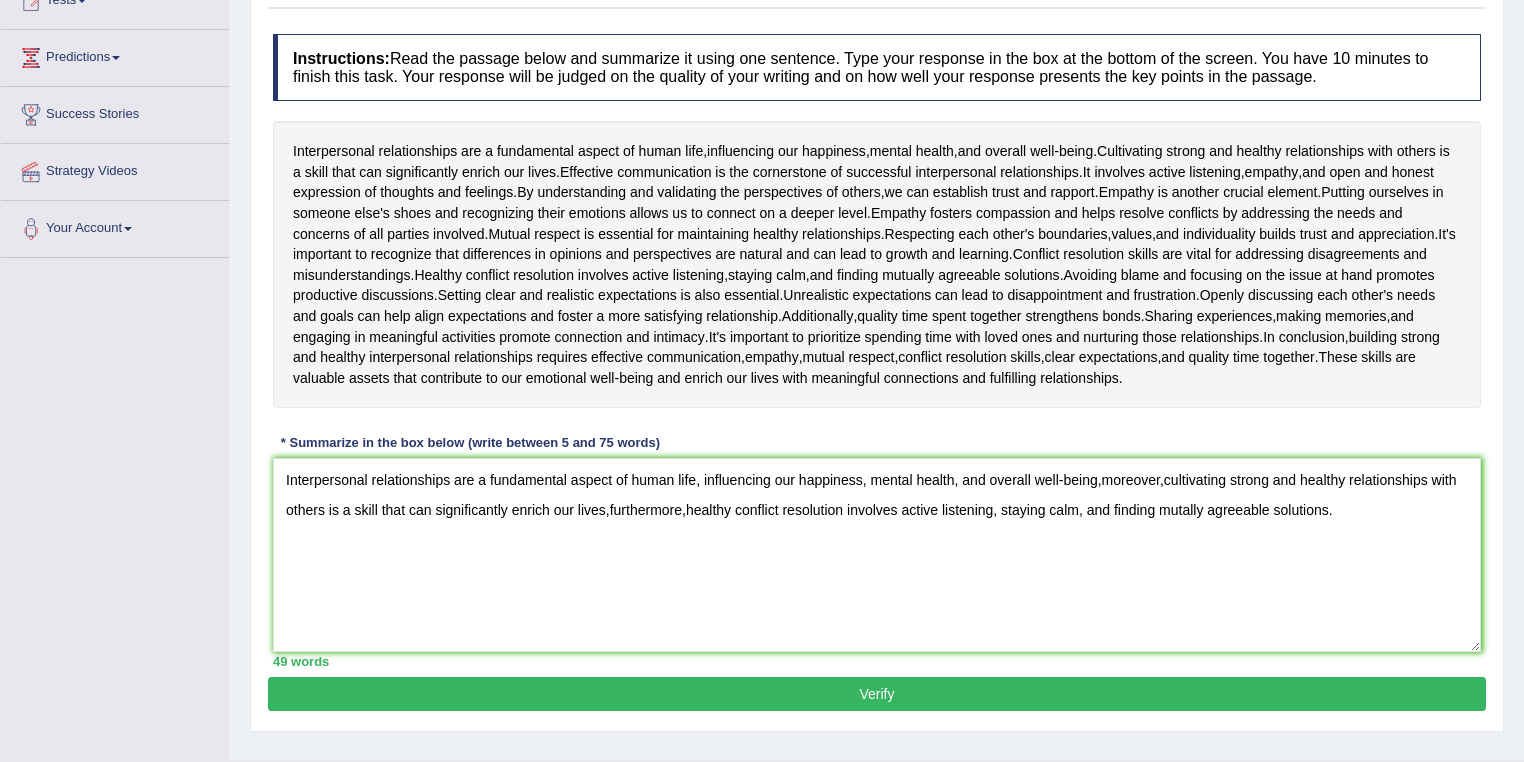 click on "Verify" at bounding box center (877, 694) 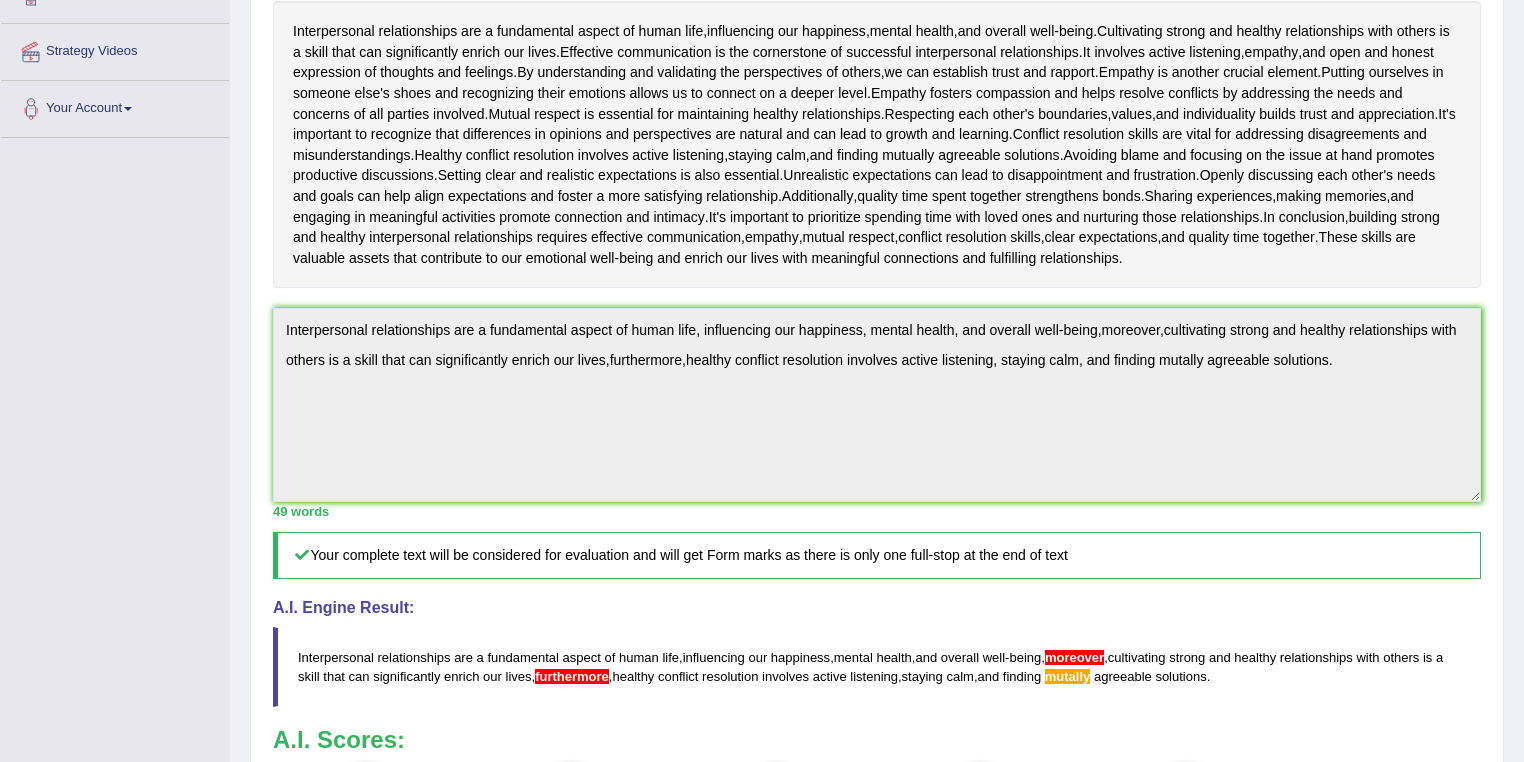scroll, scrollTop: 360, scrollLeft: 0, axis: vertical 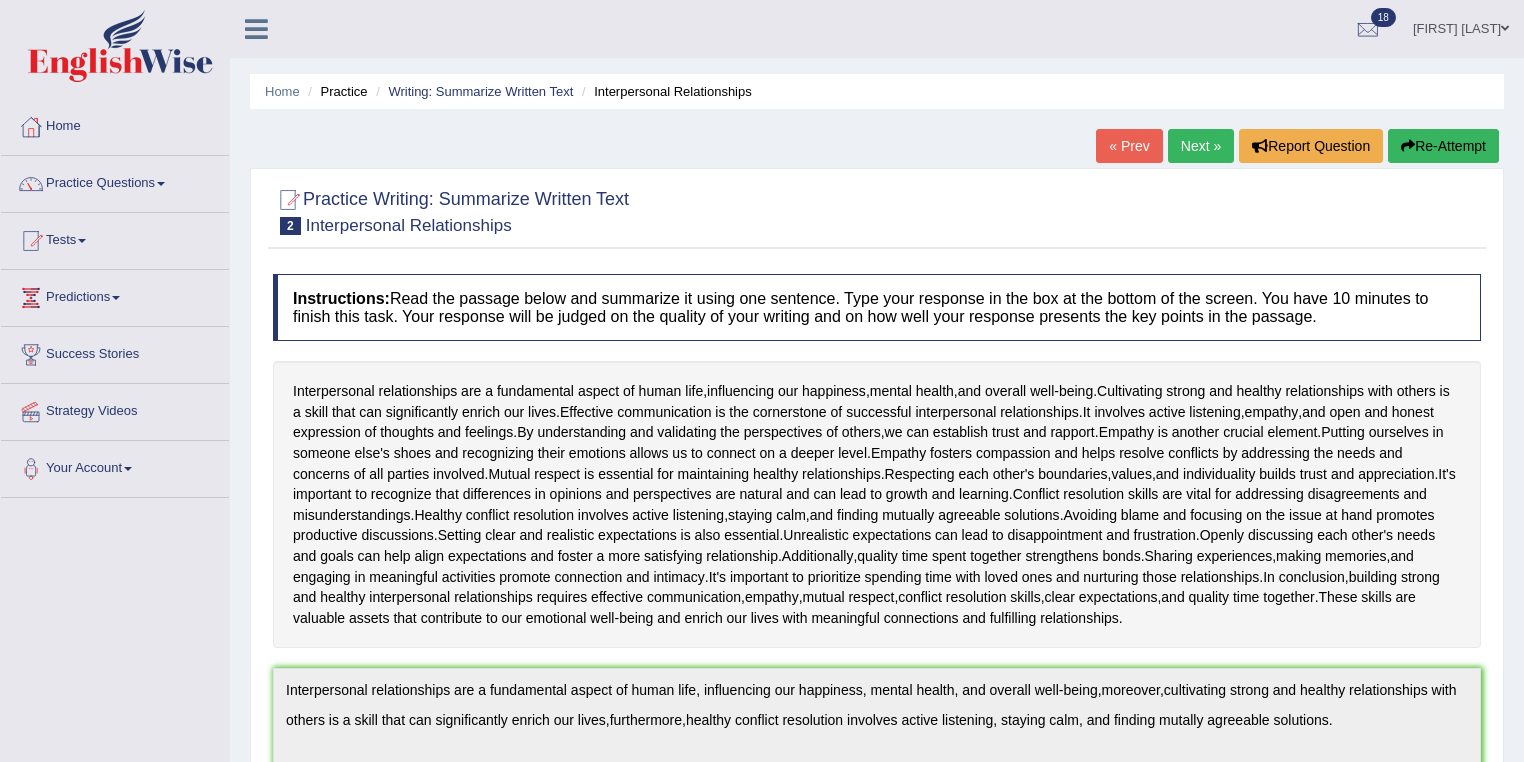 click on "Re-Attempt" at bounding box center [1443, 146] 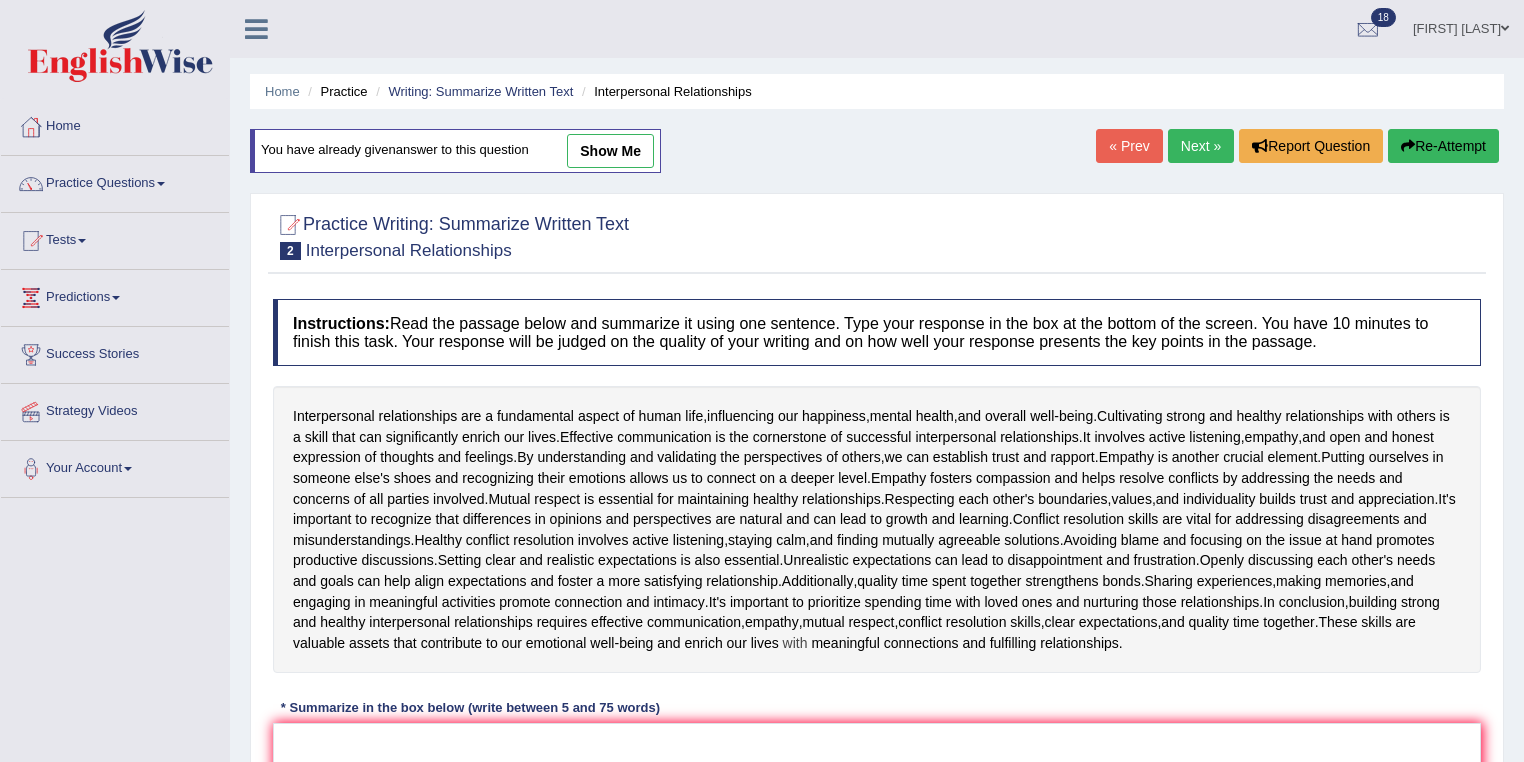 scroll, scrollTop: 80, scrollLeft: 0, axis: vertical 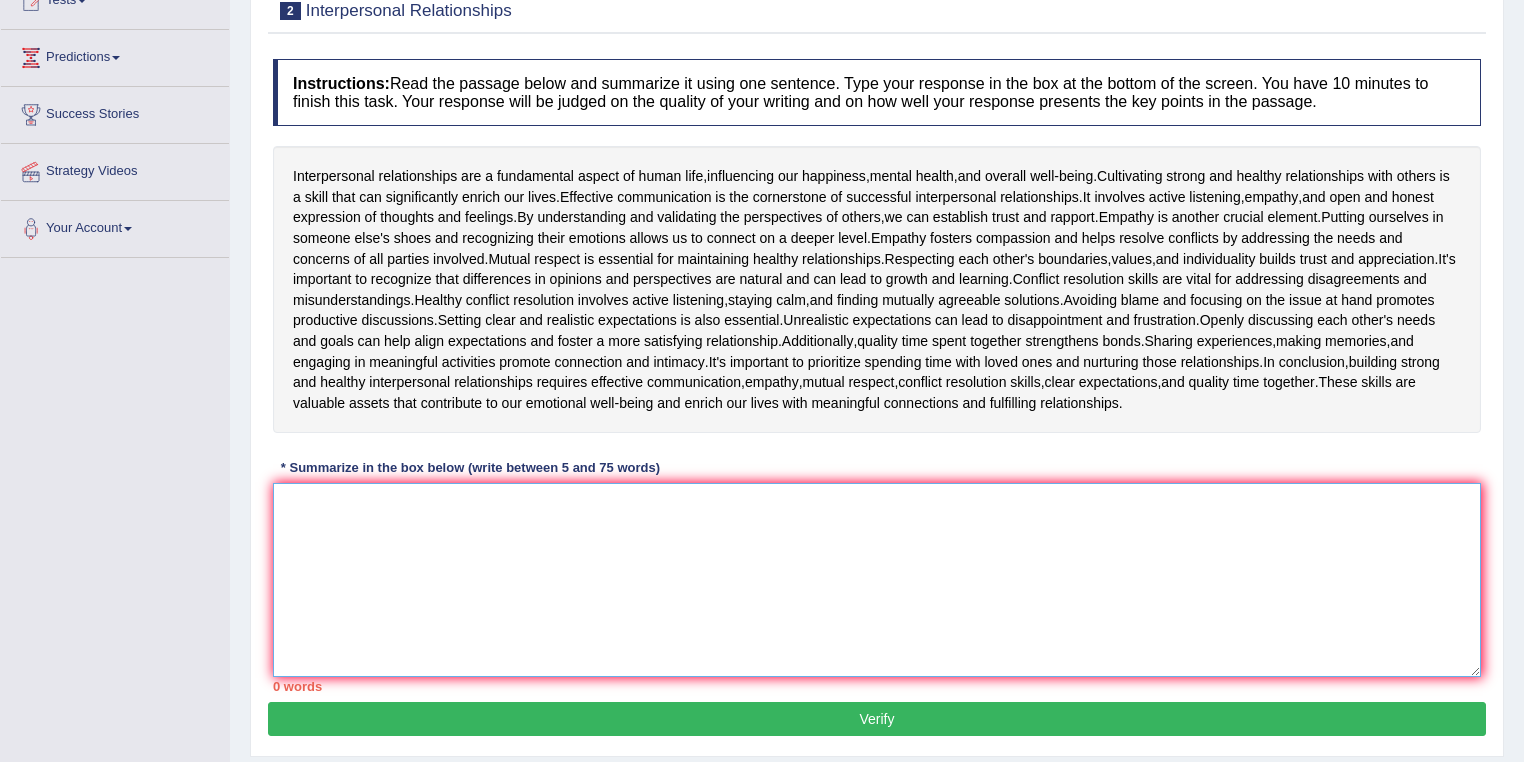 click at bounding box center (877, 580) 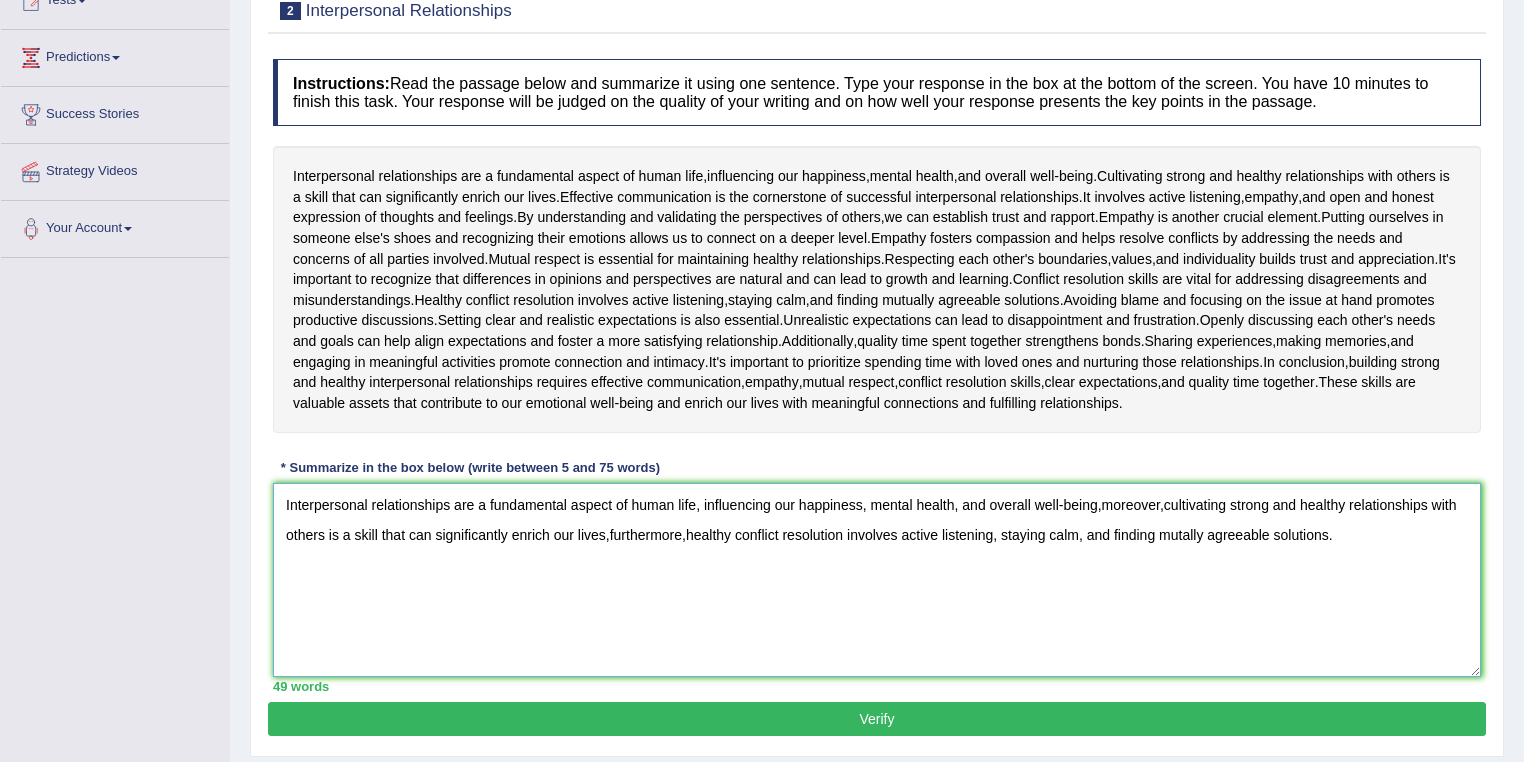 click on "Interpersonal relationships are a fundamental aspect of human life, influencing our happiness, mental health, and overall well-being,moreover,cultivating strong and healthy relationships with others is a skill that can significantly enrich our lives,furthermore,healthy conflict resolution involves active listening, staying calm, and finding mutally agreeable solutions." at bounding box center [877, 580] 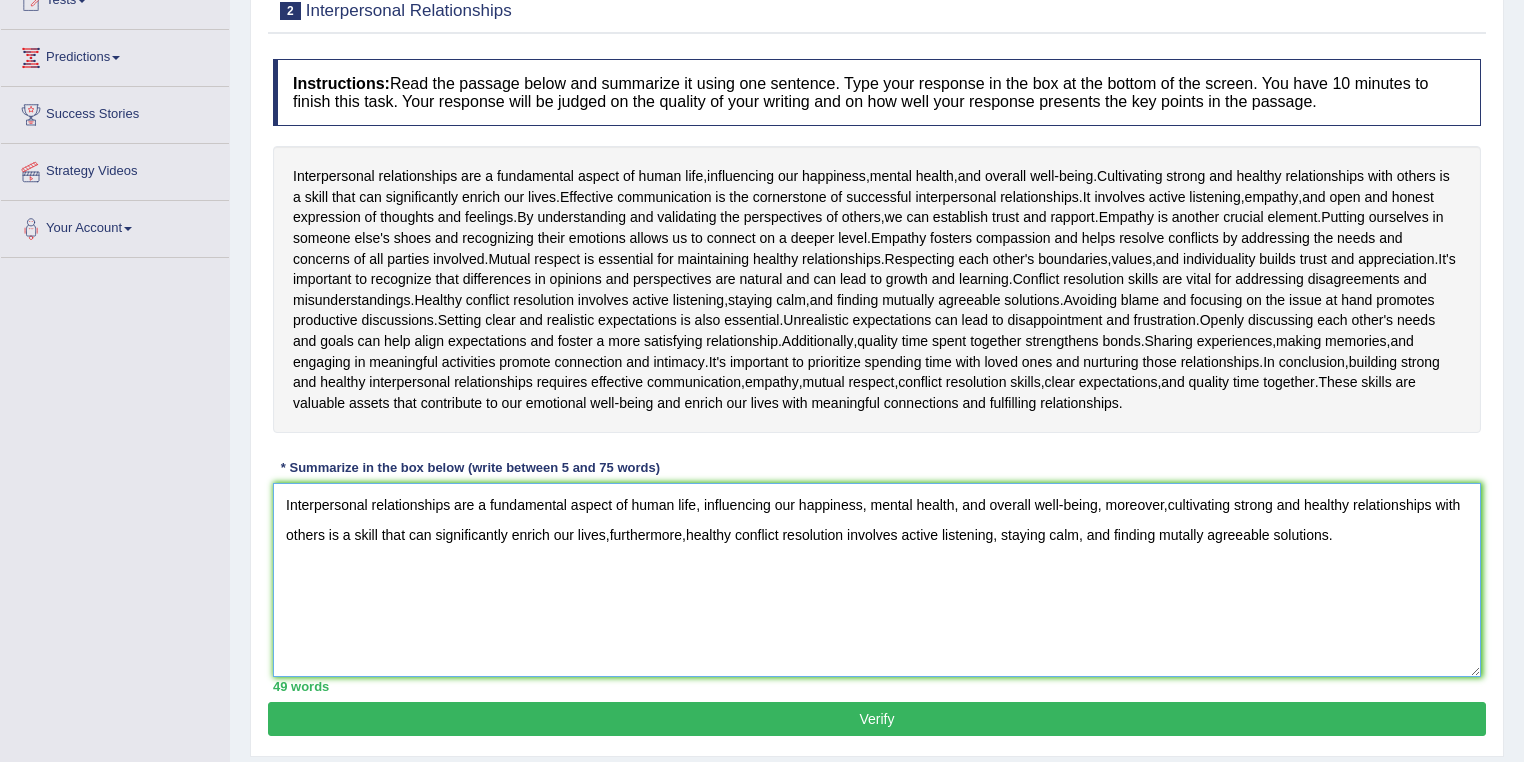 click on "Interpersonal relationships are a fundamental aspect of human life, influencing our happiness, mental health, and overall well-being, moreover,cultivating strong and healthy relationships with others is a skill that can significantly enrich our lives,furthermore,healthy conflict resolution involves active listening, staying calm, and finding mutally agreeable solutions." at bounding box center (877, 580) 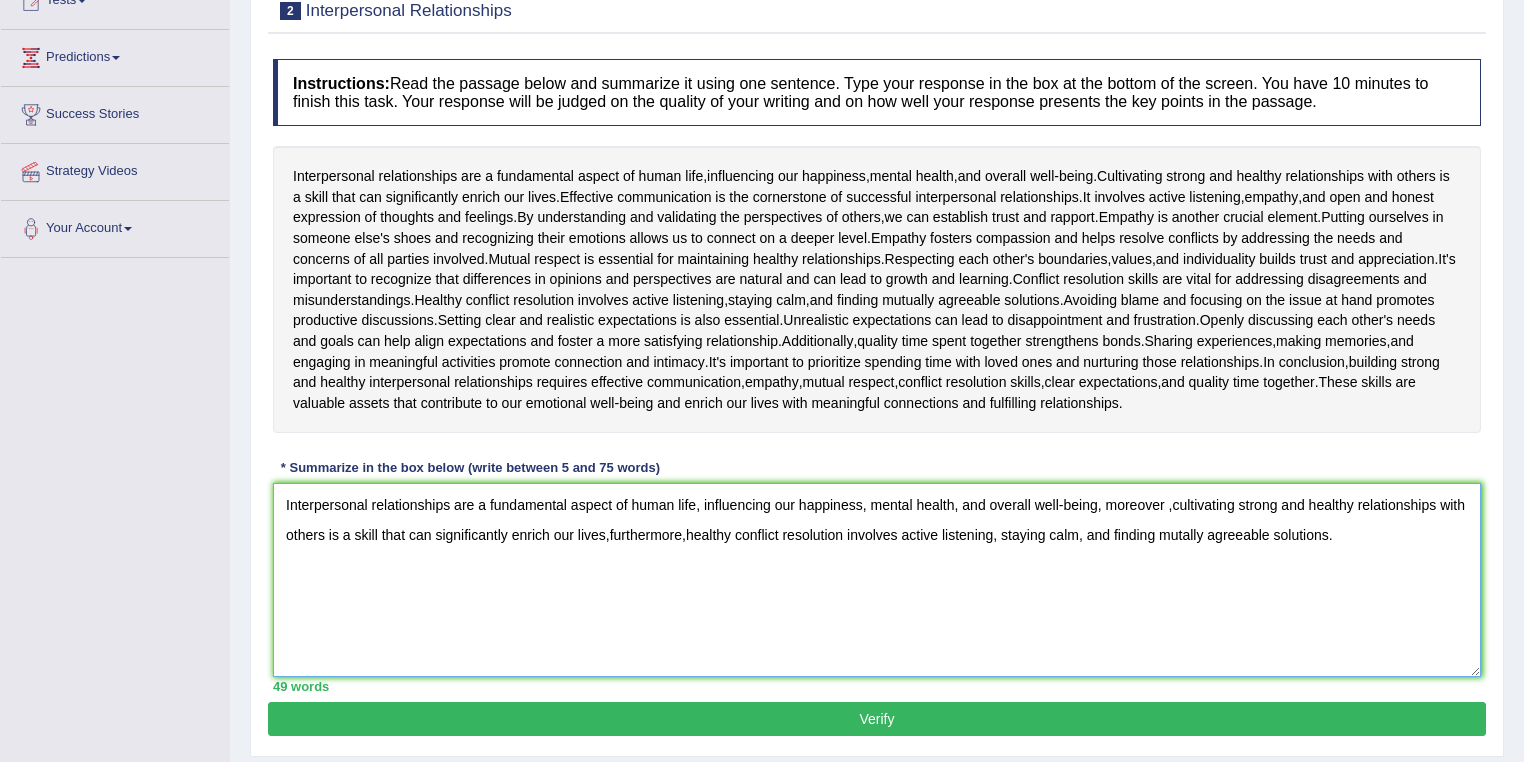 click on "Interpersonal relationships are a fundamental aspect of human life, influencing our happiness, mental health, and overall well-being, moreover ,cultivating strong and healthy relationships with others is a skill that can significantly enrich our lives,furthermore,healthy conflict resolution involves active listening, staying calm, and finding mutally agreeable solutions." at bounding box center (877, 580) 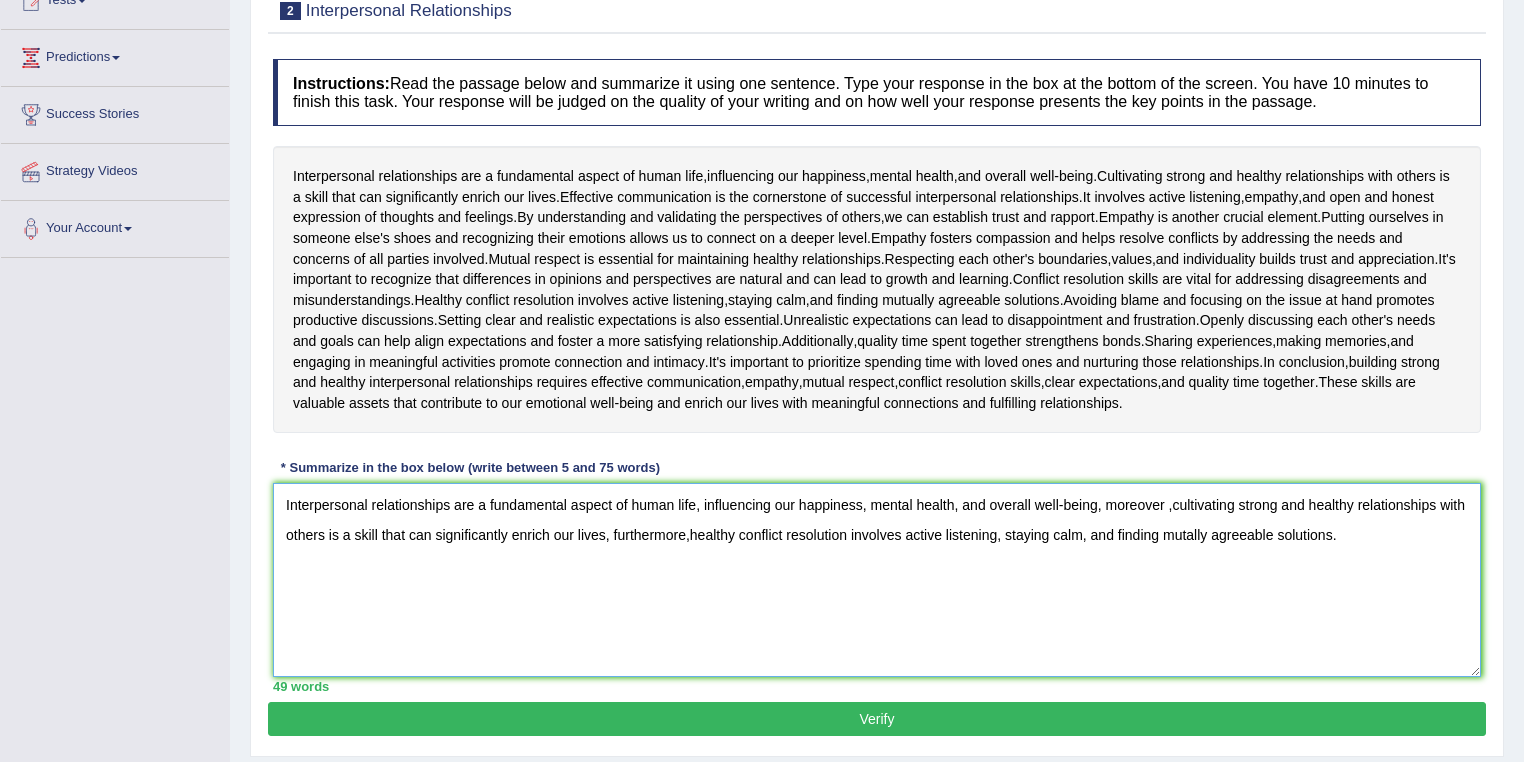 click on "Interpersonal relationships are a fundamental aspect of human life, influencing our happiness, mental health, and overall well-being, moreover ,cultivating strong and healthy relationships with others is a skill that can significantly enrich our lives, furthermore,healthy conflict resolution involves active listening, staying calm, and finding mutally agreeable solutions." at bounding box center [877, 580] 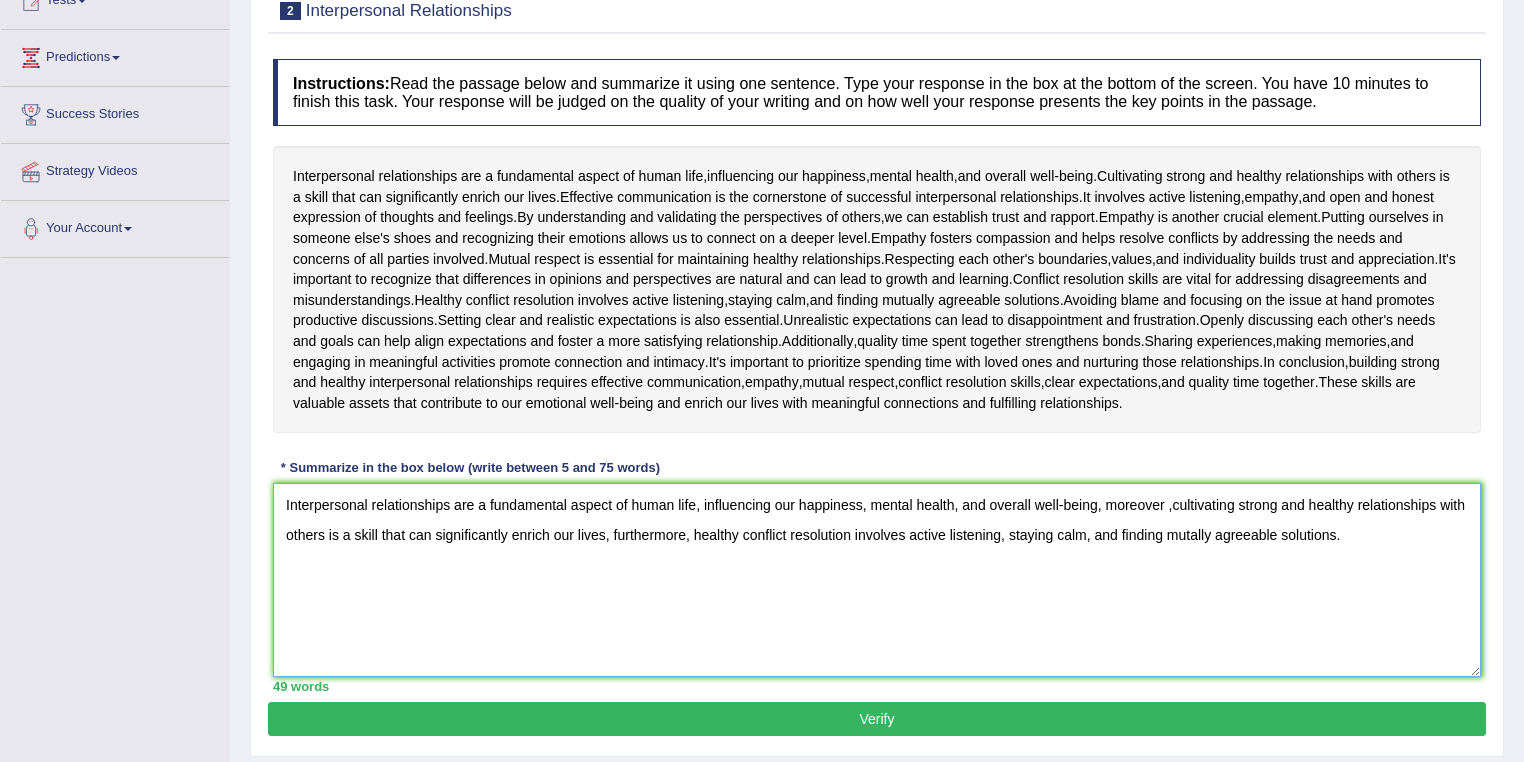 type on "Interpersonal relationships are a fundamental aspect of human life, influencing our happiness, mental health, and overall well-being, moreover ,cultivating strong and healthy relationships with others is a skill that can significantly enrich our lives, furthermore, healthy conflict resolution involves active listening, staying calm, and finding mutally agreeable solutions." 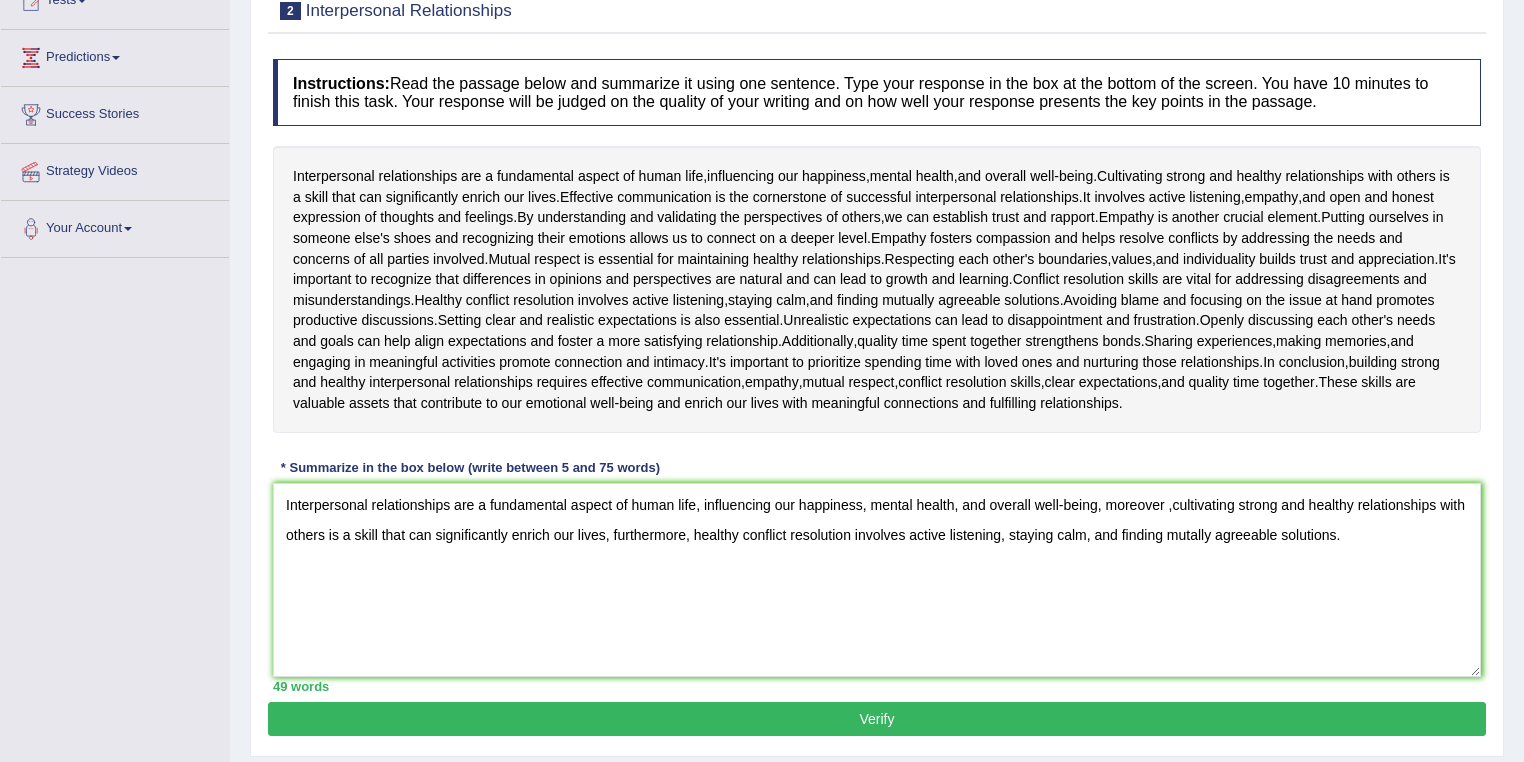click on "Verify" at bounding box center [877, 719] 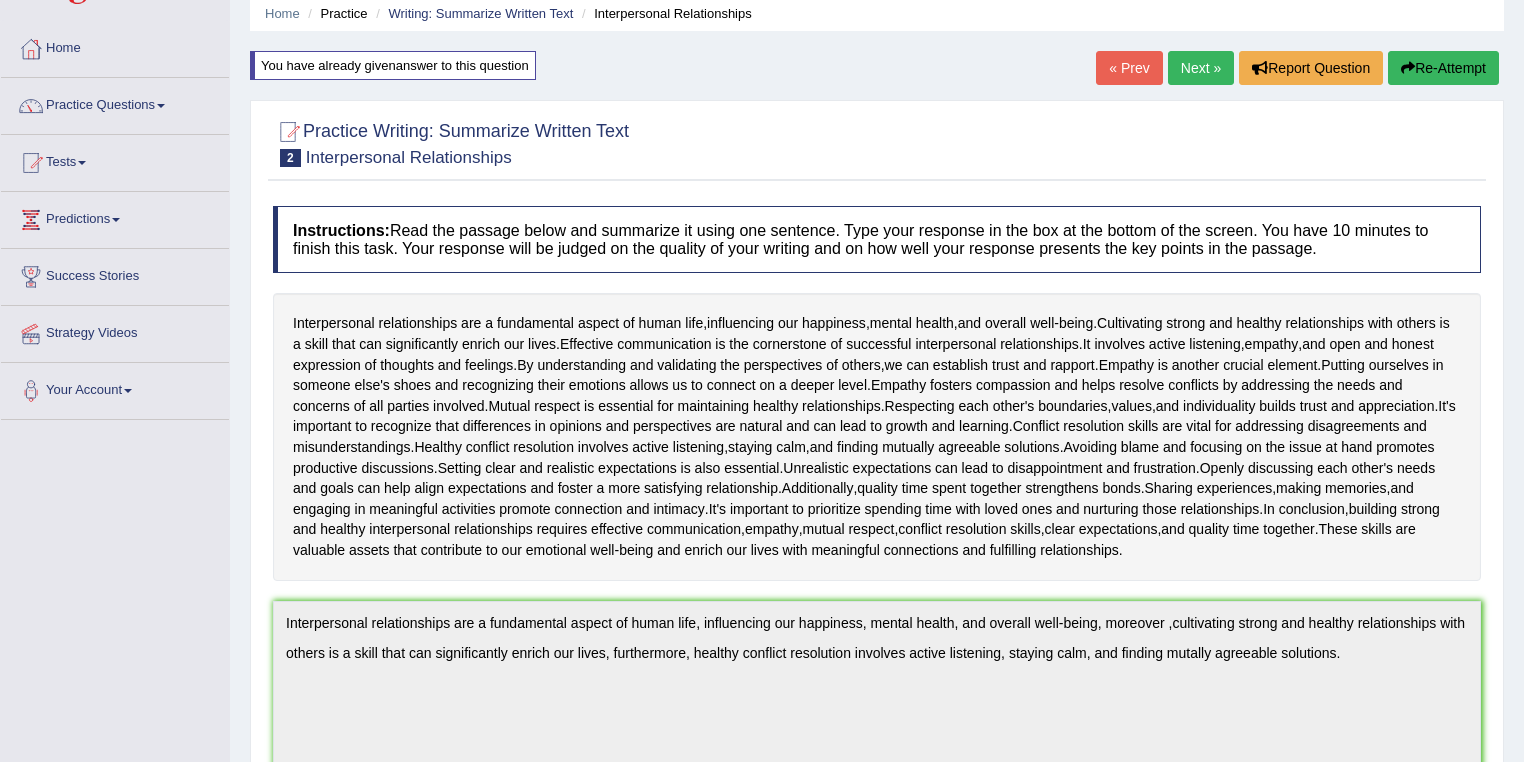 scroll, scrollTop: 50, scrollLeft: 0, axis: vertical 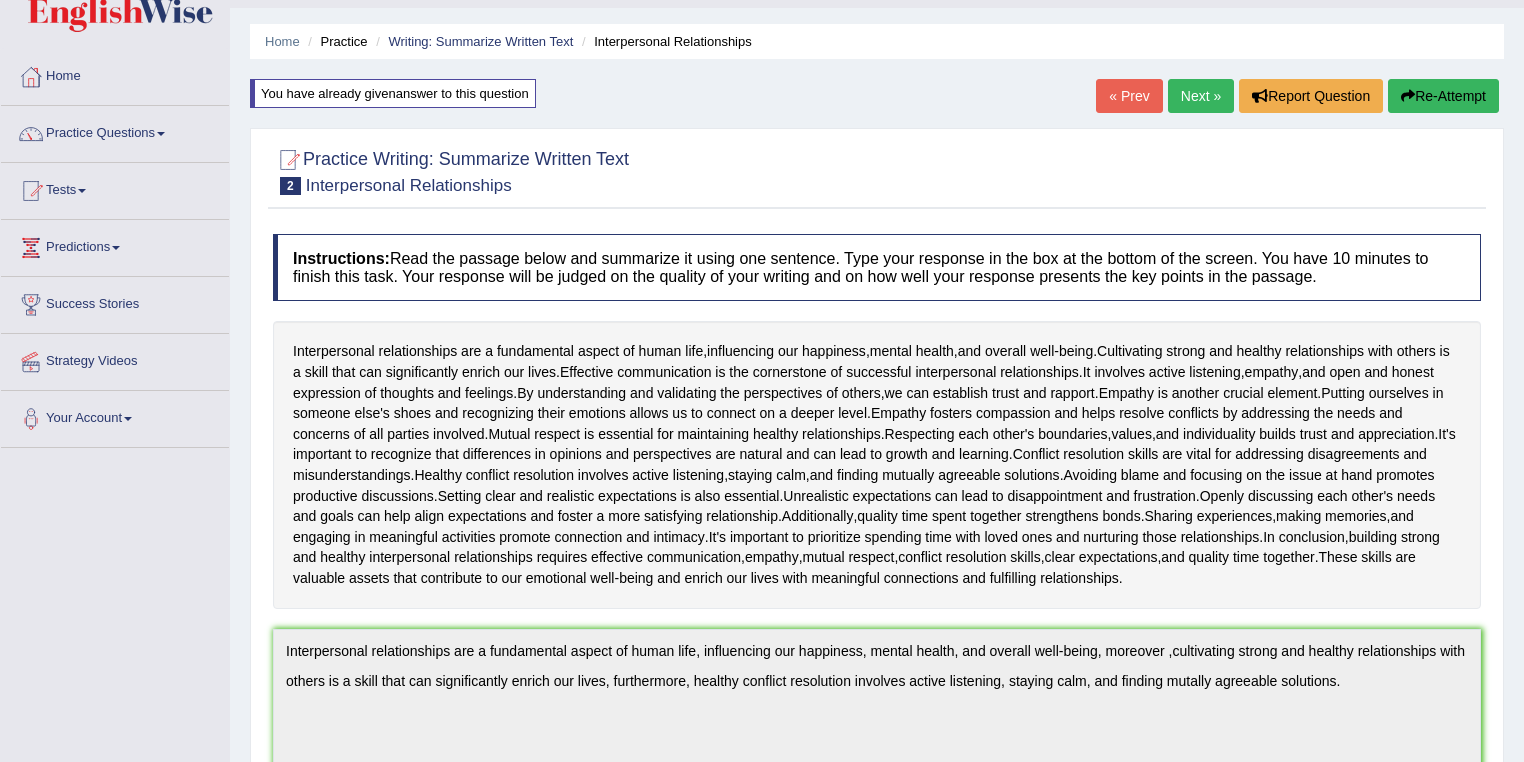 click on "Re-Attempt" at bounding box center (1443, 96) 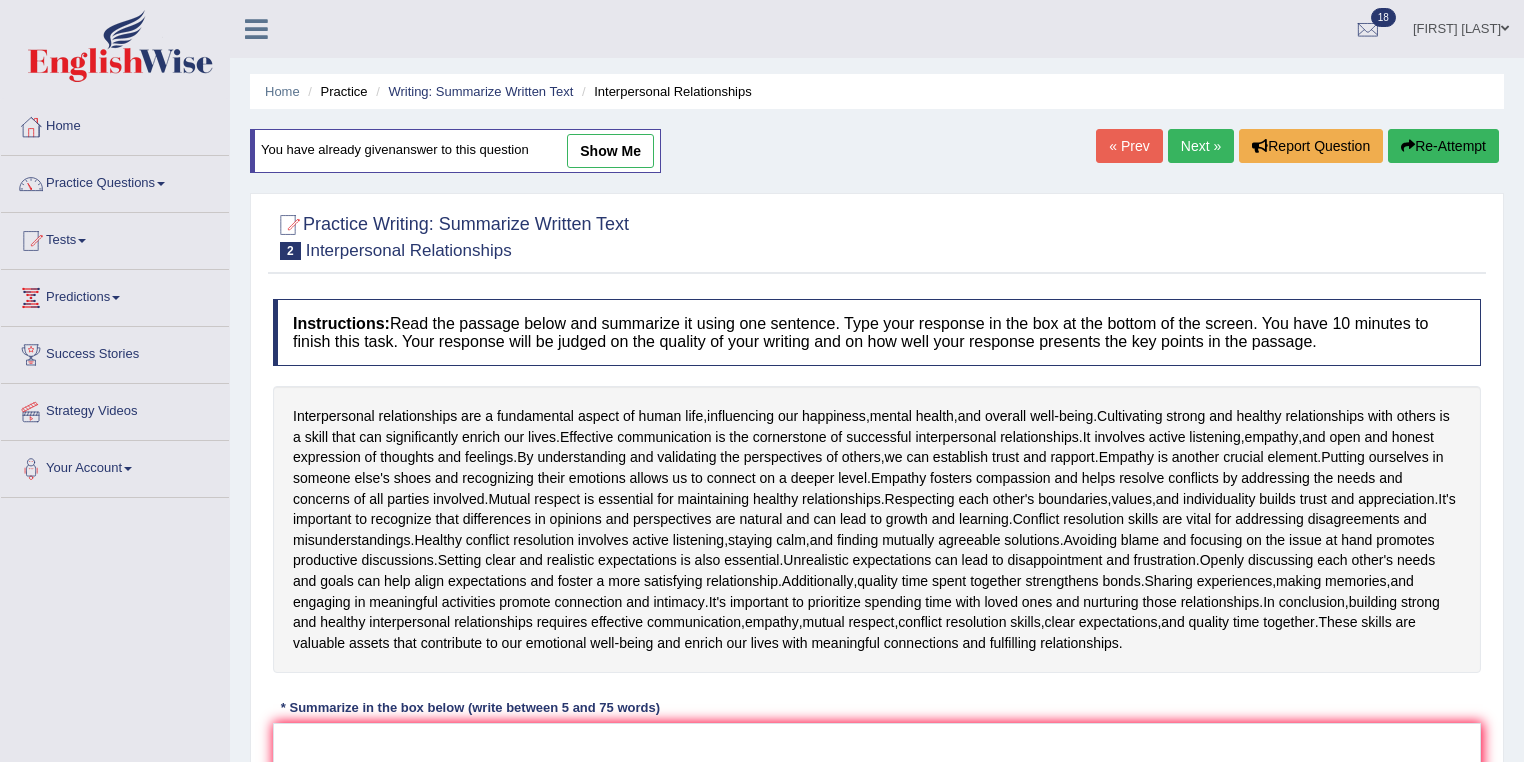 scroll, scrollTop: 130, scrollLeft: 0, axis: vertical 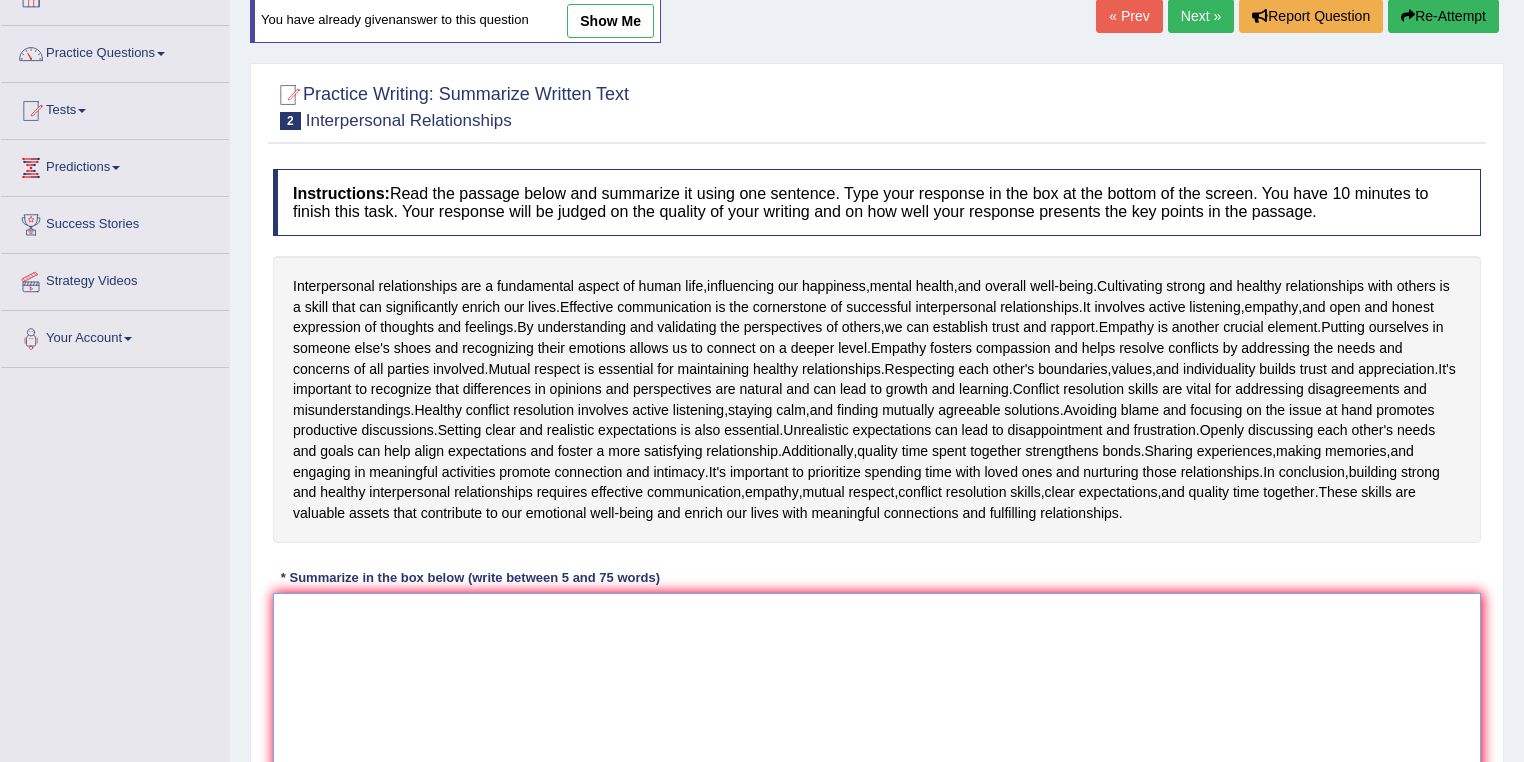 click at bounding box center [877, 690] 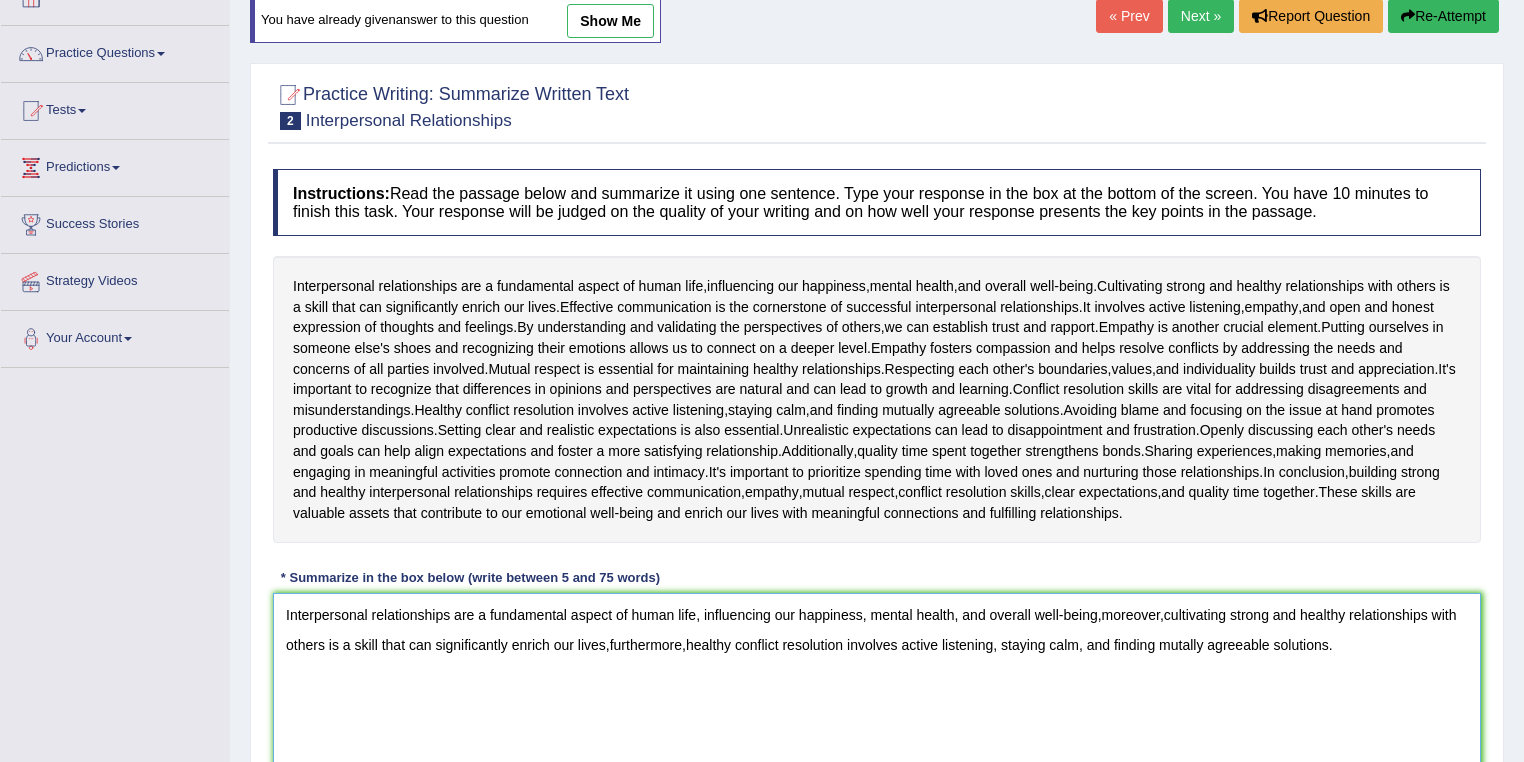 click on "Interpersonal relationships are a fundamental aspect of human life, influencing our happiness, mental health, and overall well-being,moreover,cultivating strong and healthy relationships with others is a skill that can significantly enrich our lives,furthermore,healthy conflict resolution involves active listening, staying calm, and finding mutally agreeable solutions." at bounding box center (877, 690) 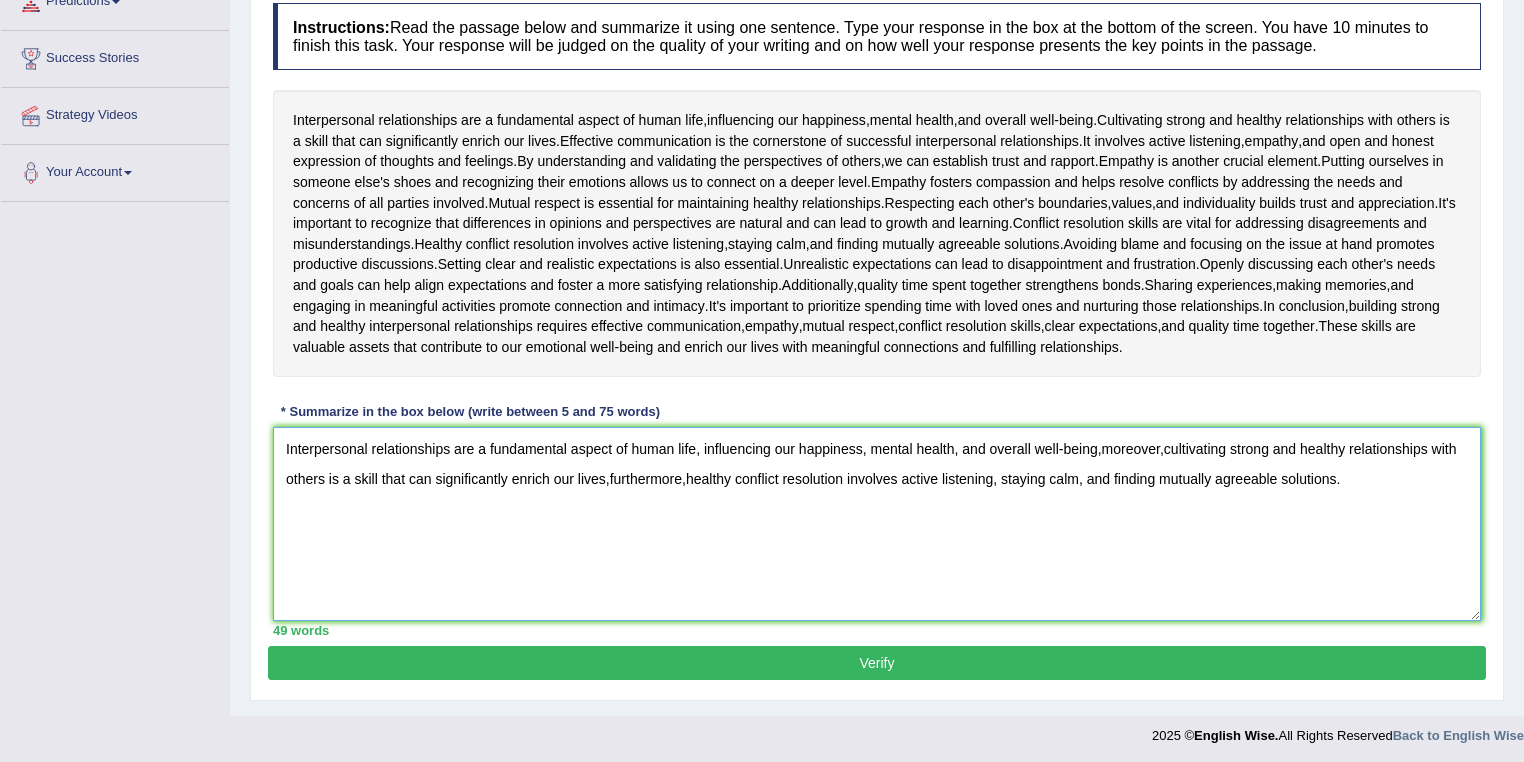 type on "Interpersonal relationships are a fundamental aspect of human life, influencing our happiness, mental health, and overall well-being,moreover,cultivating strong and healthy relationships with others is a skill that can significantly enrich our lives,furthermore,healthy conflict resolution involves active listening, staying calm, and finding mutually agreeable solutions." 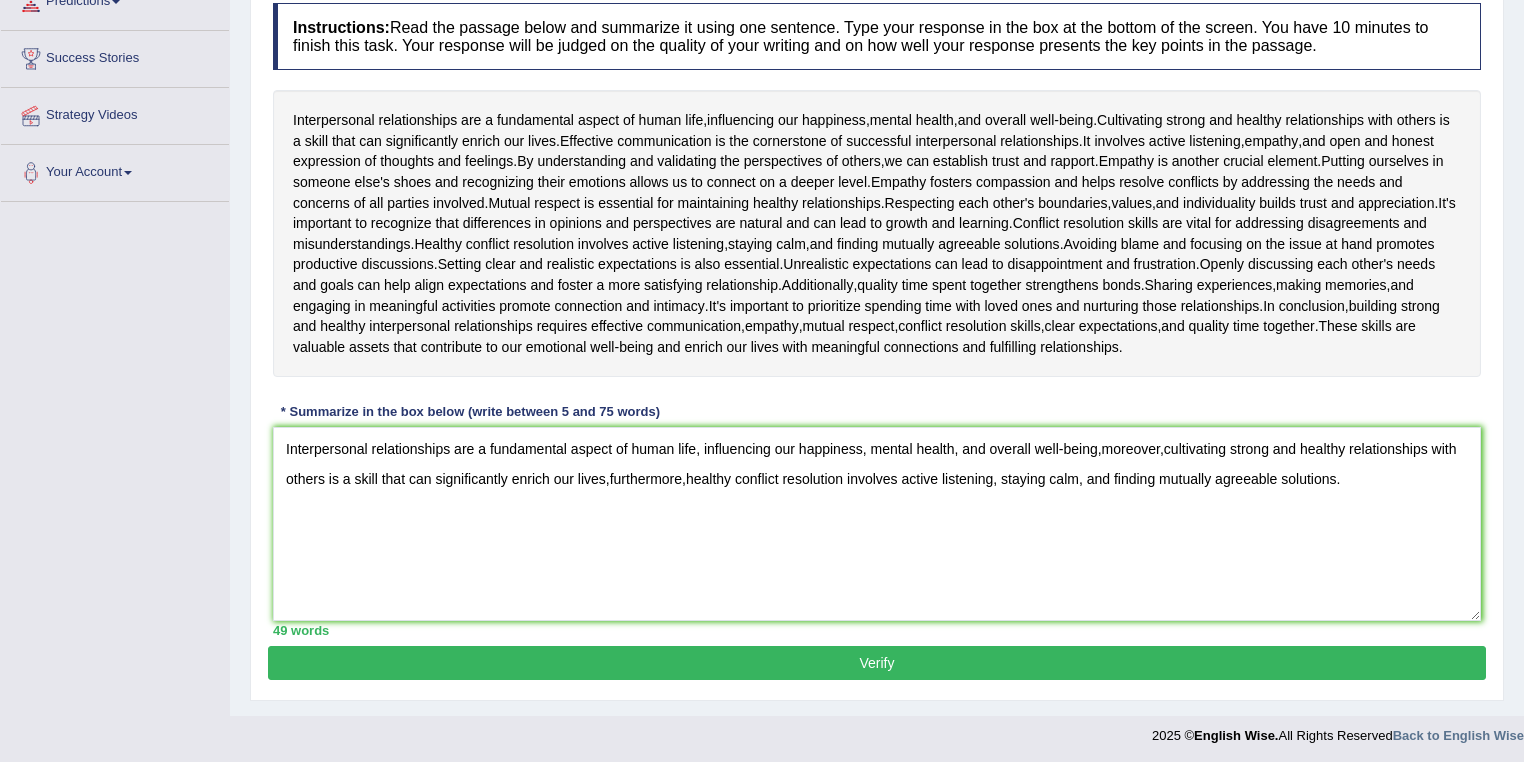 click on "Verify" at bounding box center (877, 663) 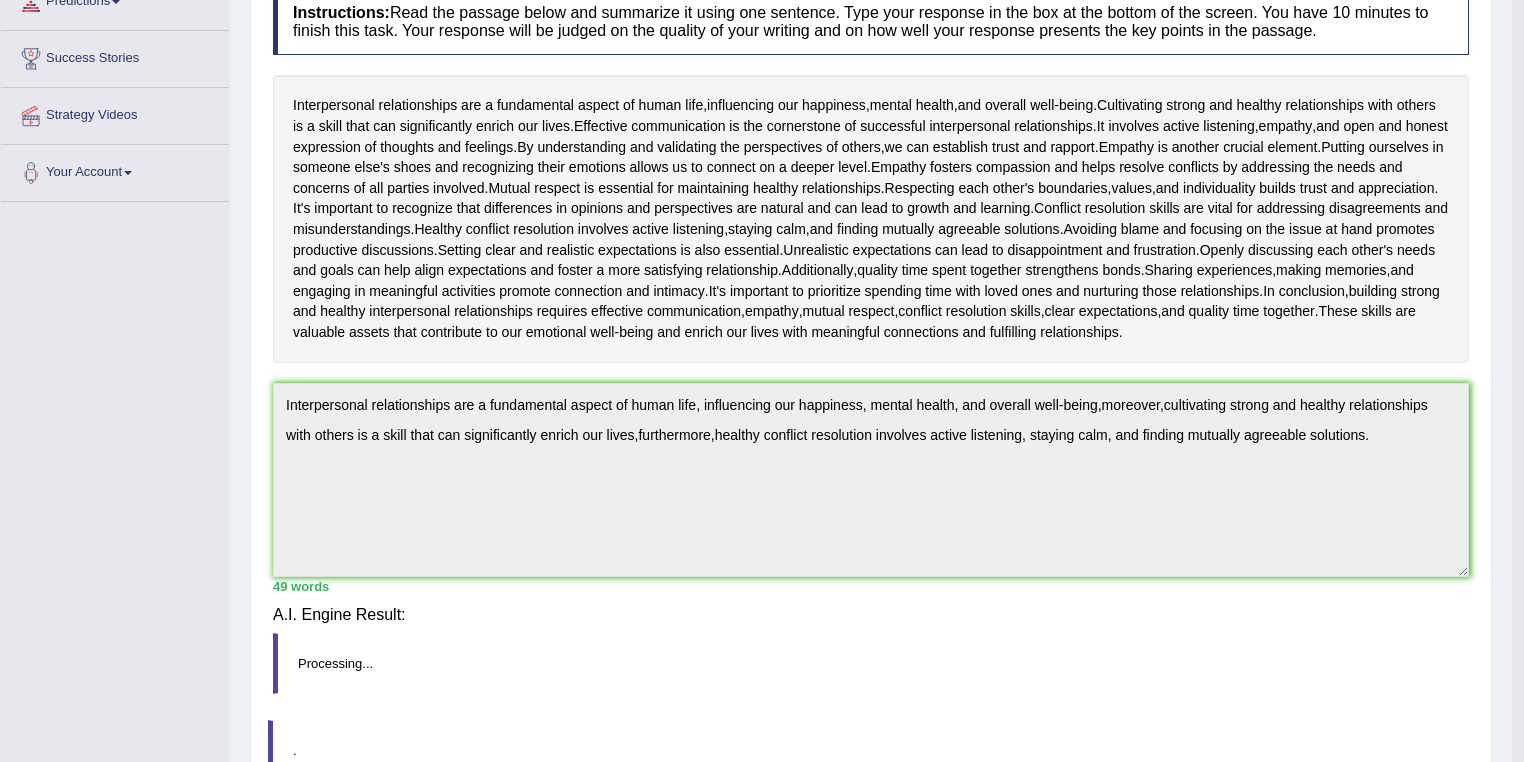scroll, scrollTop: 288, scrollLeft: 0, axis: vertical 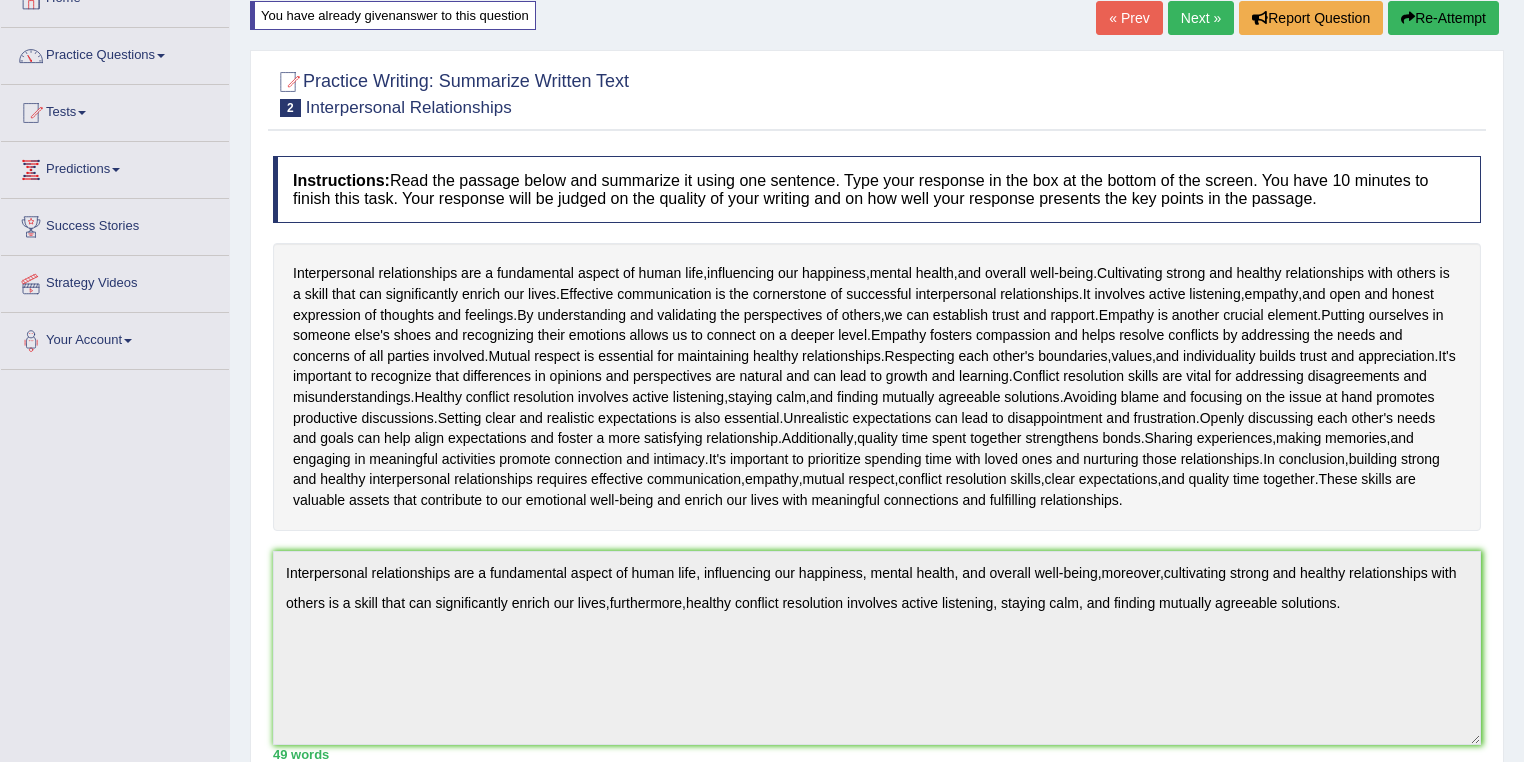 click at bounding box center [1408, 18] 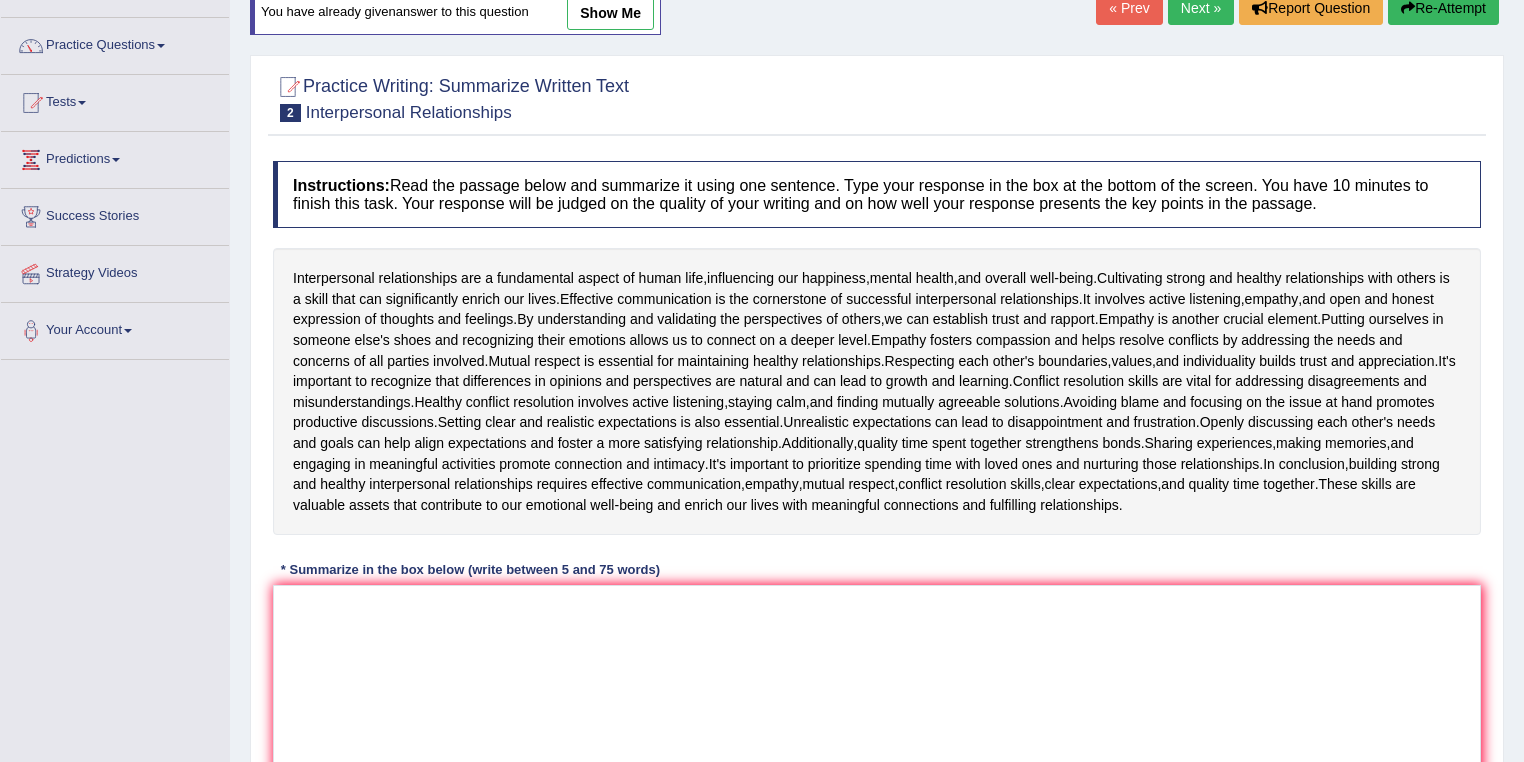 scroll, scrollTop: 0, scrollLeft: 0, axis: both 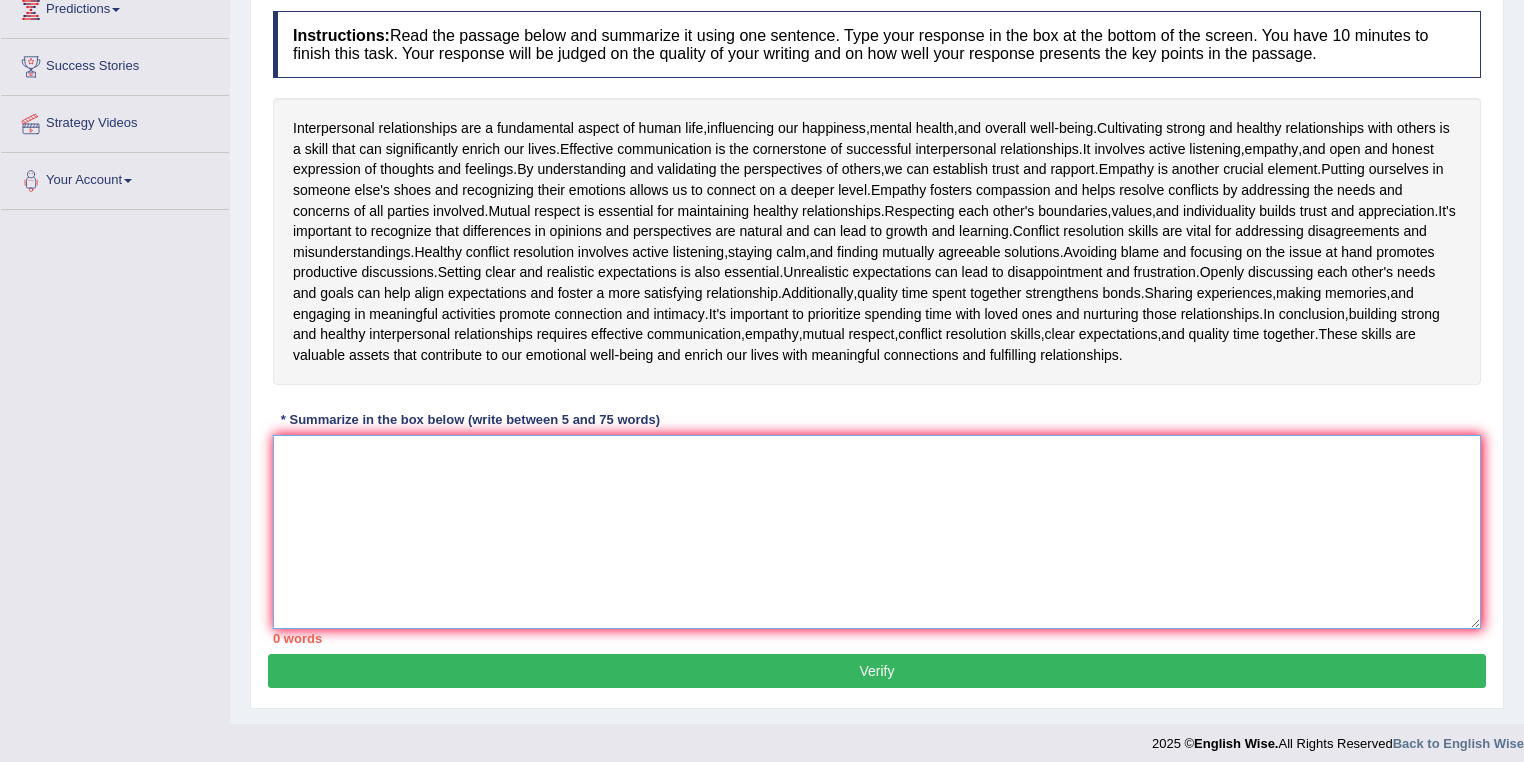 click at bounding box center [877, 532] 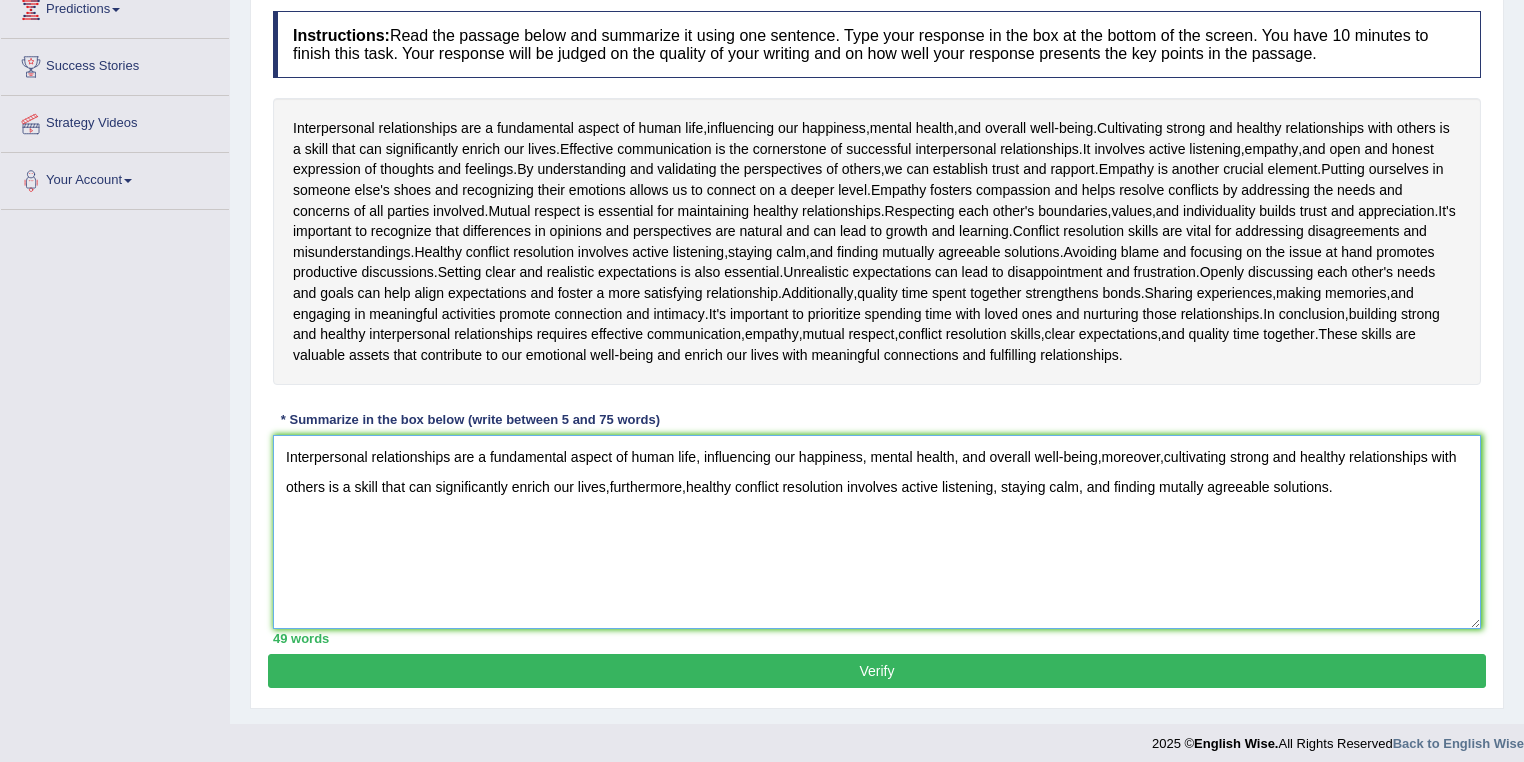 click on "Interpersonal relationships are a fundamental aspect of human life, influencing our happiness, mental health, and overall well-being,moreover,cultivating strong and healthy relationships with others is a skill that can significantly enrich our lives,furthermore,healthy conflict resolution involves active listening, staying calm, and finding mutally agreeable solutions." at bounding box center [877, 532] 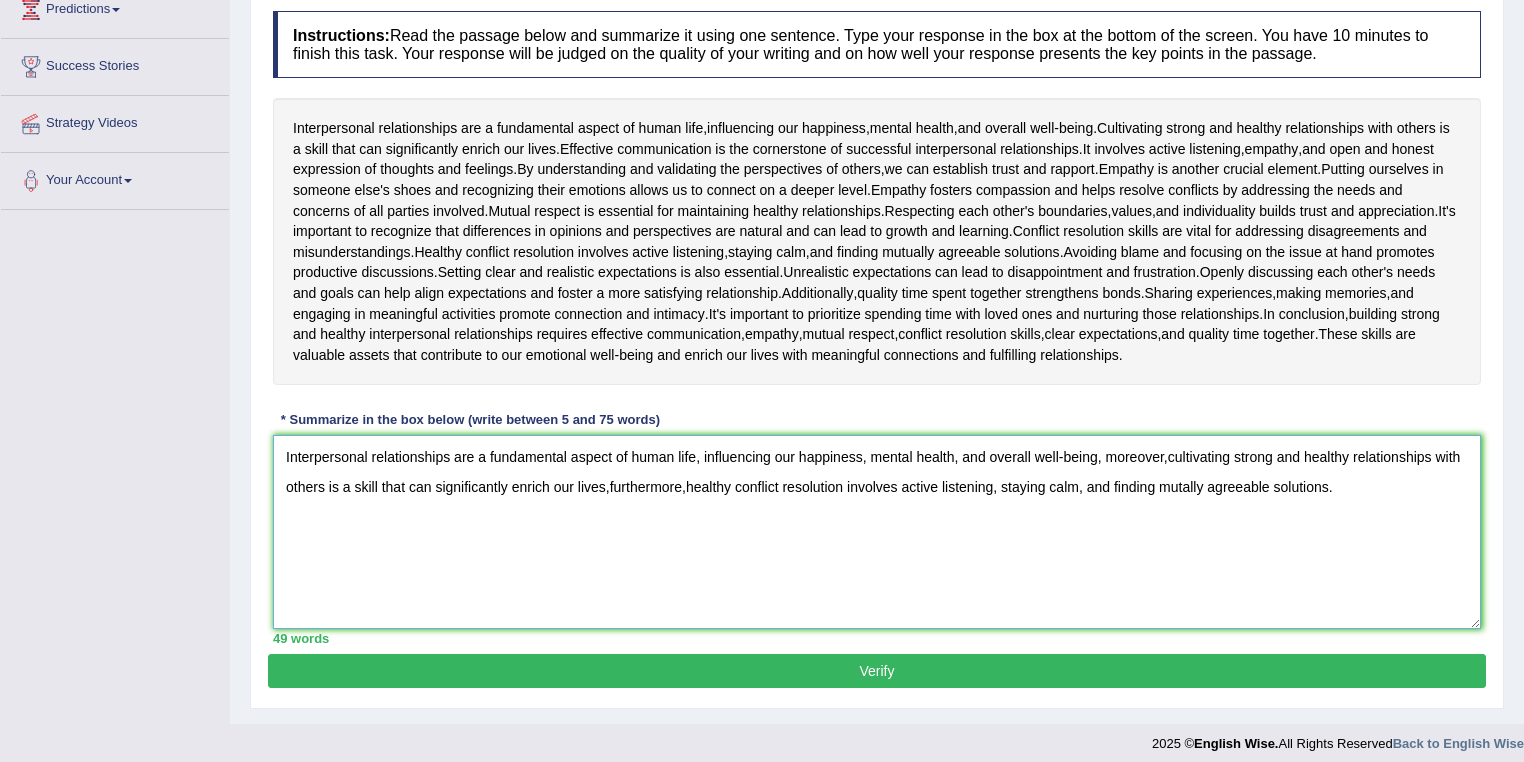 click on "Interpersonal relationships are a fundamental aspect of human life, influencing our happiness, mental health, and overall well-being, moreover,cultivating strong and healthy relationships with others is a skill that can significantly enrich our lives,furthermore,healthy conflict resolution involves active listening, staying calm, and finding mutally agreeable solutions." at bounding box center [877, 532] 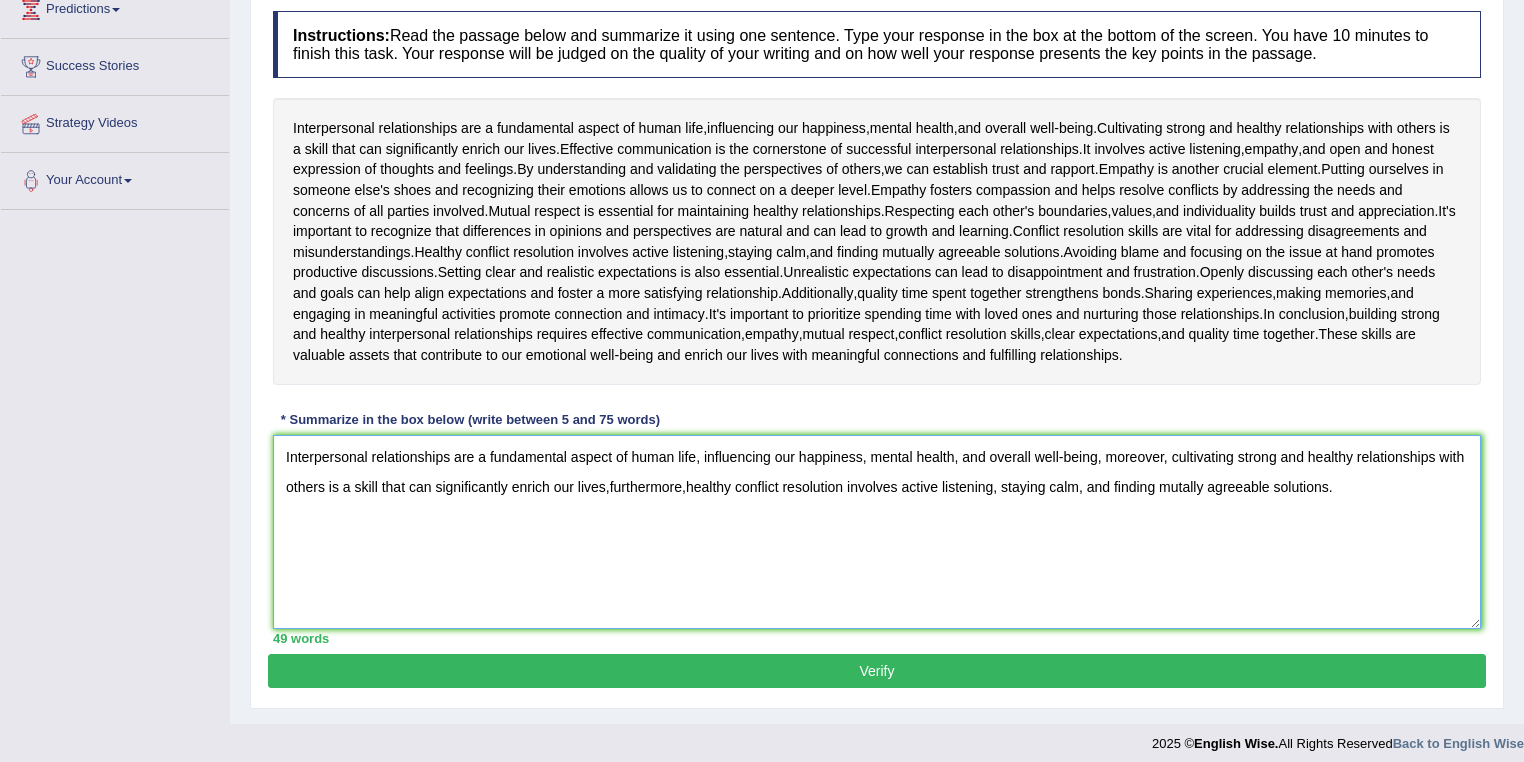 click on "Interpersonal relationships are a fundamental aspect of human life, influencing our happiness, mental health, and overall well-being, moreover, cultivating strong and healthy relationships with others is a skill that can significantly enrich our lives,furthermore,healthy conflict resolution involves active listening, staying calm, and finding mutally agreeable solutions." at bounding box center (877, 532) 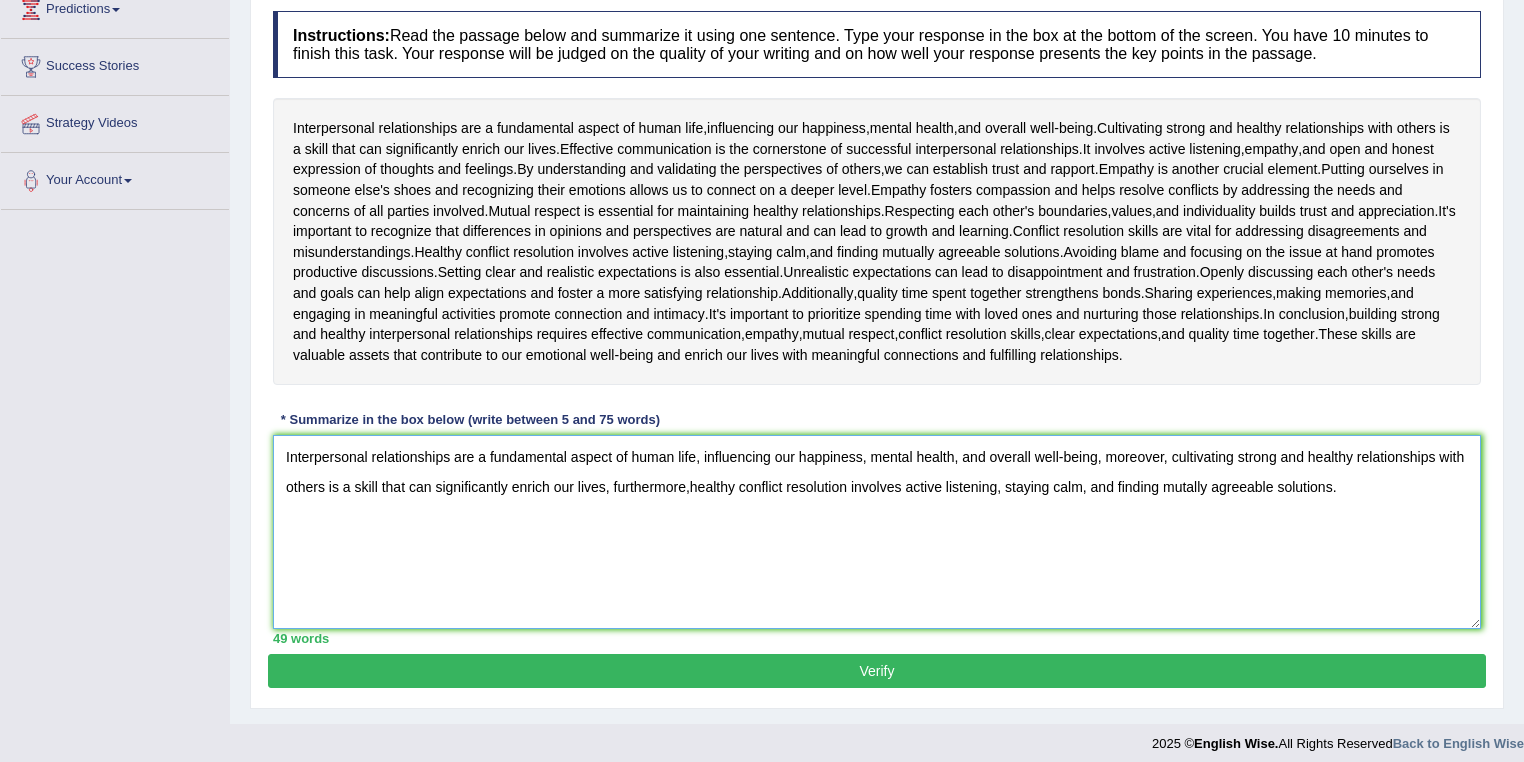 click on "Interpersonal relationships are a fundamental aspect of human life, influencing our happiness, mental health, and overall well-being, moreover, cultivating strong and healthy relationships with others is a skill that can significantly enrich our lives, furthermore,healthy conflict resolution involves active listening, staying calm, and finding mutally agreeable solutions." at bounding box center (877, 532) 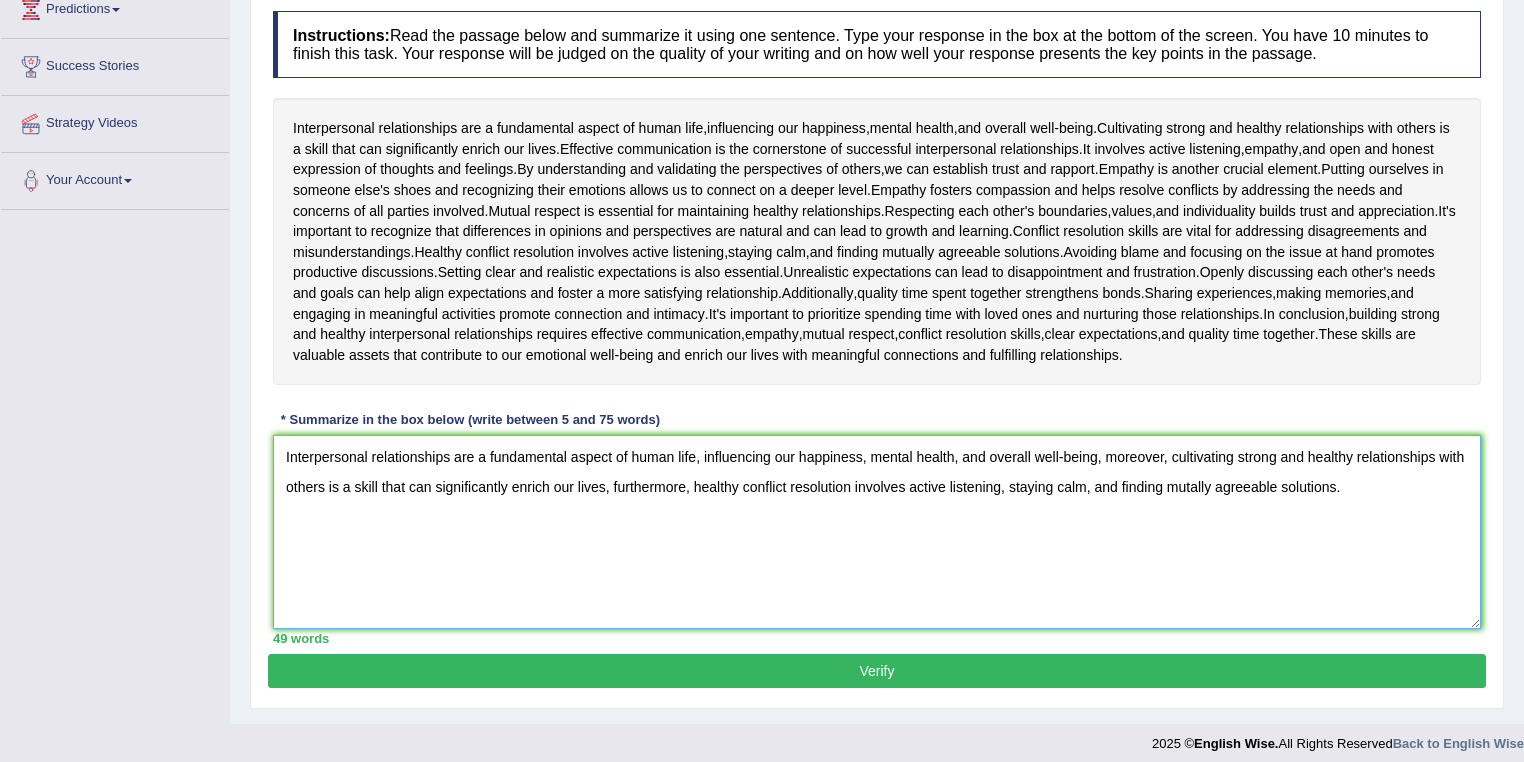 type on "Interpersonal relationships are a fundamental aspect of human life, influencing our happiness, mental health, and overall well-being, moreover, cultivating strong and healthy relationships with others is a skill that can significantly enrich our lives, furthermore, healthy conflict resolution involves active listening, staying calm, and finding mutally agreeable solutions." 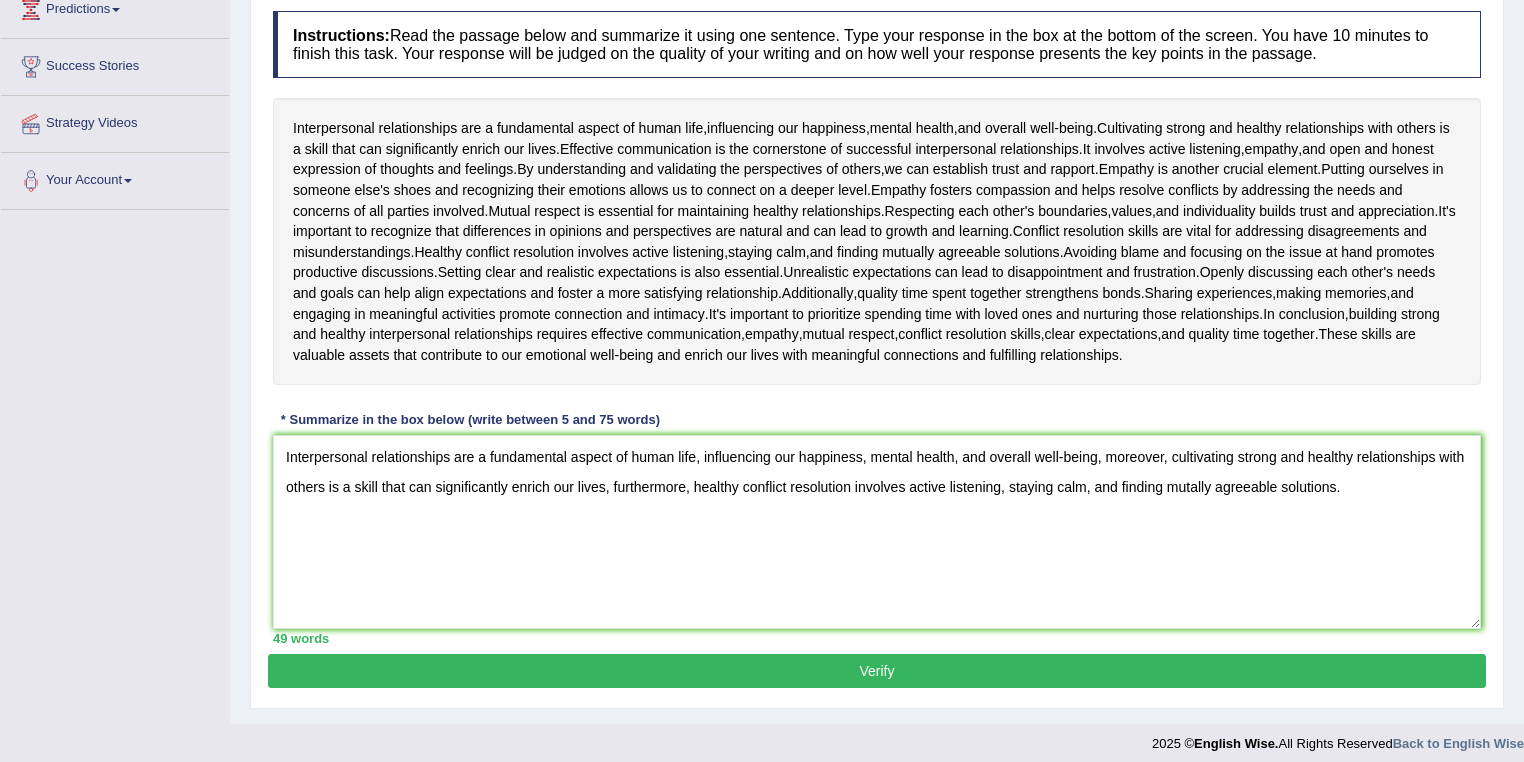 click on "Verify" at bounding box center (877, 671) 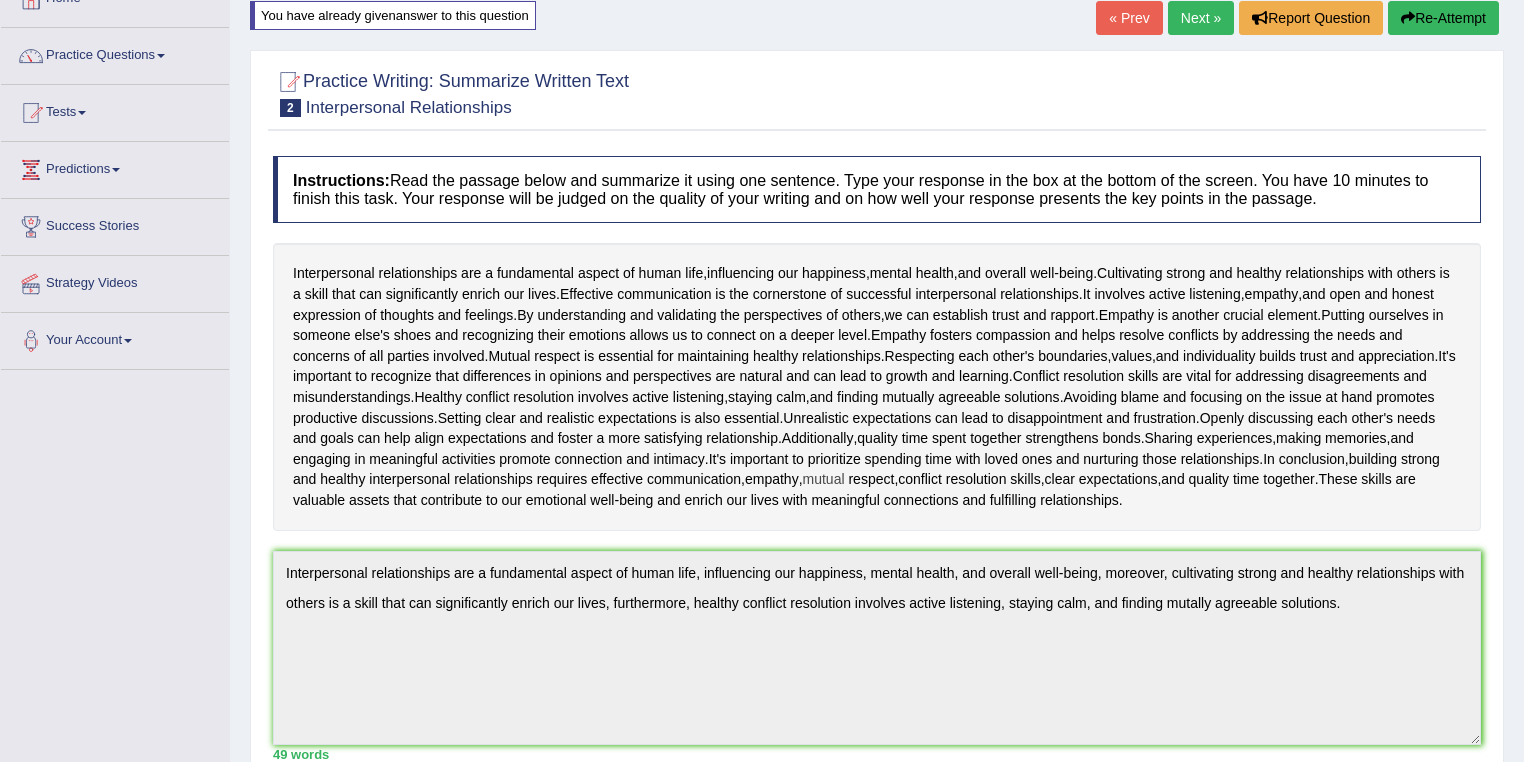 scroll, scrollTop: 128, scrollLeft: 0, axis: vertical 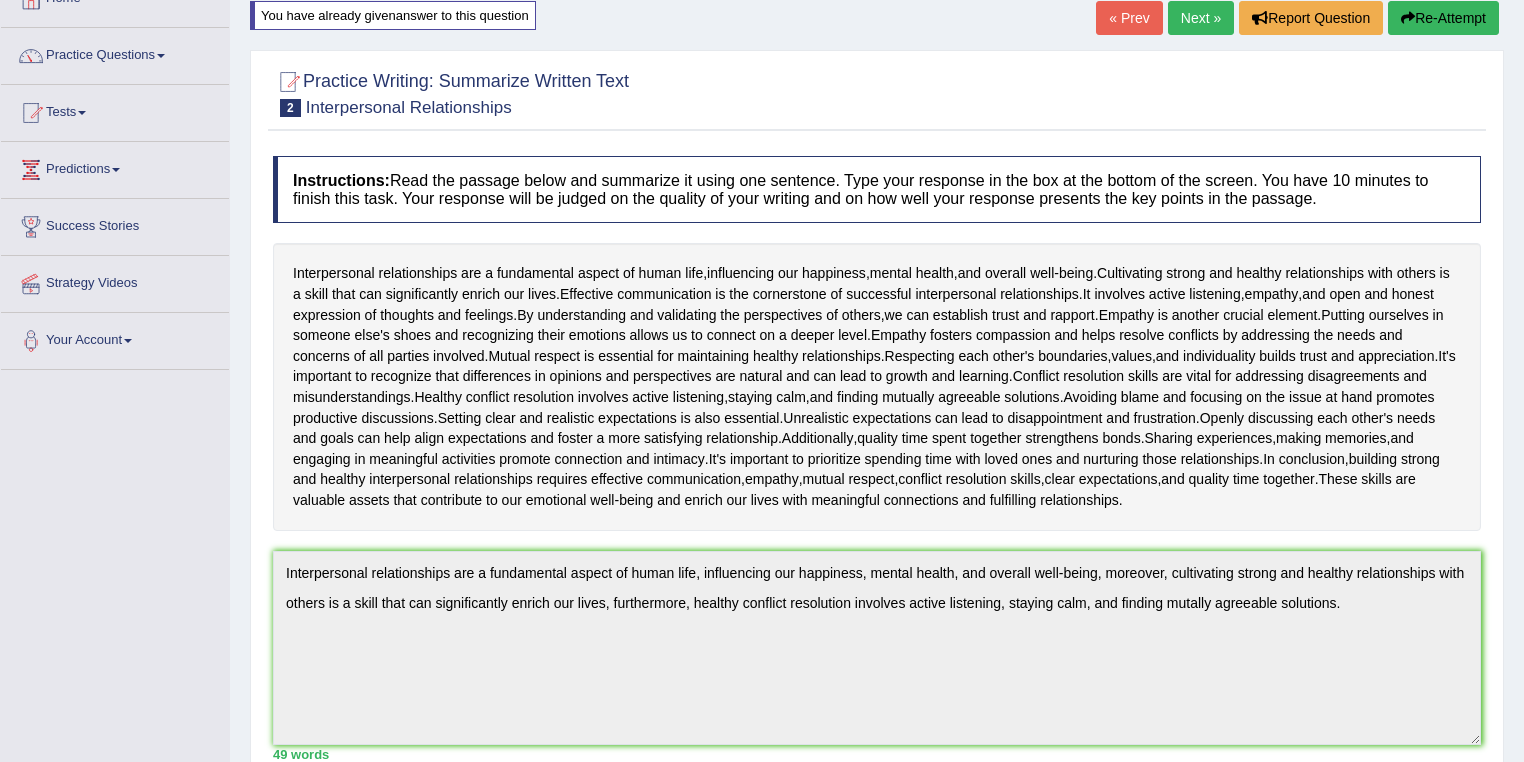click on "Re-Attempt" at bounding box center [1443, 18] 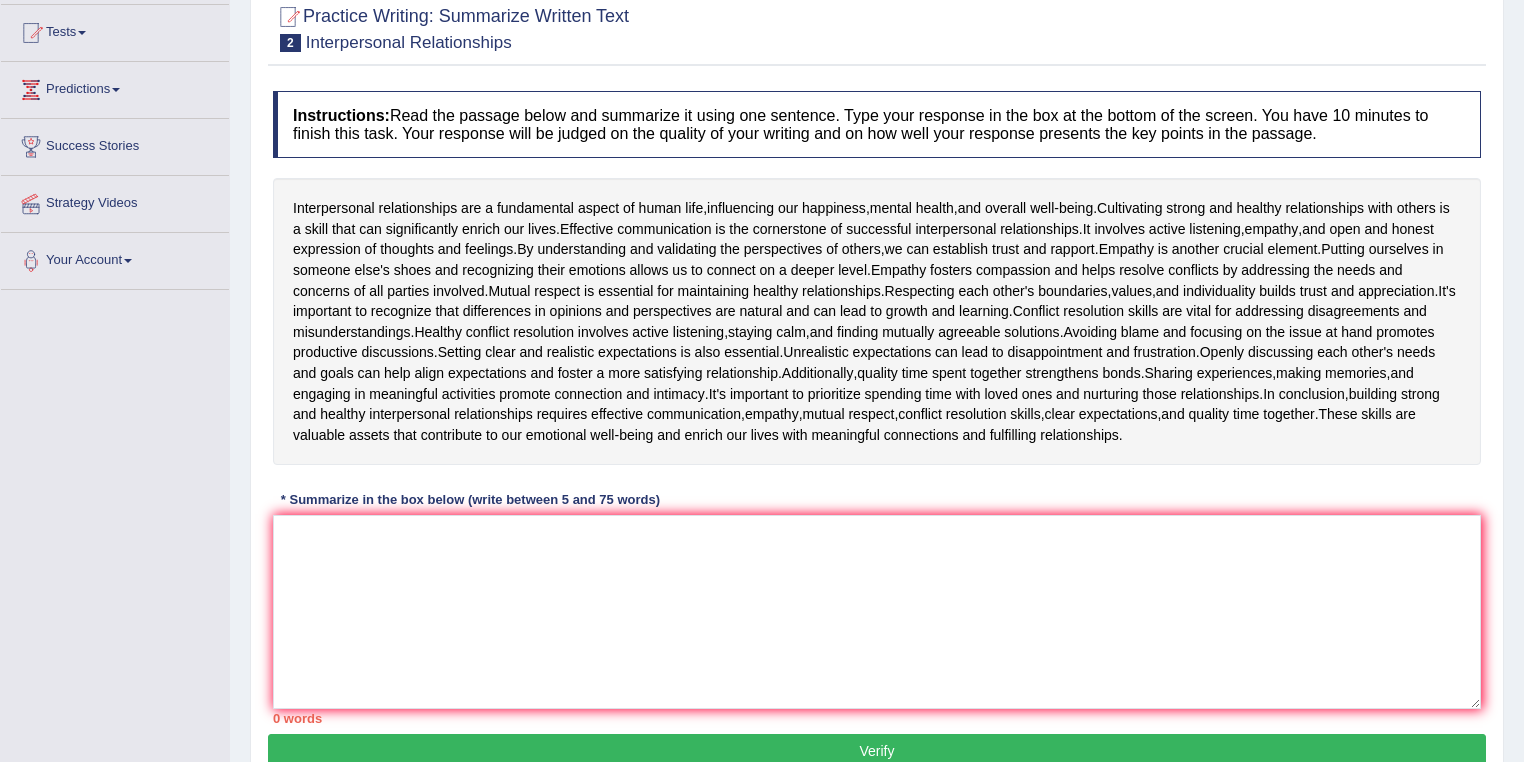 scroll, scrollTop: 0, scrollLeft: 0, axis: both 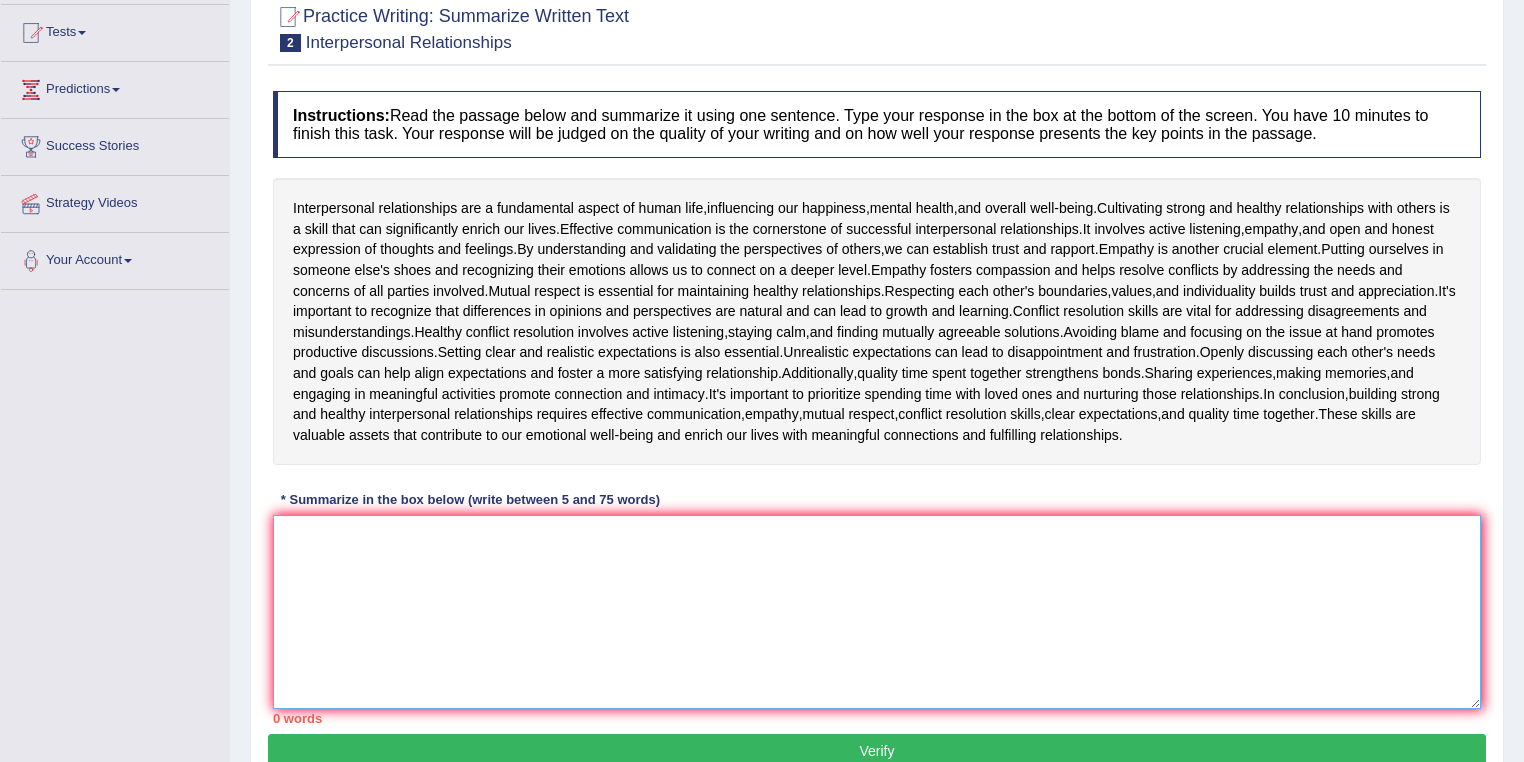click at bounding box center (877, 612) 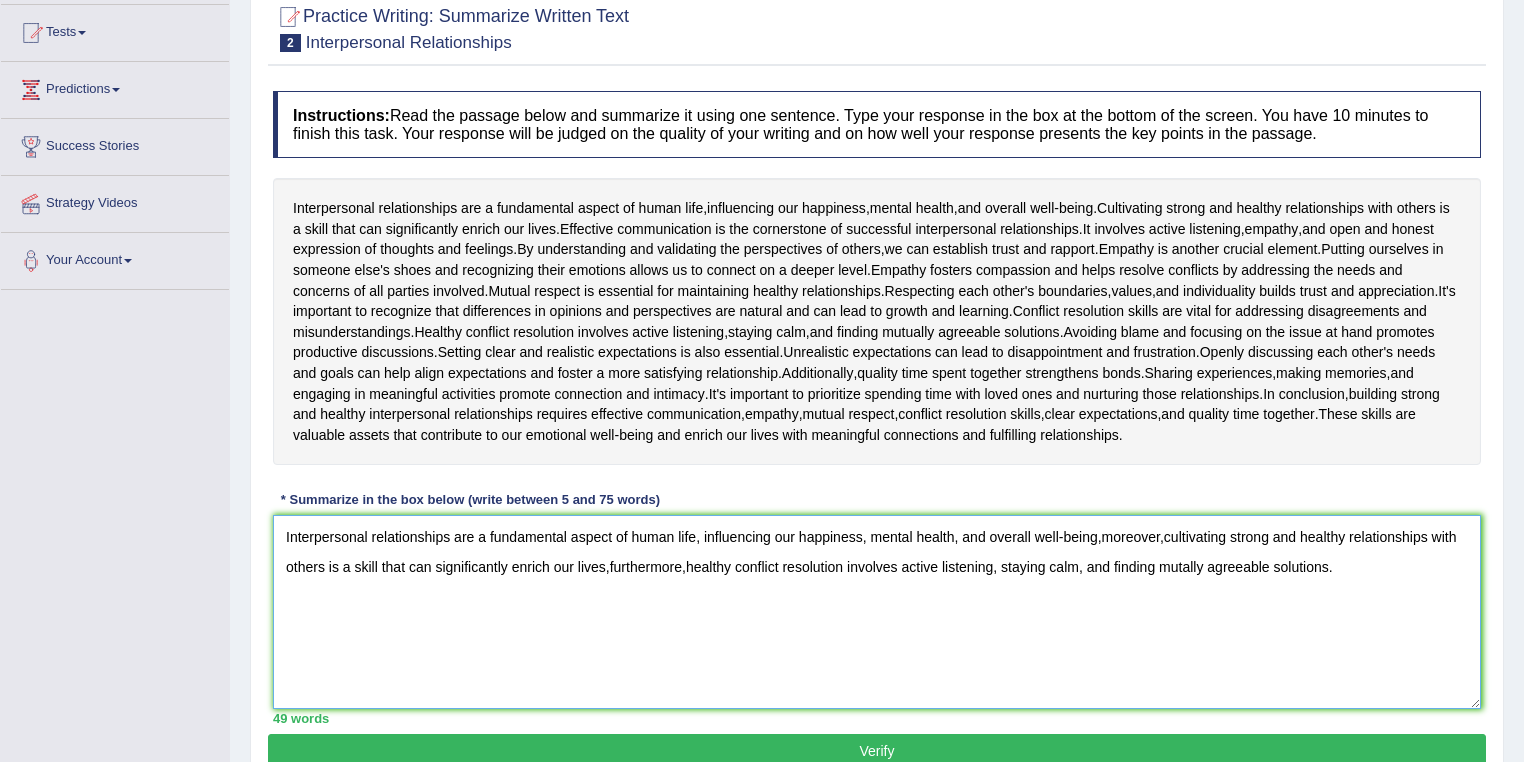 click on "Interpersonal relationships are a fundamental aspect of human life, influencing our happiness, mental health, and overall well-being,moreover,cultivating strong and healthy relationships with others is a skill that can significantly enrich our lives,furthermore,healthy conflict resolution involves active listening, staying calm, and finding mutally agreeable solutions." at bounding box center (877, 612) 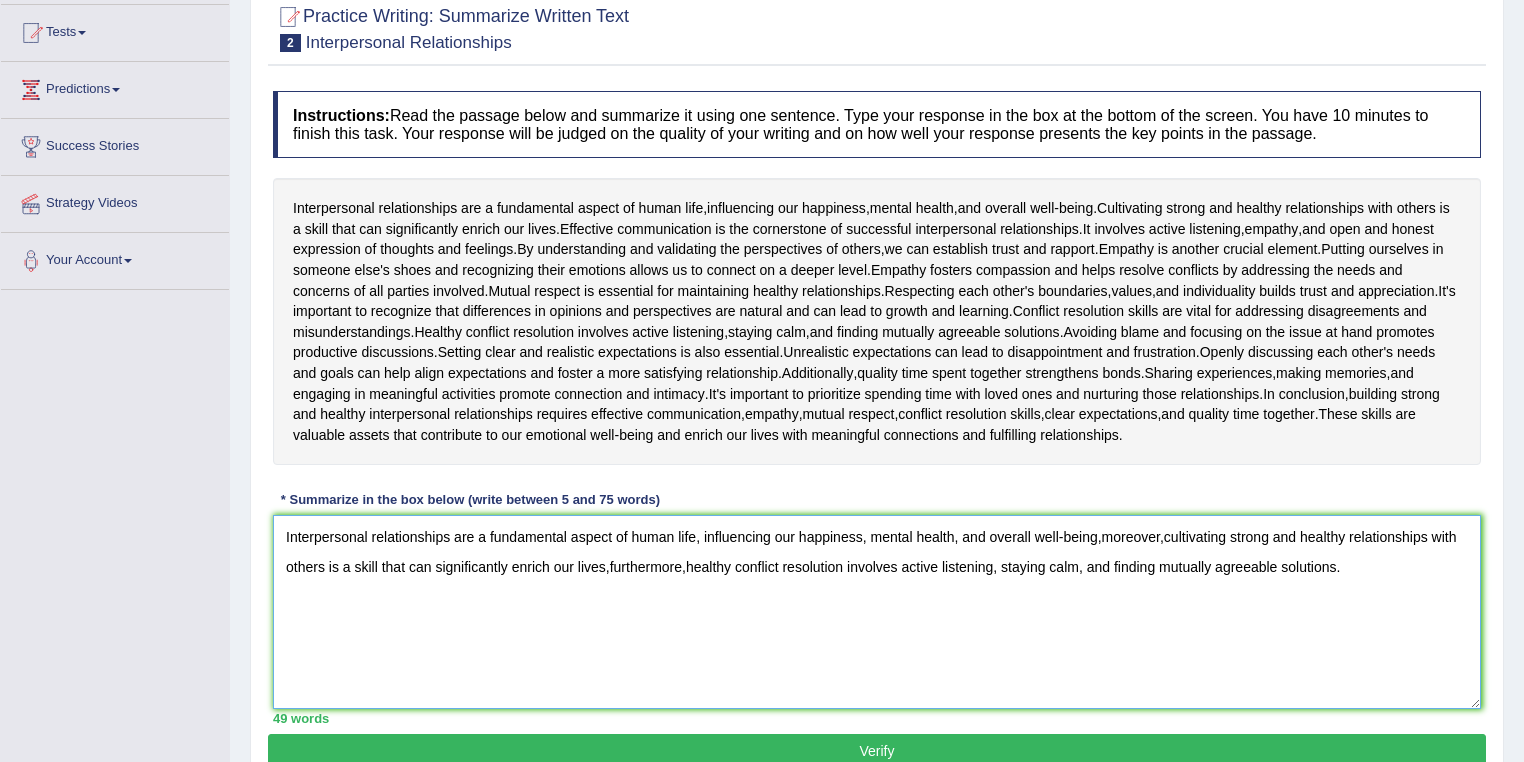 click on "Interpersonal relationships are a fundamental aspect of human life, influencing our happiness, mental health, and overall well-being,moreover,cultivating strong and healthy relationships with others is a skill that can significantly enrich our lives,furthermore,healthy conflict resolution involves active listening, staying calm, and finding mutually agreeable solutions." at bounding box center [877, 612] 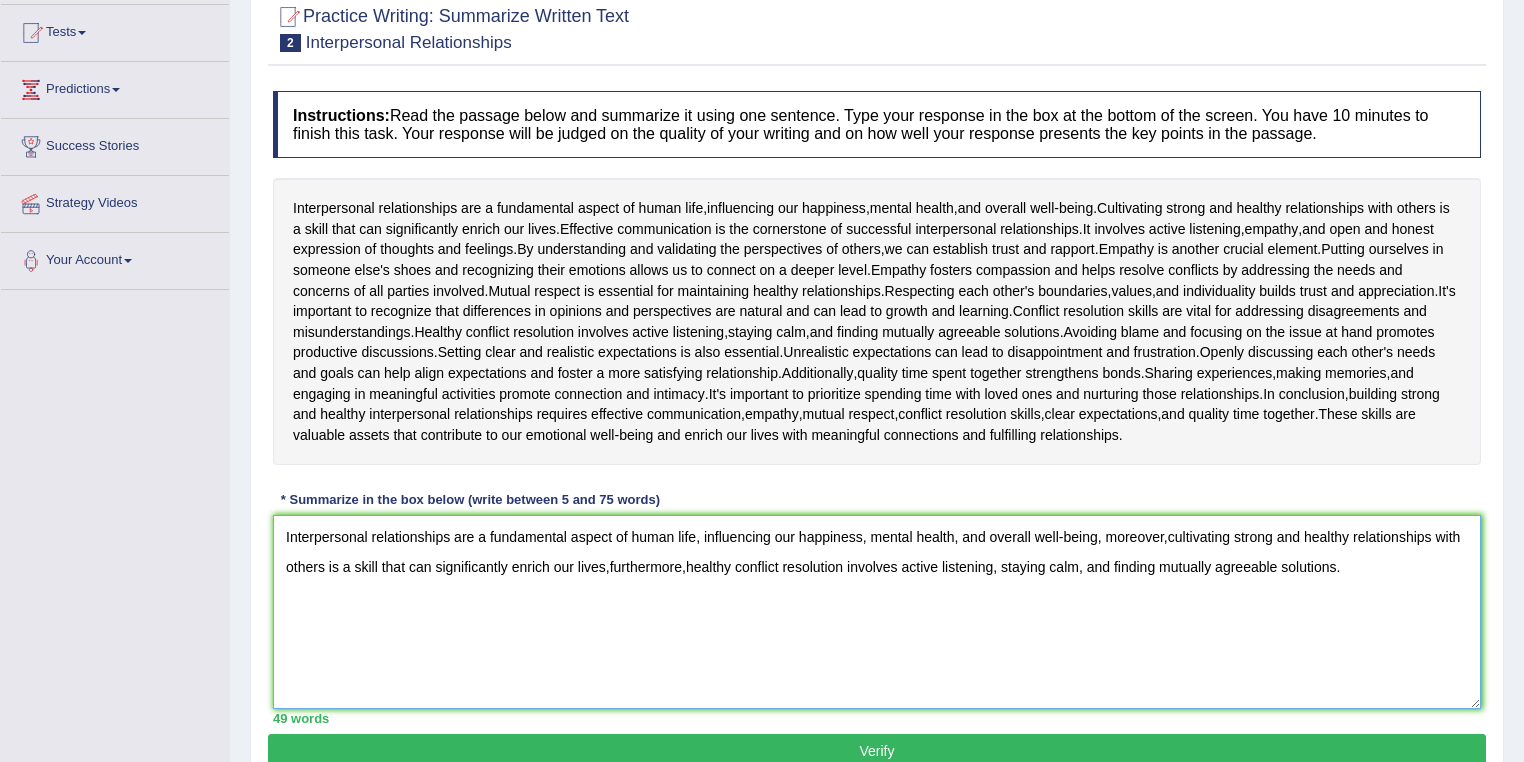 click on "Interpersonal relationships are a fundamental aspect of human life, influencing our happiness, mental health, and overall well-being, moreover,cultivating strong and healthy relationships with others is a skill that can significantly enrich our lives,furthermore,healthy conflict resolution involves active listening, staying calm, and finding mutually agreeable solutions." at bounding box center (877, 612) 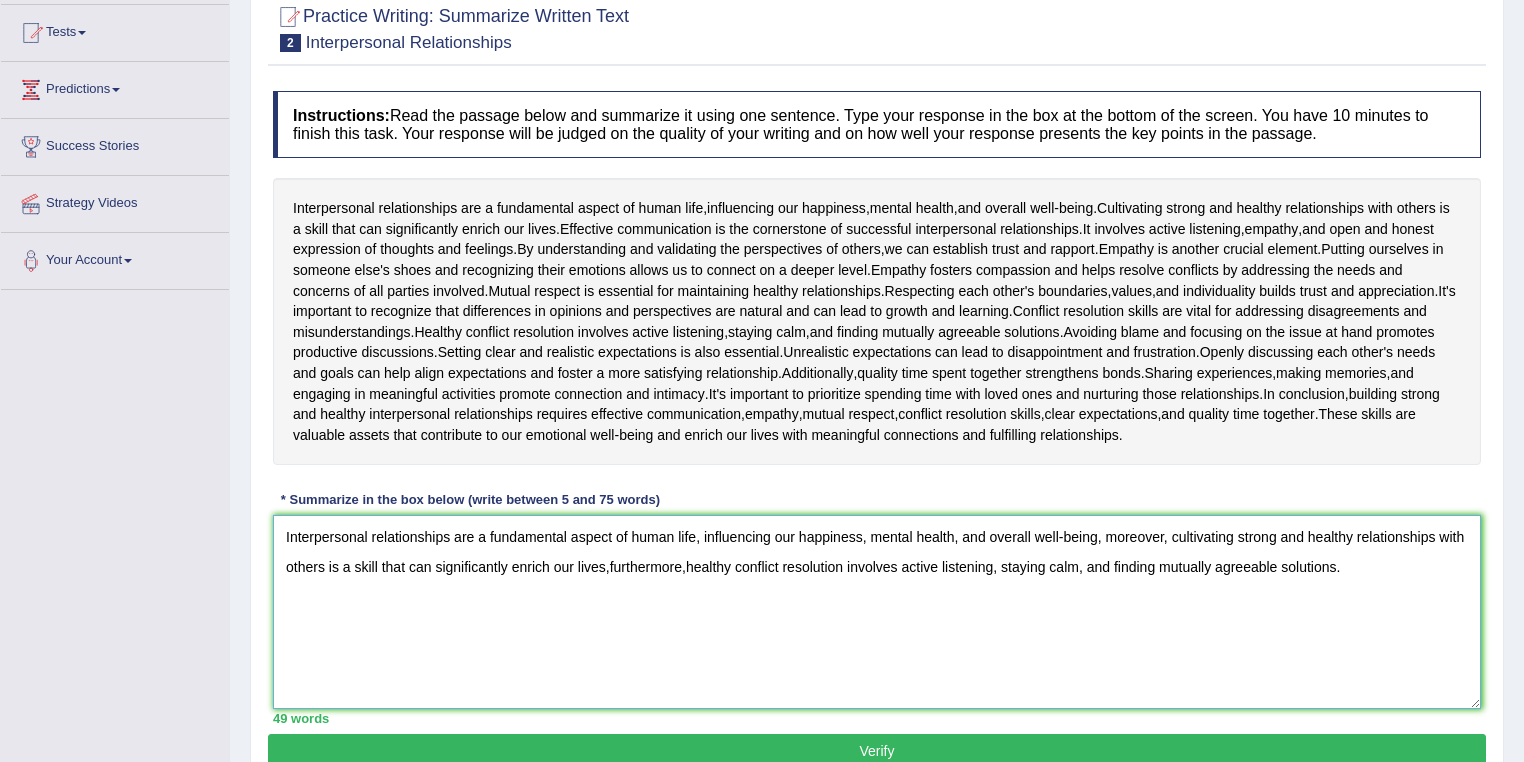 click on "Interpersonal relationships are a fundamental aspect of human life, influencing our happiness, mental health, and overall well-being, moreover, cultivating strong and healthy relationships with others is a skill that can significantly enrich our lives,furthermore,healthy conflict resolution involves active listening, staying calm, and finding mutually agreeable solutions." at bounding box center [877, 612] 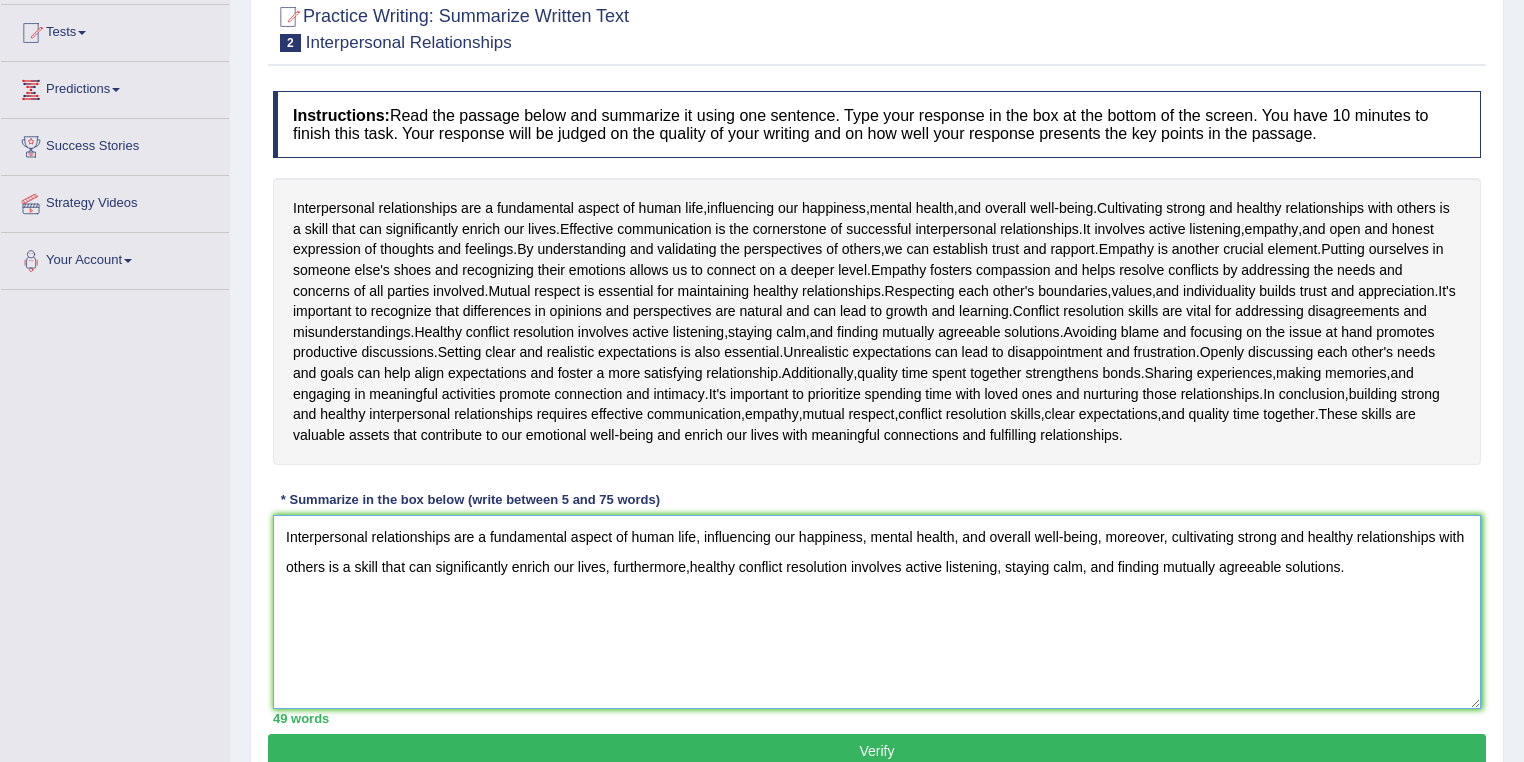 click on "Interpersonal relationships are a fundamental aspect of human life, influencing our happiness, mental health, and overall well-being, moreover, cultivating strong and healthy relationships with others is a skill that can significantly enrich our lives, furthermore,healthy conflict resolution involves active listening, staying calm, and finding mutually agreeable solutions." at bounding box center (877, 612) 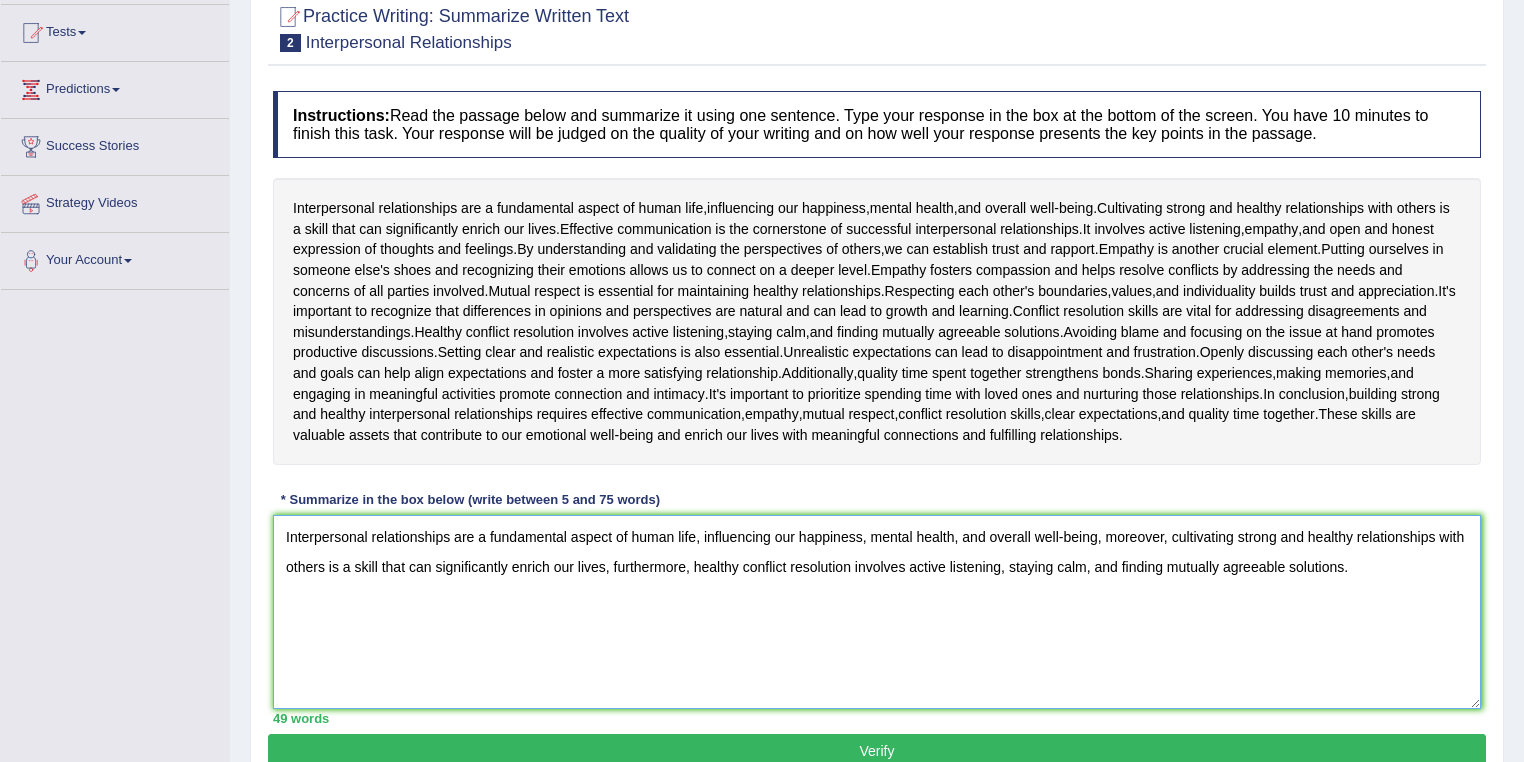 type on "Interpersonal relationships are a fundamental aspect of human life, influencing our happiness, mental health, and overall well-being, moreover, cultivating strong and healthy relationships with others is a skill that can significantly enrich our lives, furthermore, healthy conflict resolution involves active listening, staying calm, and finding mutually agreeable solutions." 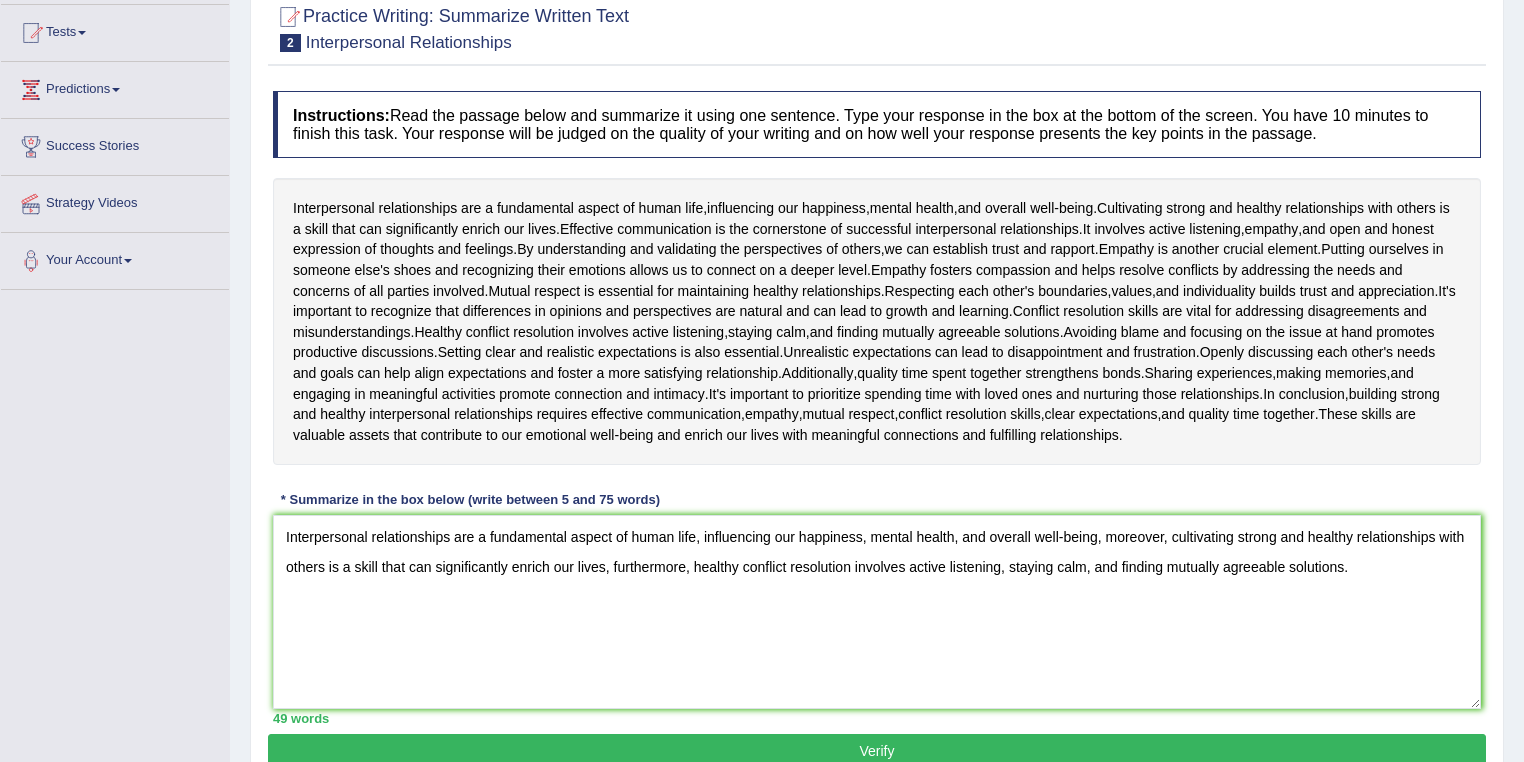 click on "Verify" at bounding box center (877, 751) 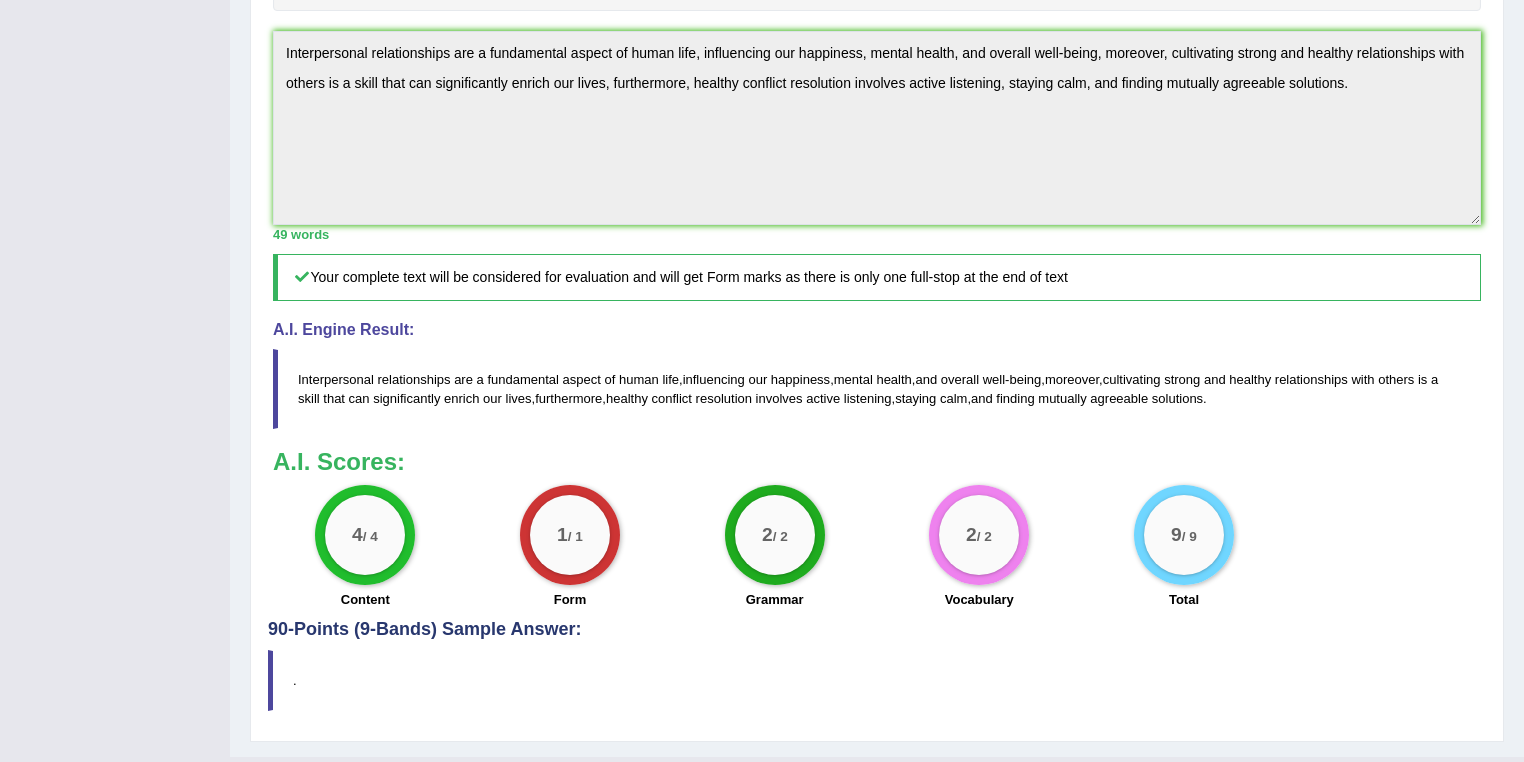 scroll, scrollTop: 688, scrollLeft: 0, axis: vertical 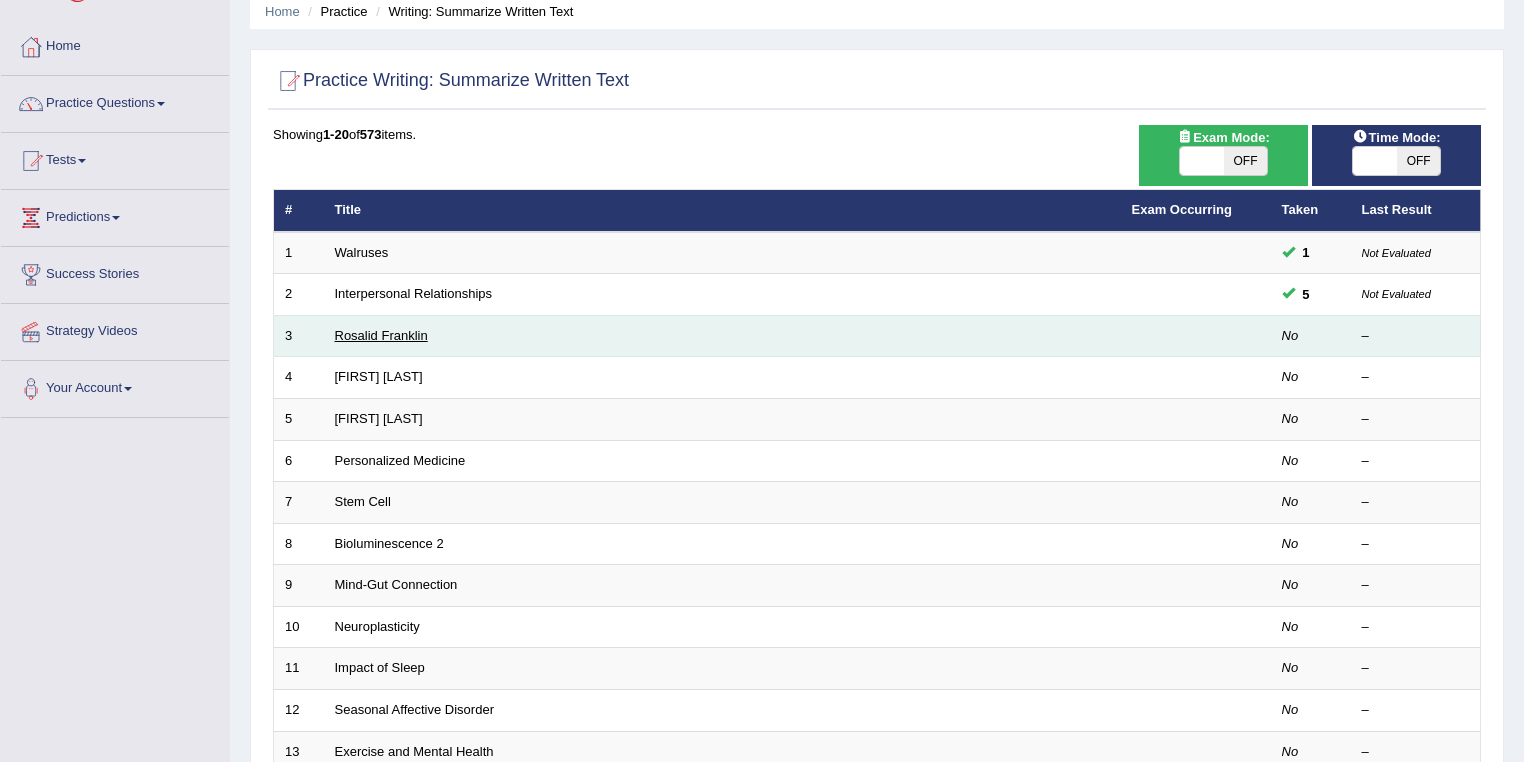 click on "Rosalid Franklin" at bounding box center [381, 335] 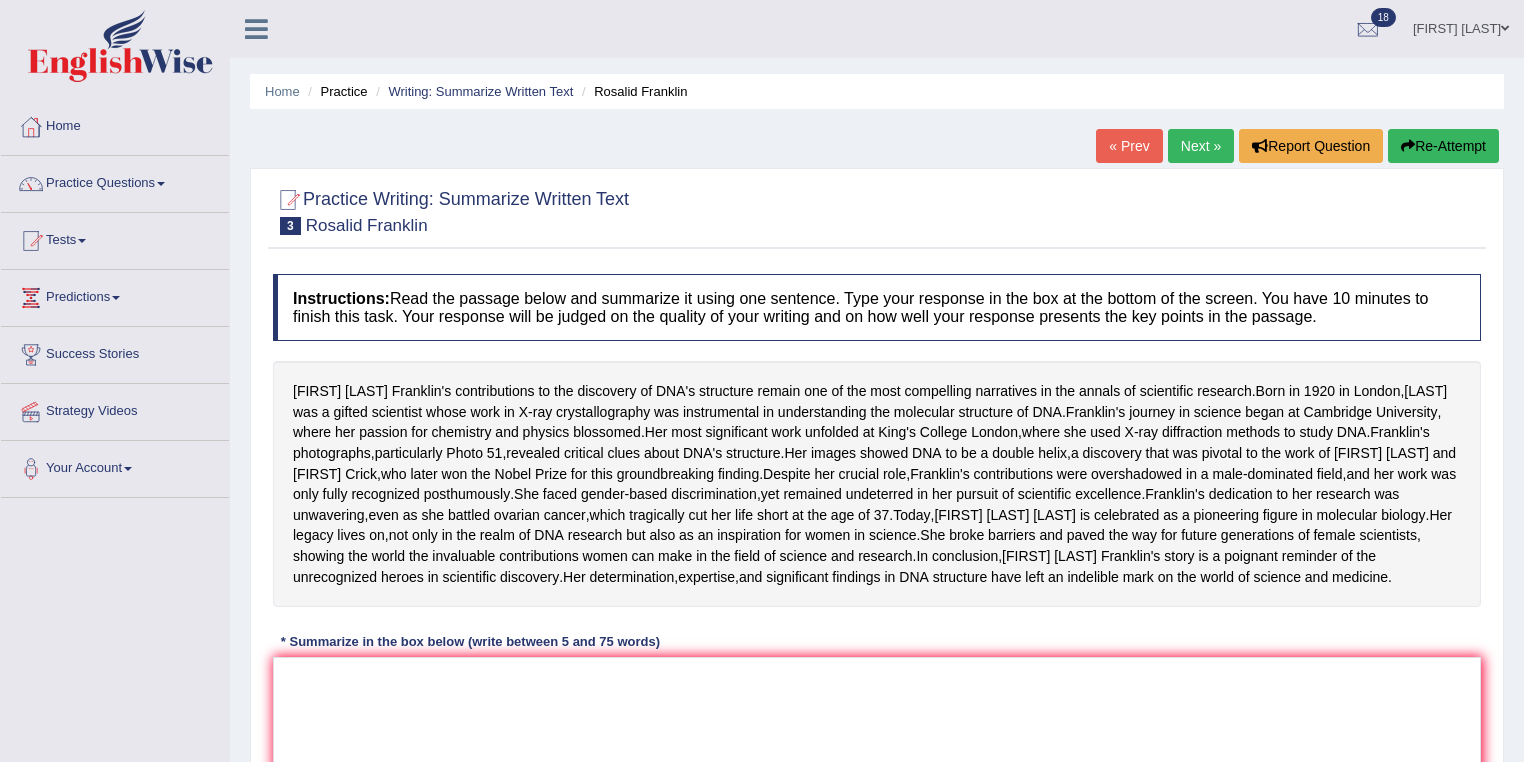 scroll, scrollTop: 0, scrollLeft: 0, axis: both 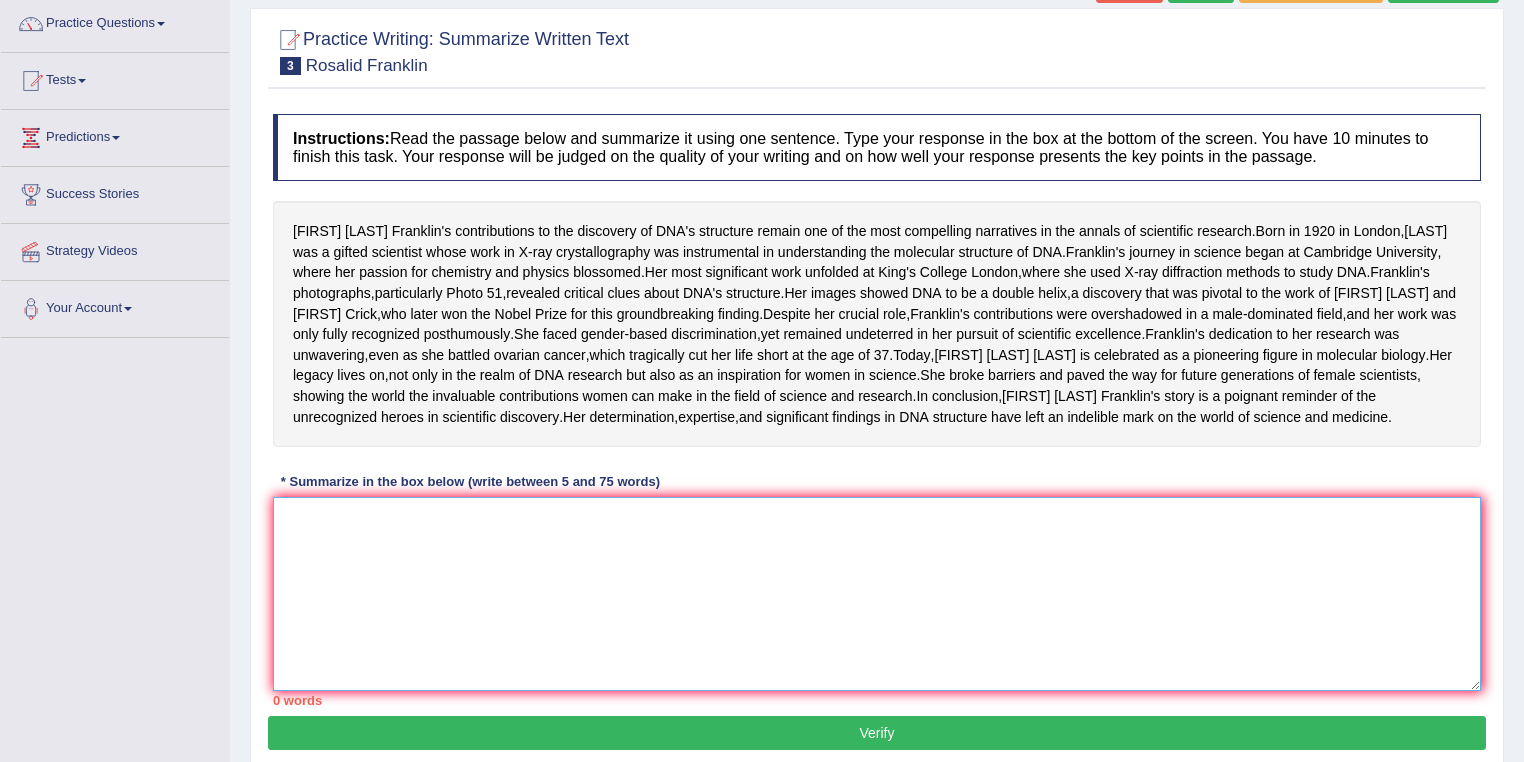 click at bounding box center (877, 594) 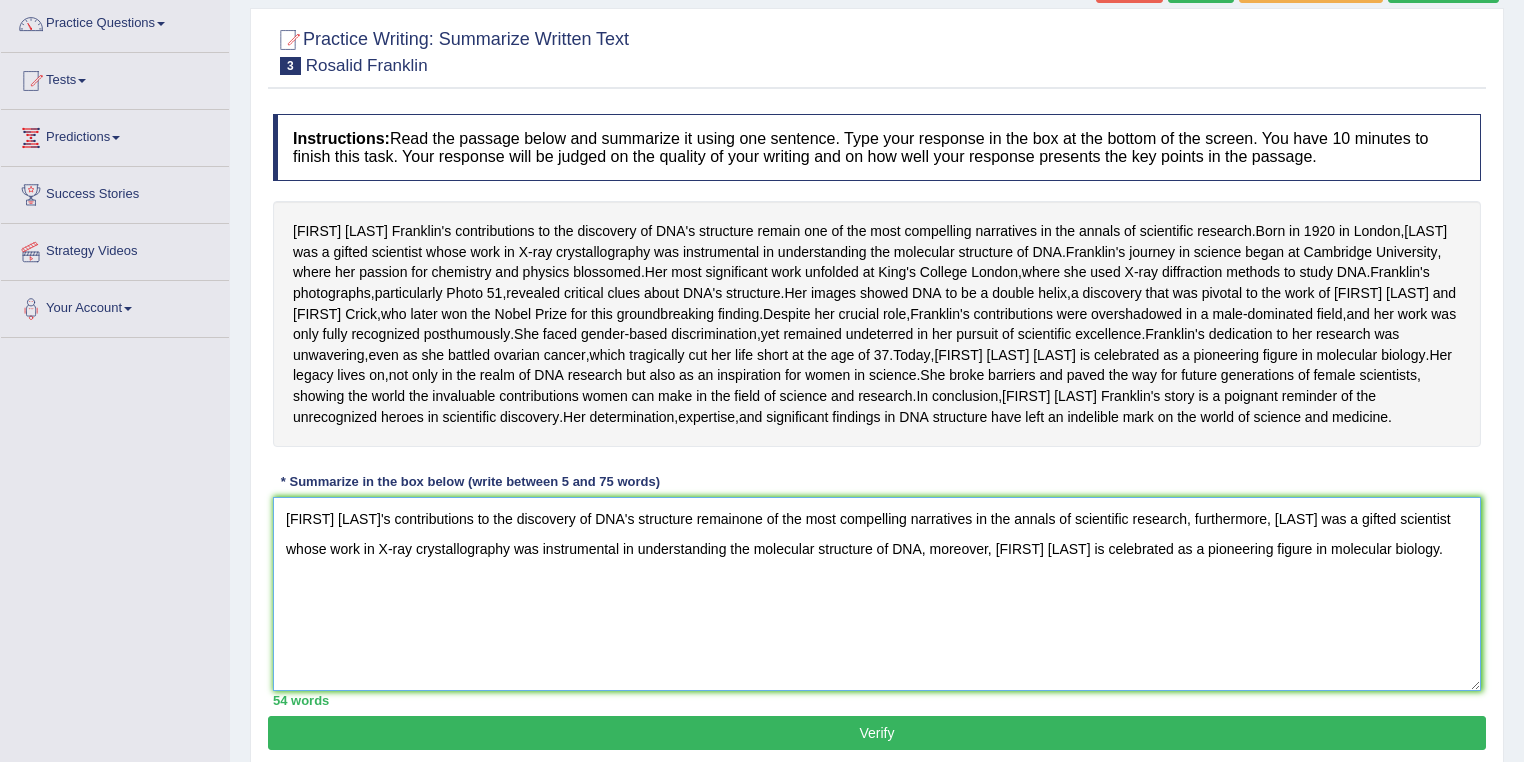 click on "[FIRST] [LAST]'s contributions to the discovery of DNA's structure remainone of the most compelling narratives in the annals of scientific research, furthermore, [LAST] was a gifted scientist whose work in X-ray crystallography was instrumental in understanding the molecular structure of DNA, moreover, [FIRST] [LAST] is celebrated as a pioneering figure in molecular biology." at bounding box center [877, 594] 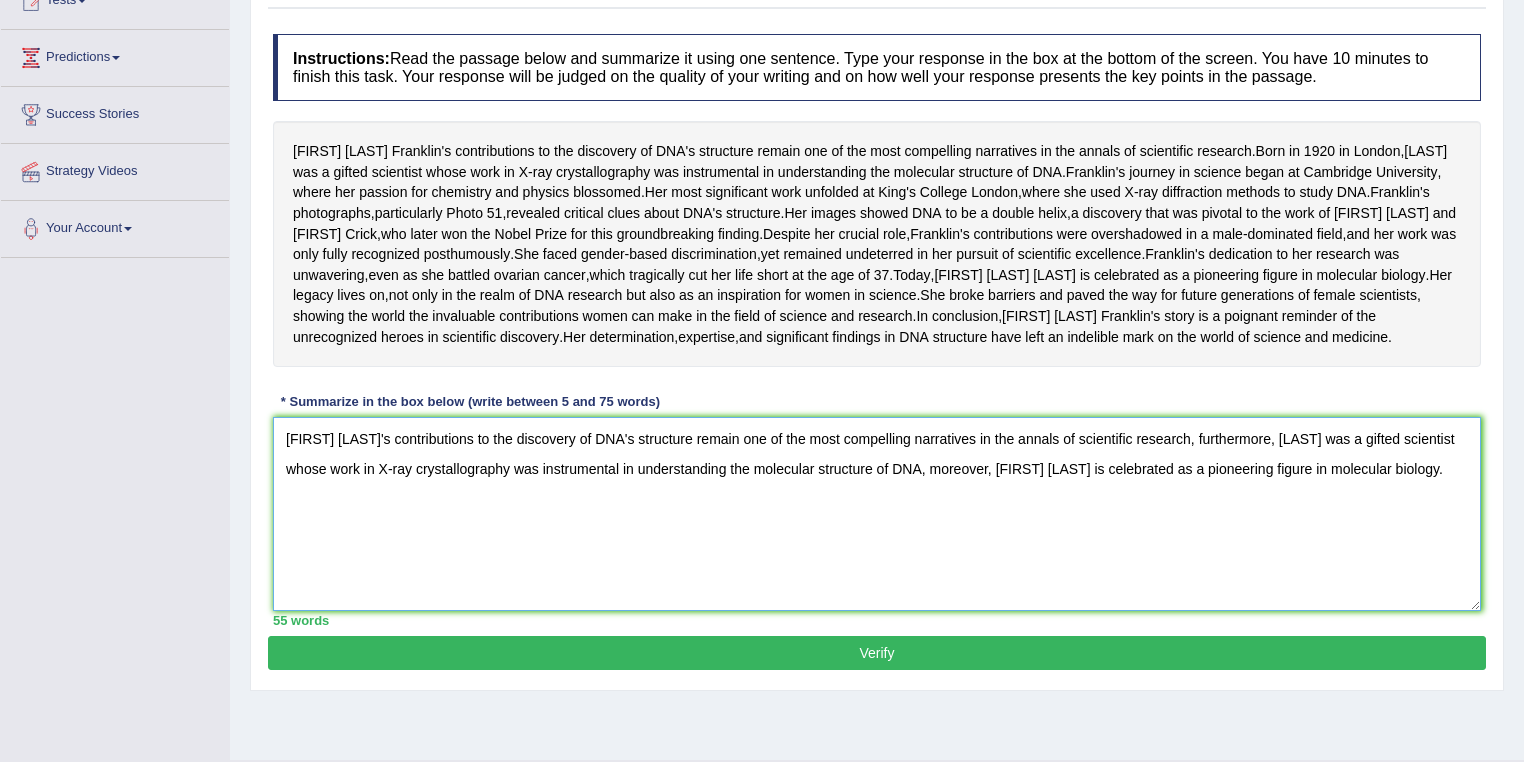 scroll, scrollTop: 320, scrollLeft: 0, axis: vertical 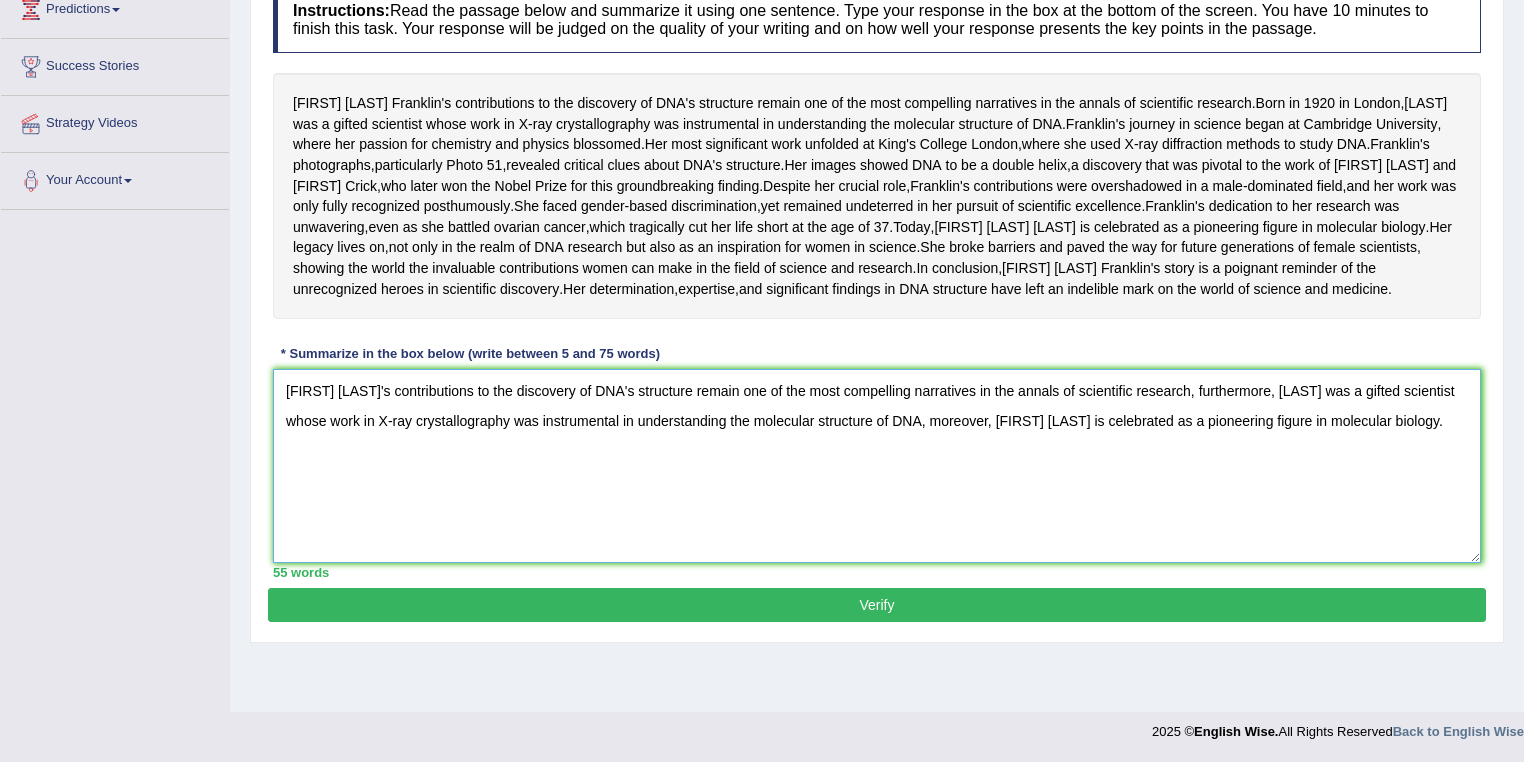type on "Rosalind Franklin's contributions to the discovery of DNA's structure remain one of the most compelling narratives in the annals of scientific research, furthermore, Franklin was a gifted scientist whose work in X-ray crystallography was instrumental in understanding the molecular structure of DNA, moreover, Rosalind Franklin is celebrated as a pioneering figure in molecular biology." 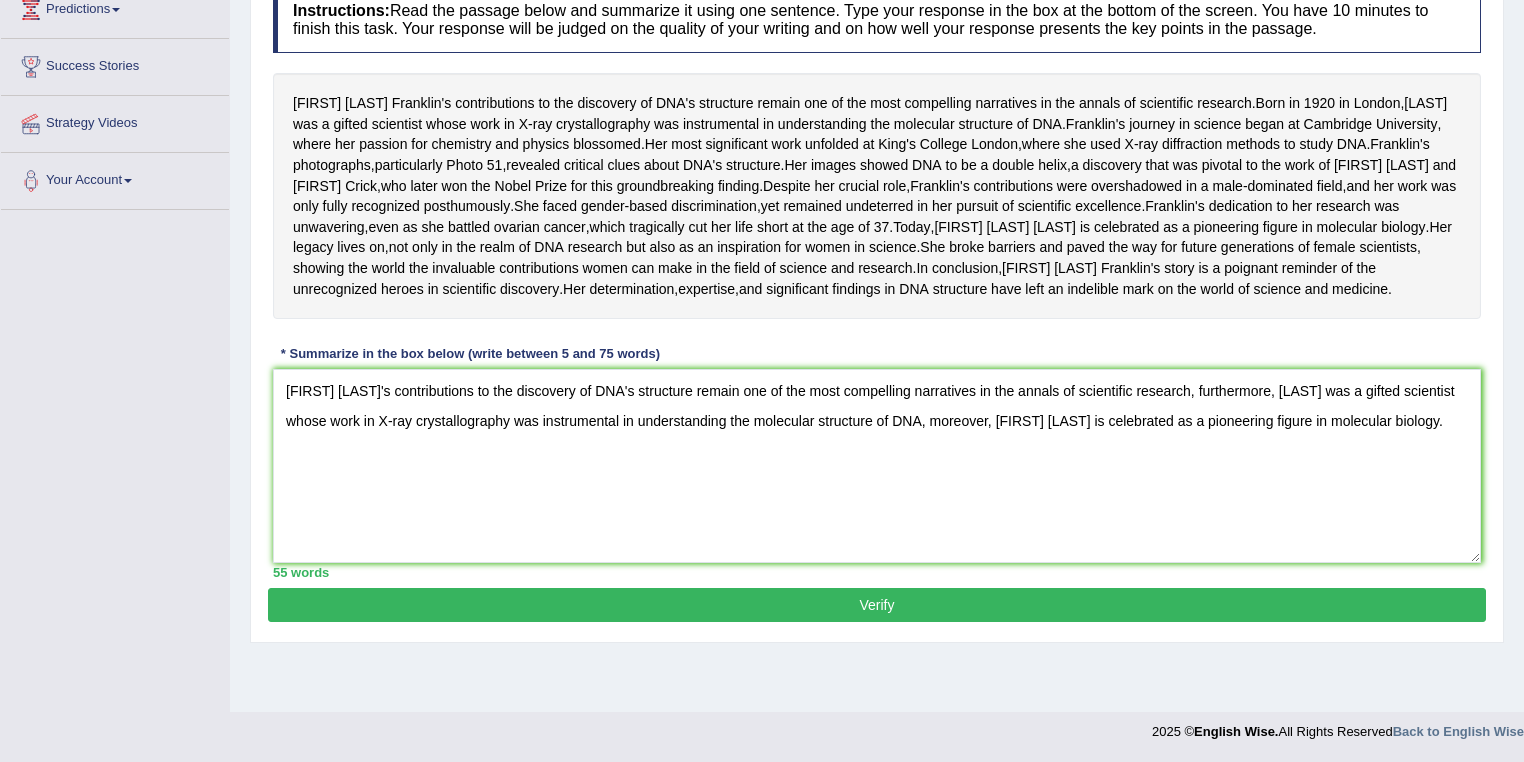 click on "Verify" at bounding box center [877, 605] 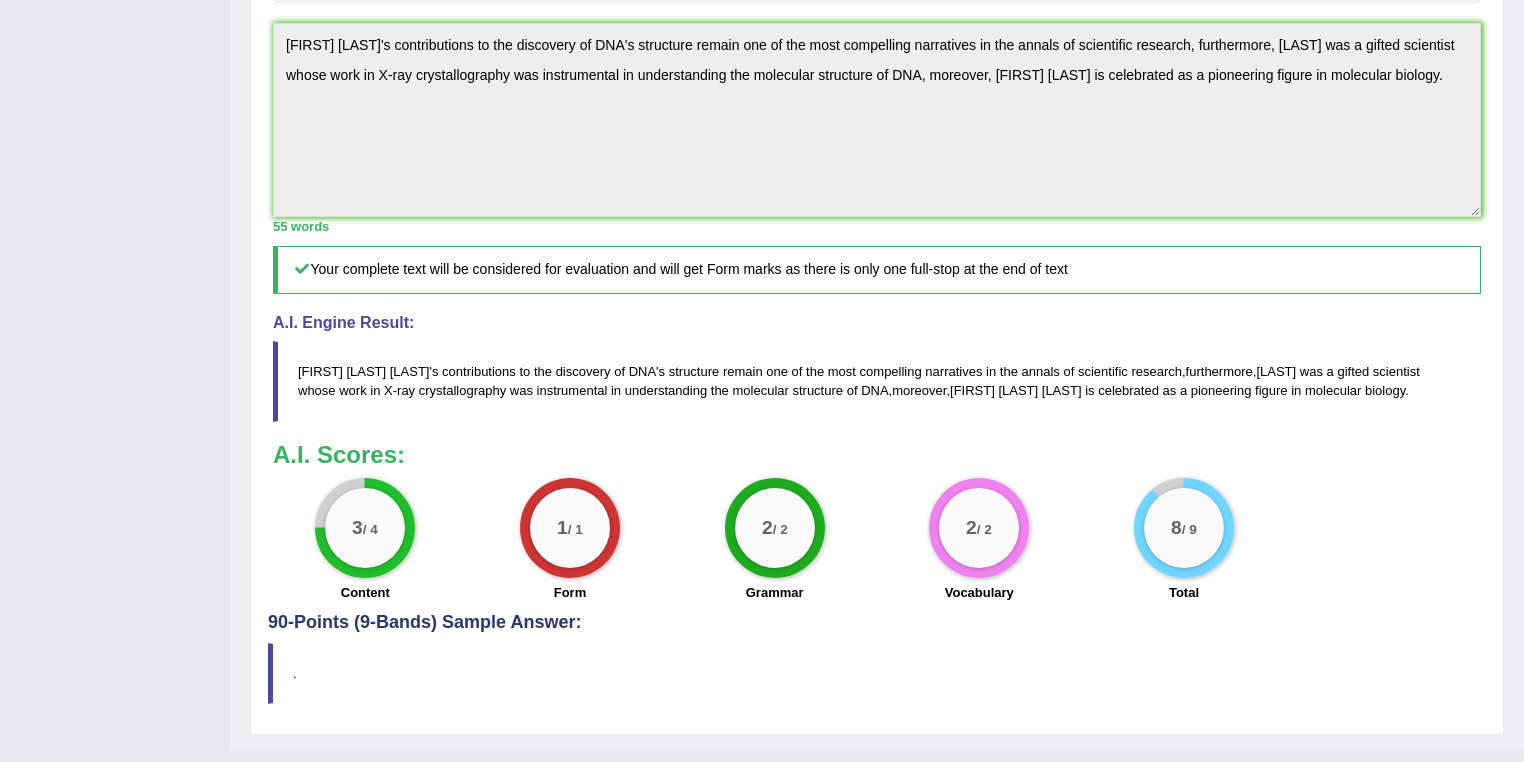 scroll, scrollTop: 602, scrollLeft: 0, axis: vertical 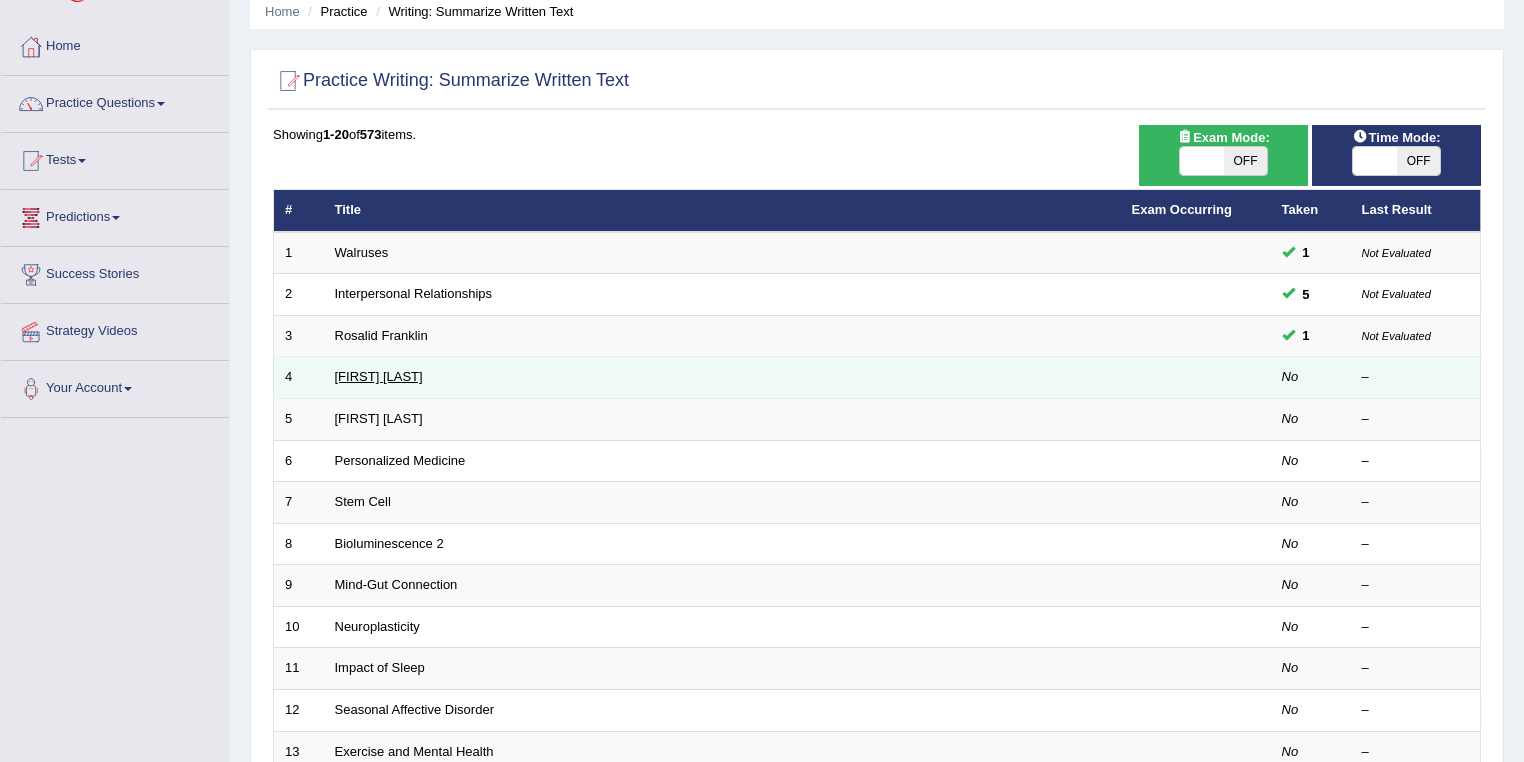 click on "[FIRST] [LAST]" at bounding box center (379, 376) 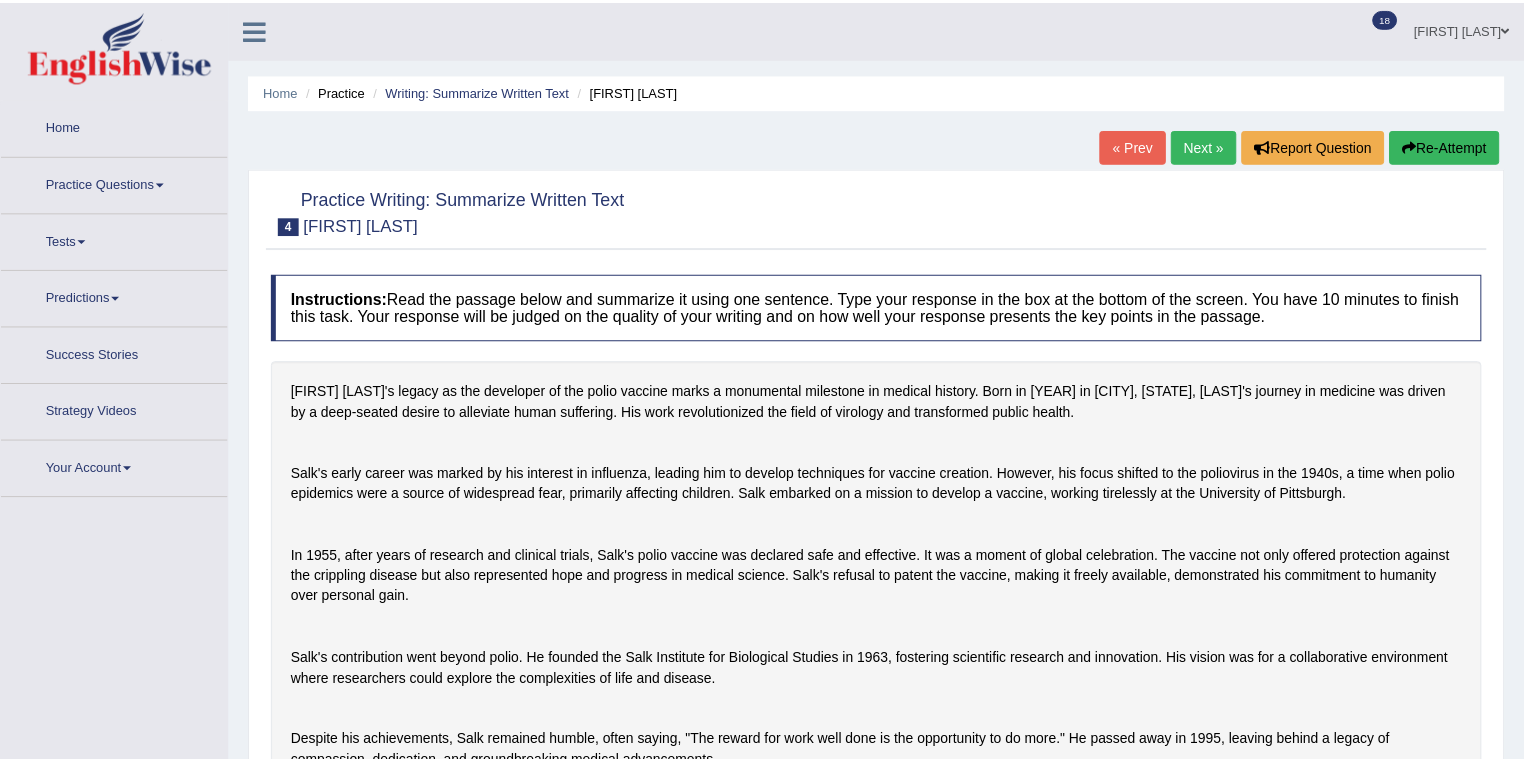 scroll, scrollTop: 0, scrollLeft: 0, axis: both 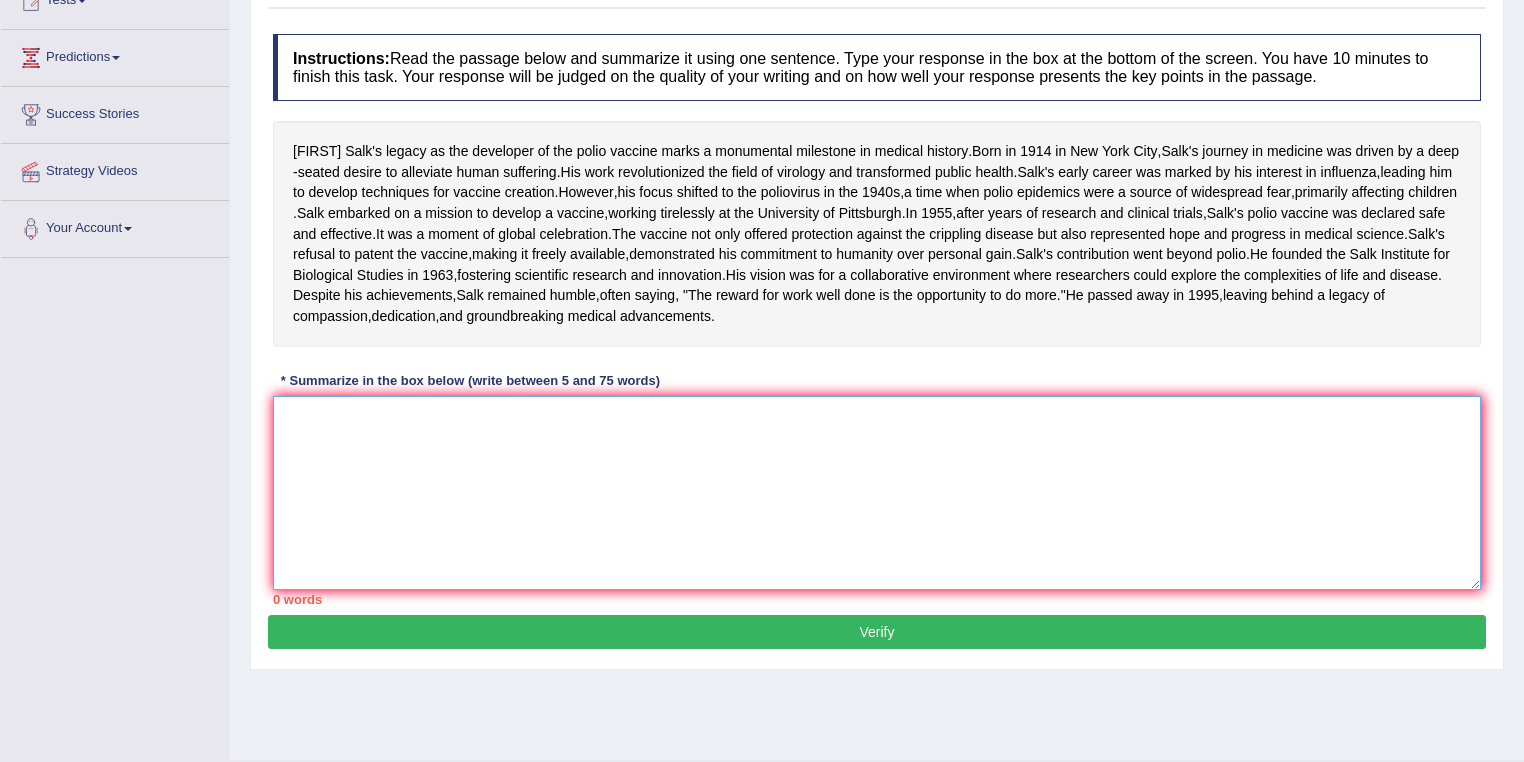 click at bounding box center [877, 493] 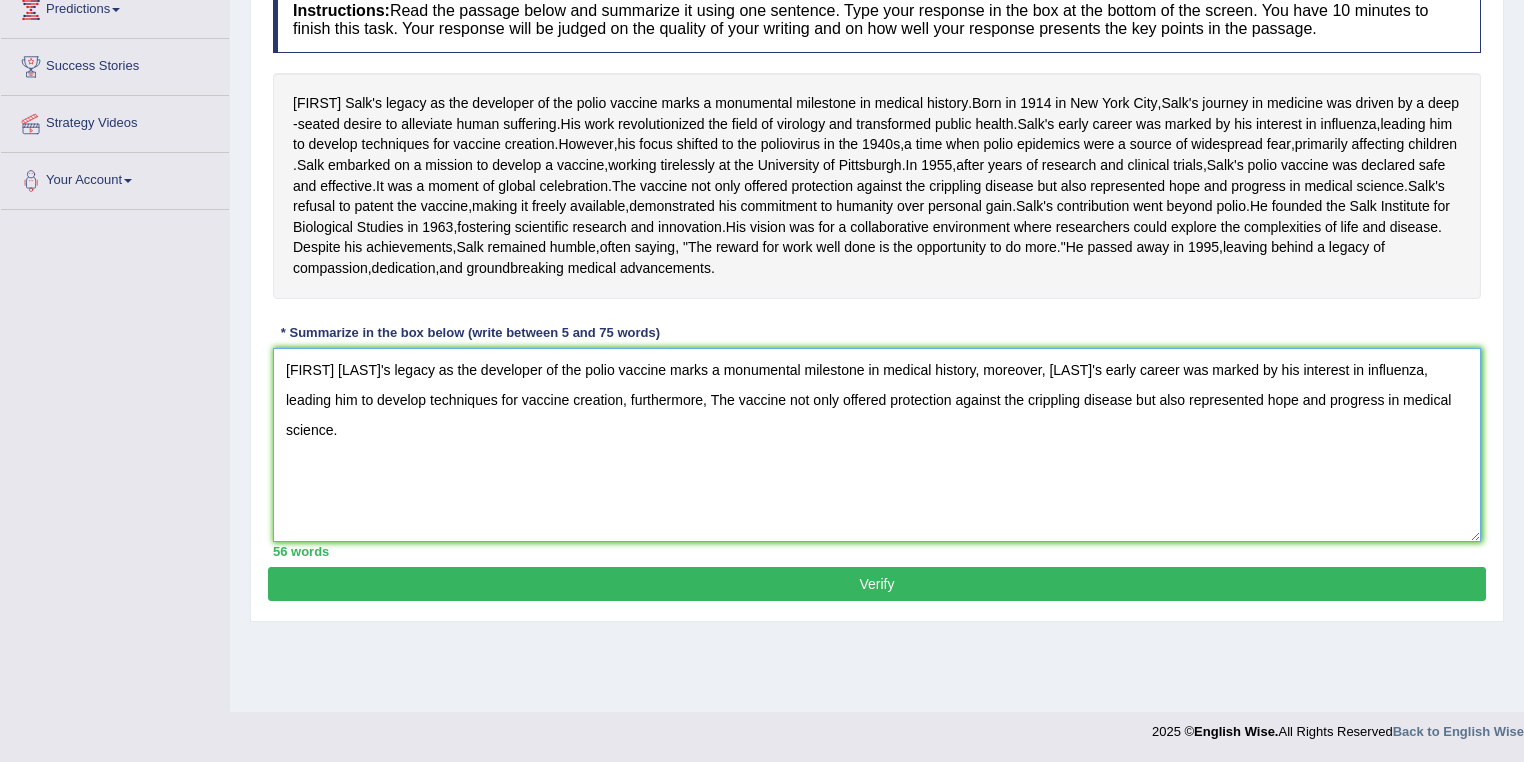 type on "[FIRST] [LAST]'s legacy as the developer of the polio vaccine marks a monumental milestone in medical history, moreover, [LAST]'s early career was marked by his interest in influenza, leading him to develop techniques for vaccine creation, furthermore, The vaccine not only offered protection against the crippling disease but also represented hope and progress in medical science." 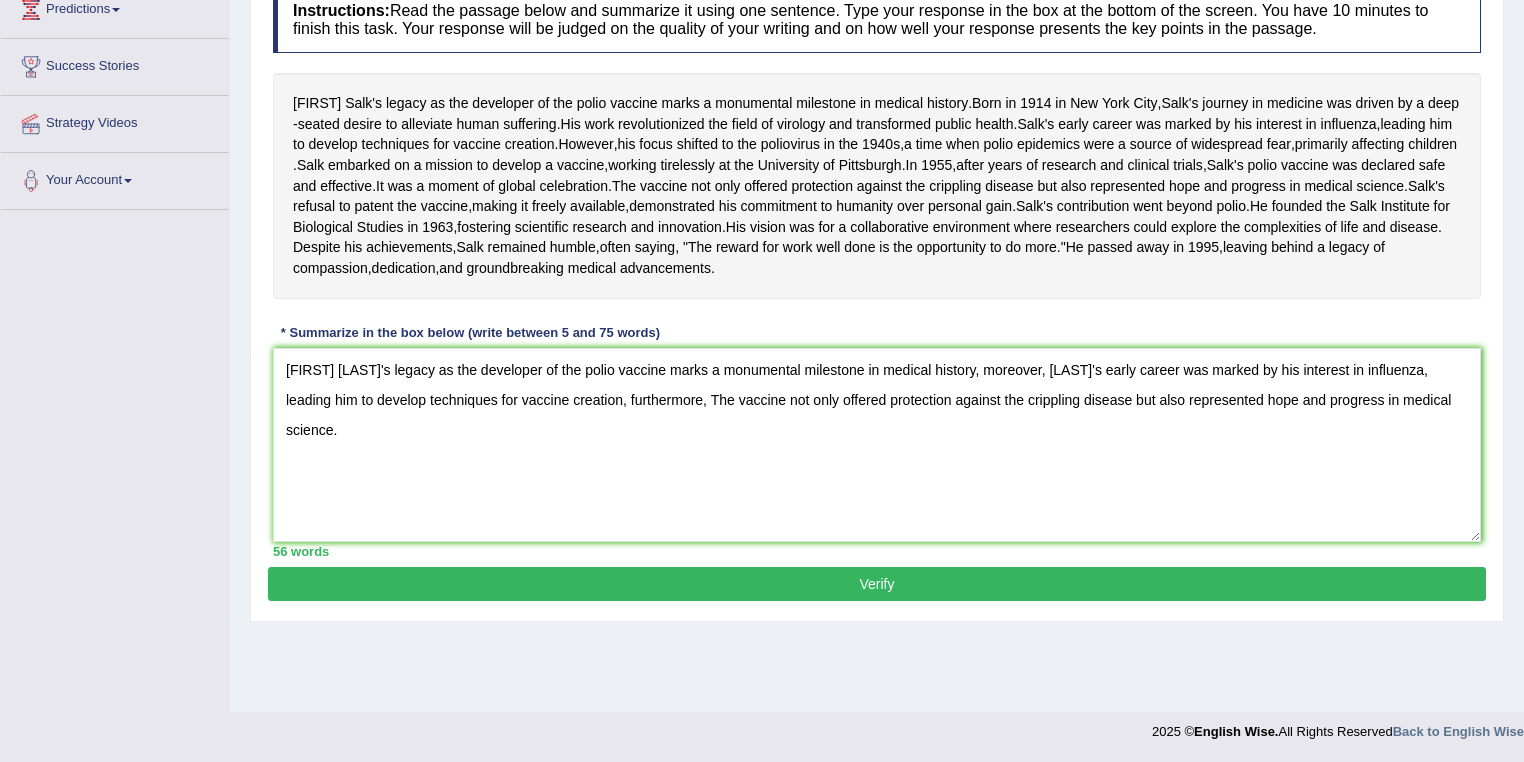 click on "Verify" at bounding box center (877, 584) 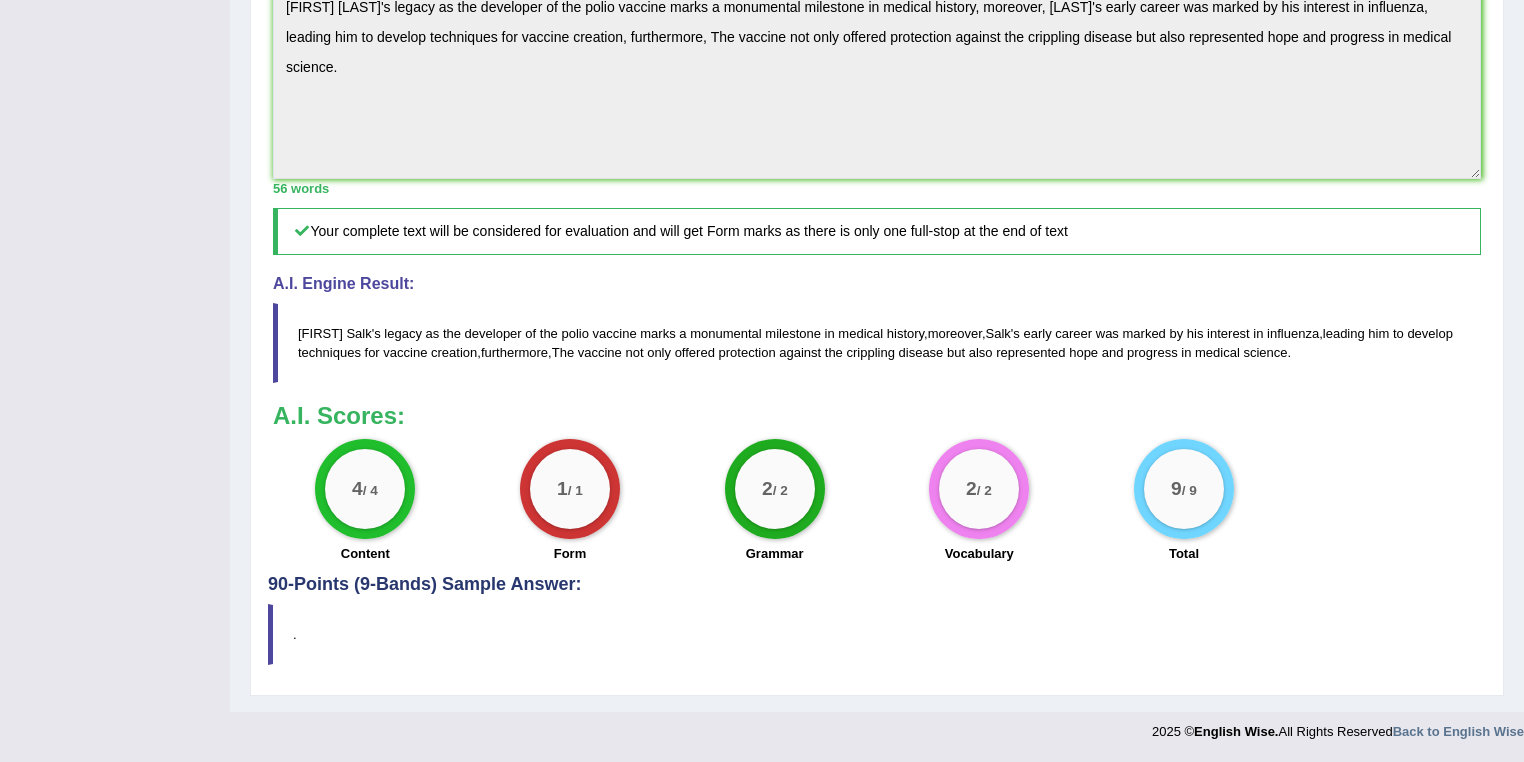 scroll, scrollTop: 741, scrollLeft: 0, axis: vertical 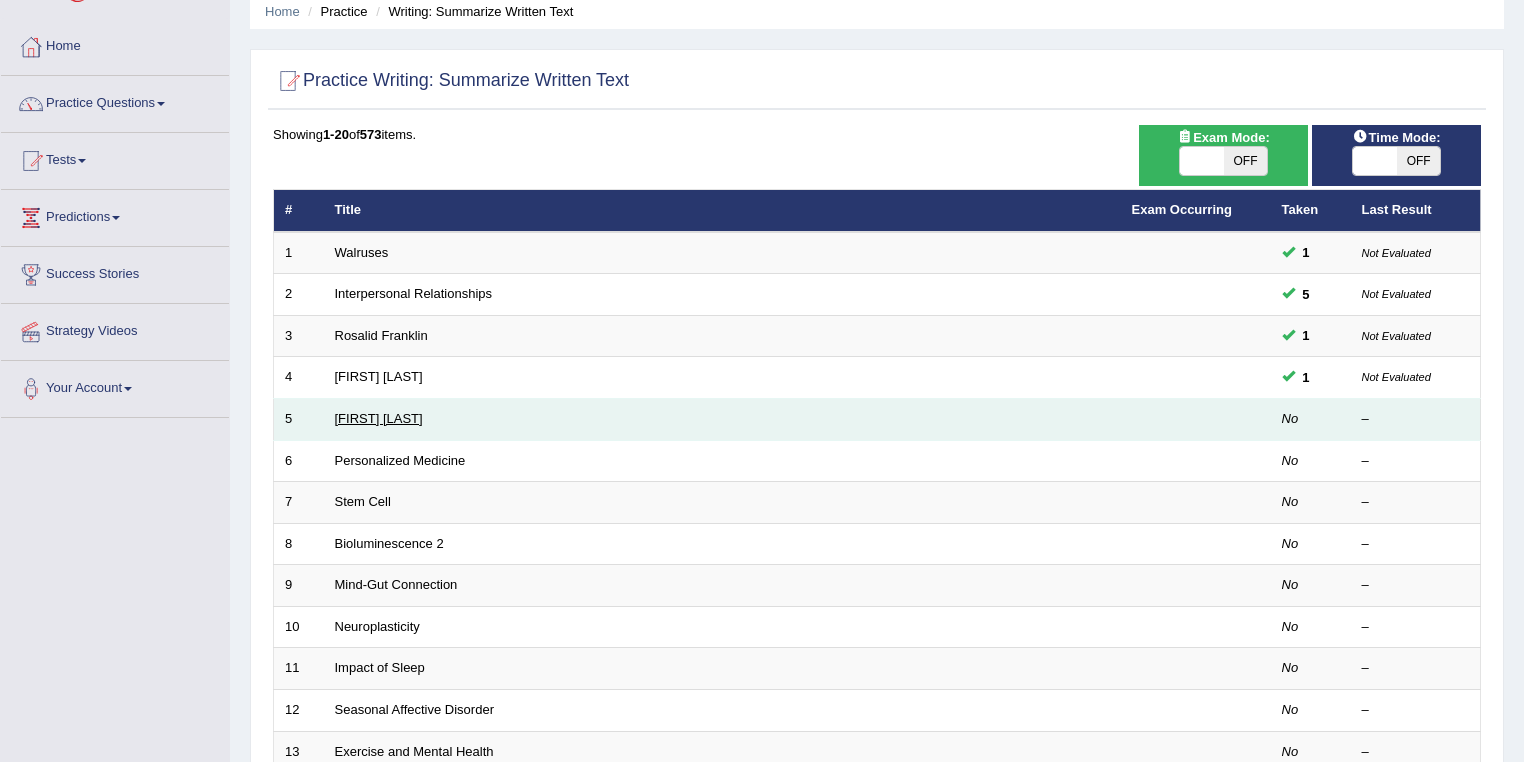 click on "Elizabeth Blackwell" at bounding box center (379, 418) 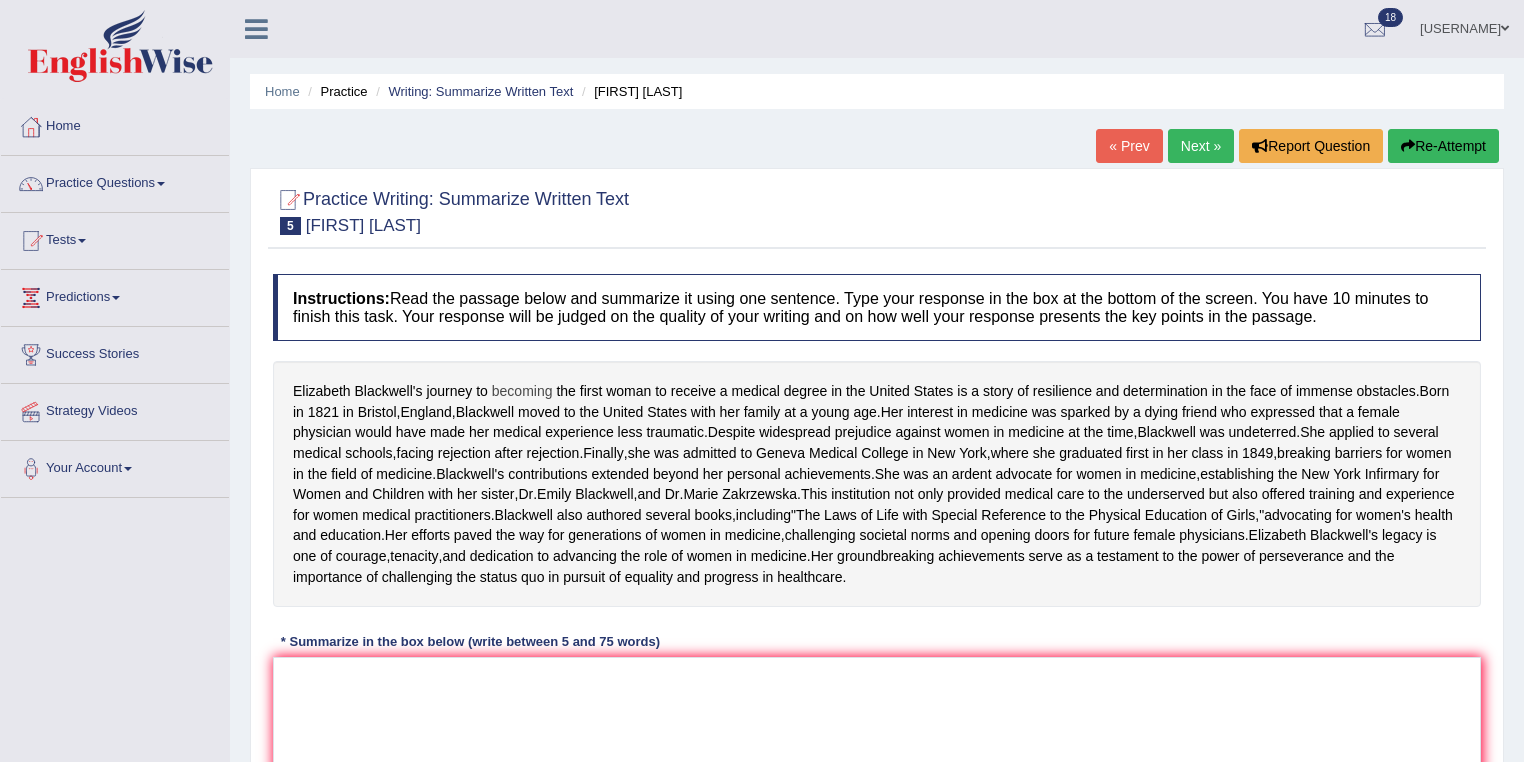 scroll, scrollTop: 0, scrollLeft: 0, axis: both 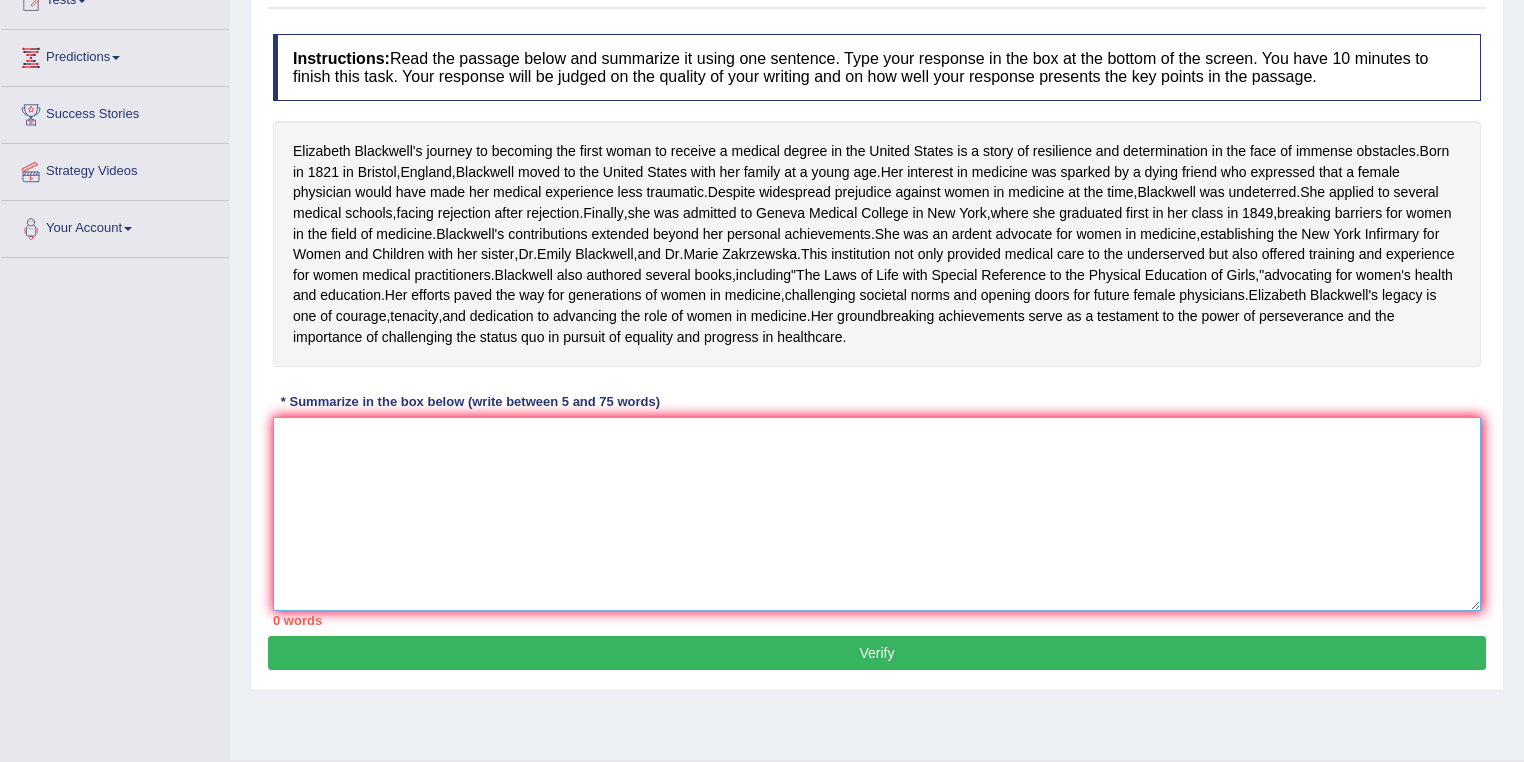 click at bounding box center [877, 514] 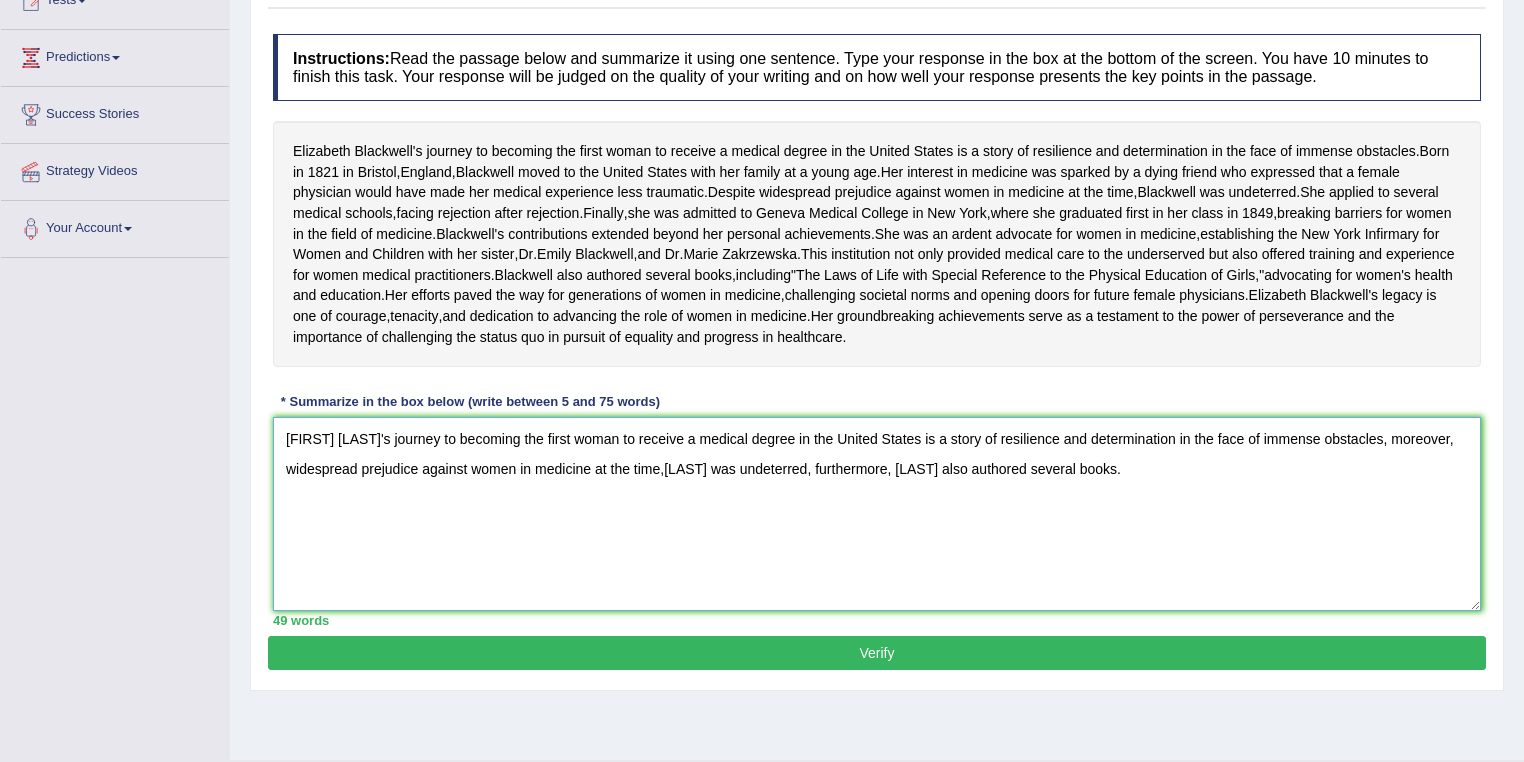 scroll, scrollTop: 320, scrollLeft: 0, axis: vertical 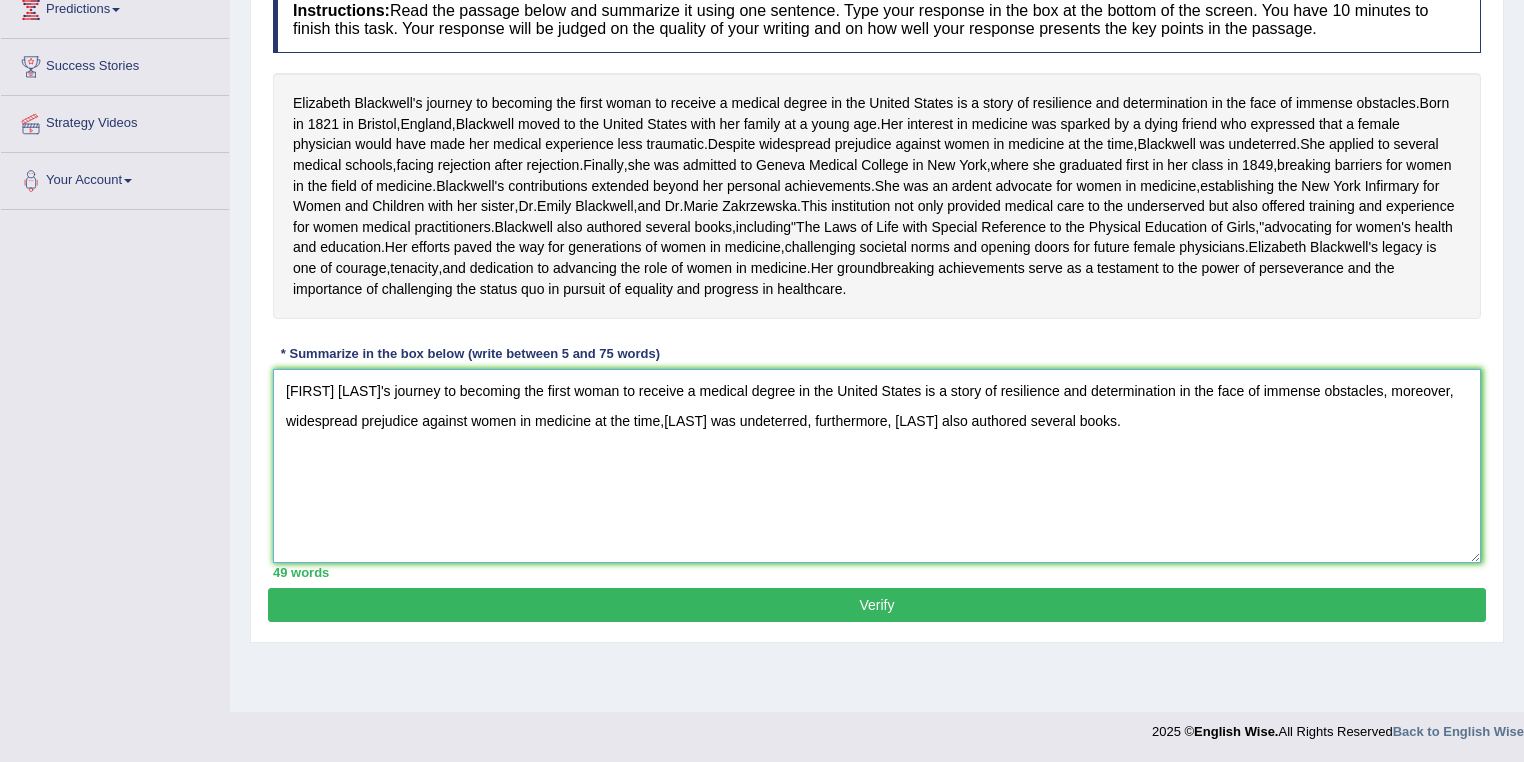 type on "Elizabeth Blackwell's journey to becoming the first woman to receive a medical degree in the United States is a story of resilience and determination in the face of immense obstacles, moreover, widespread prejudice against women in medicine at the time,Blackwell was undeterred, furthermore, Blackwell also authored several books." 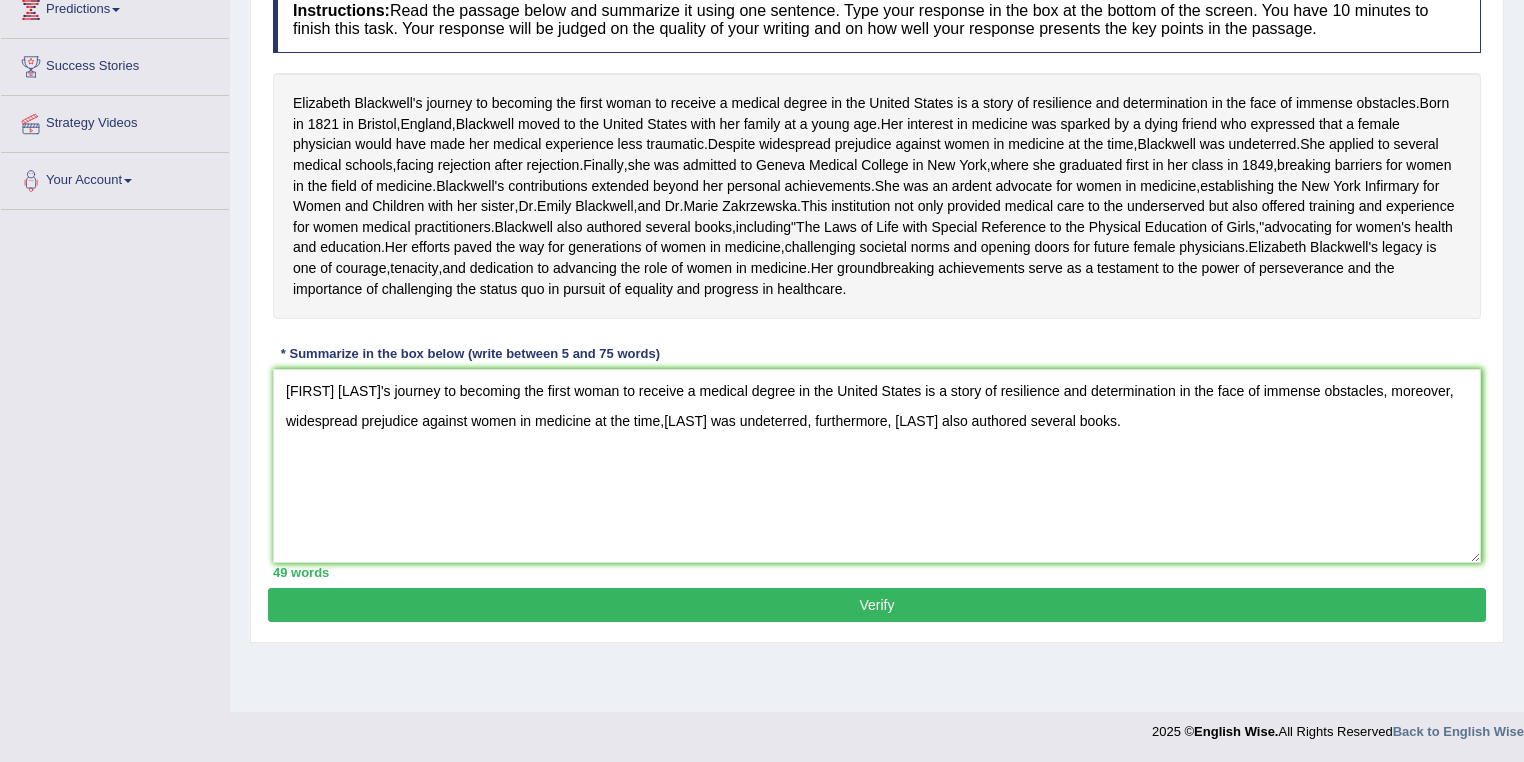 click on "Verify" at bounding box center [877, 605] 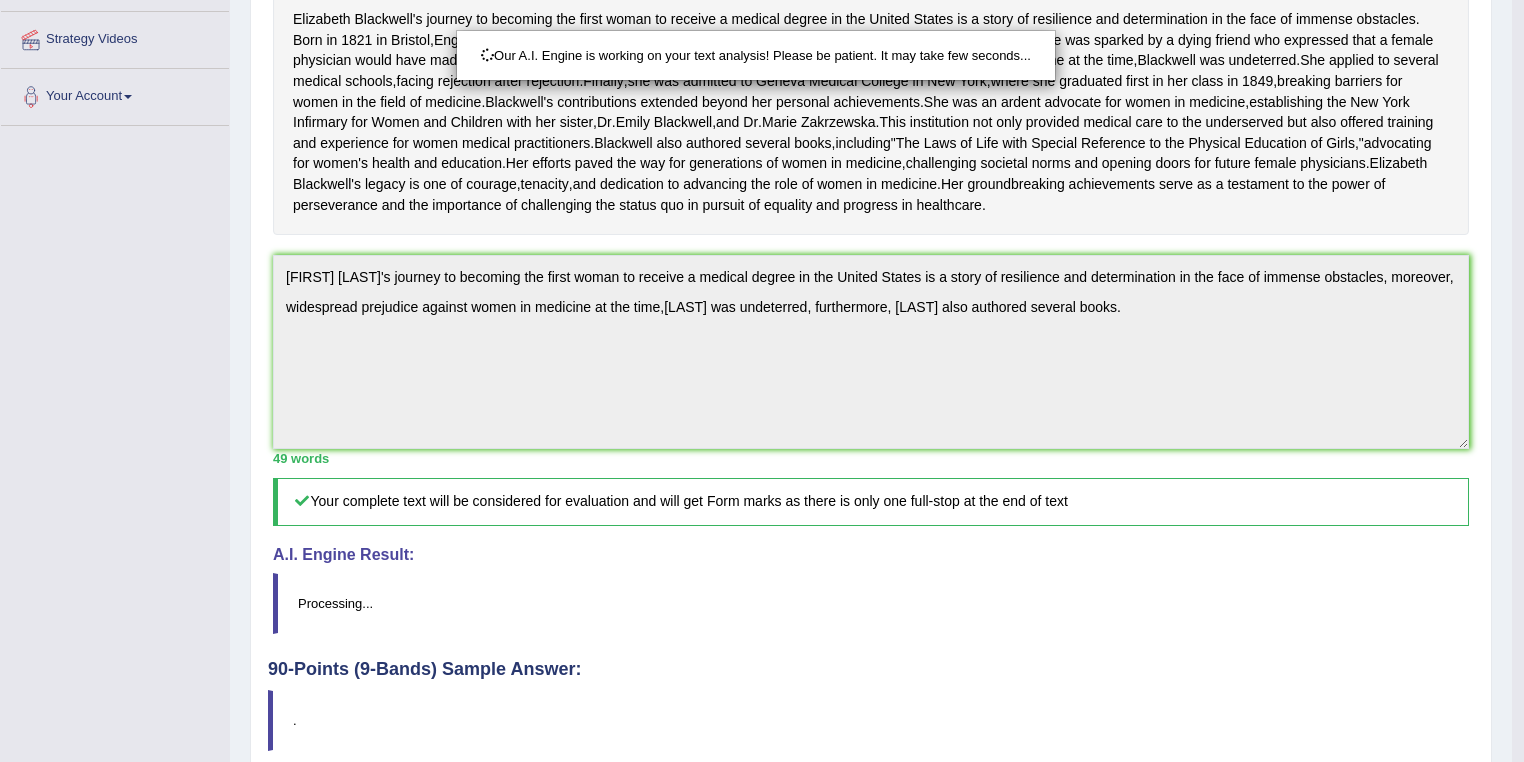 scroll, scrollTop: 400, scrollLeft: 0, axis: vertical 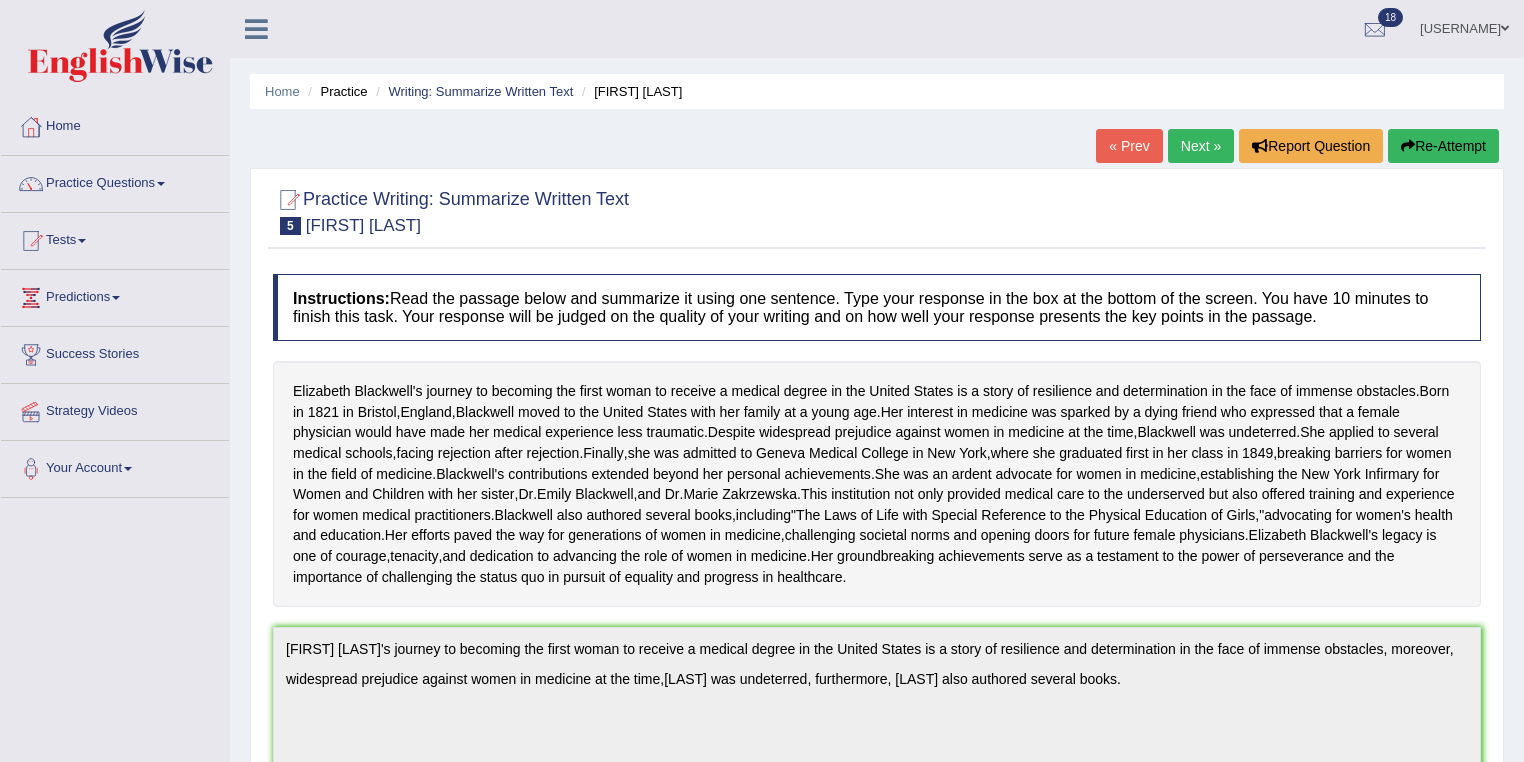 click on "Re-Attempt" at bounding box center [1443, 146] 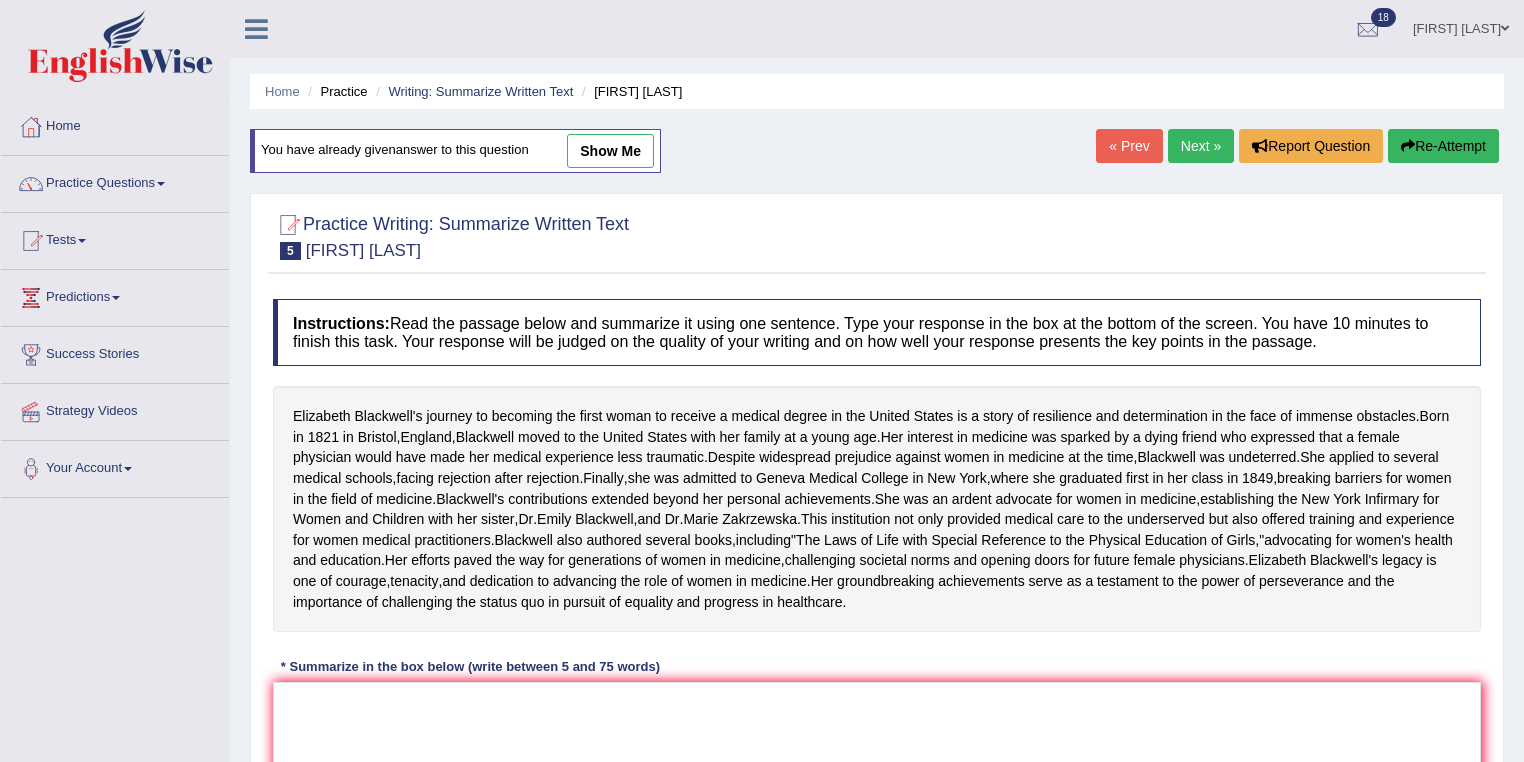 scroll, scrollTop: 196, scrollLeft: 0, axis: vertical 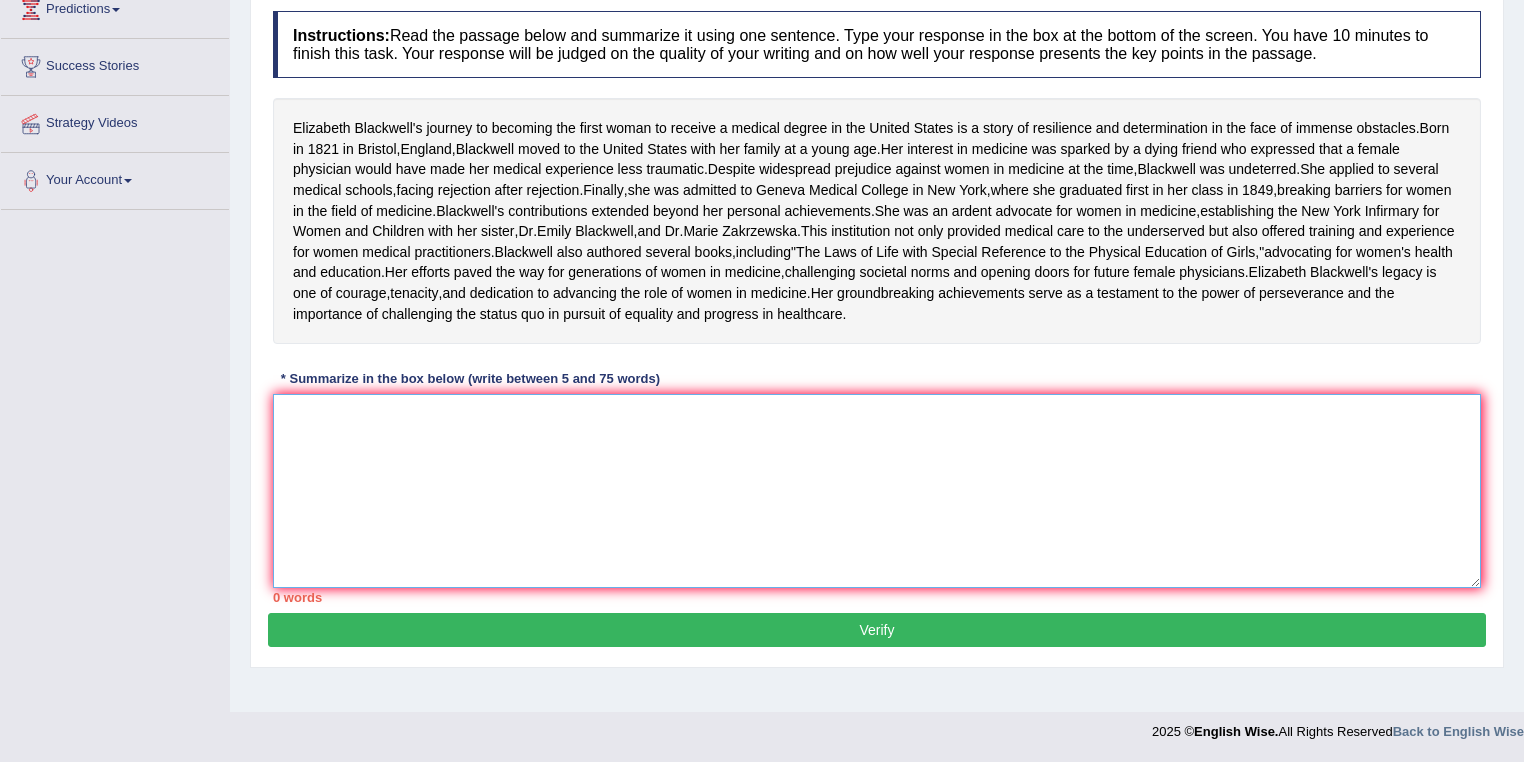 click at bounding box center (877, 491) 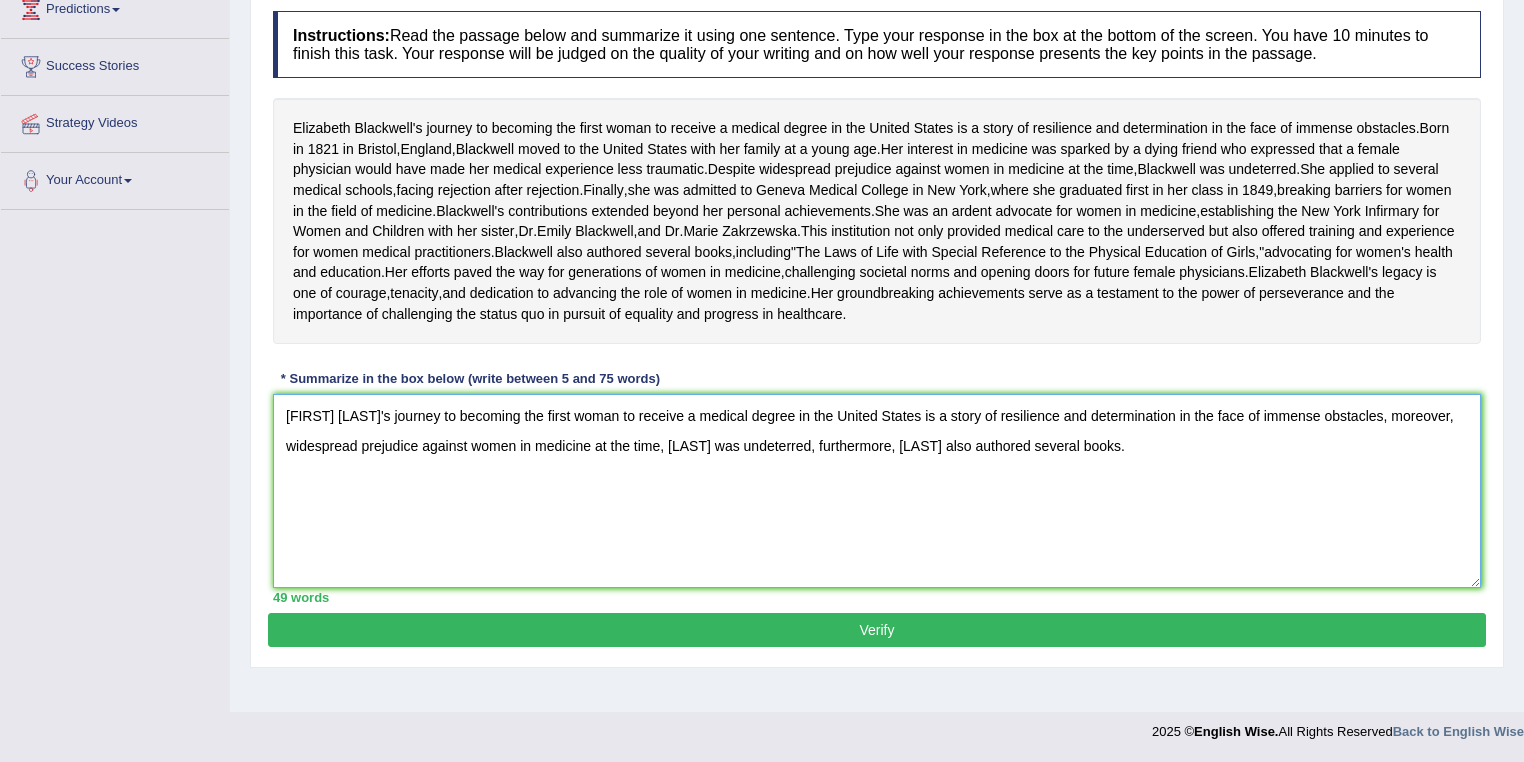 click on "[FIRST] [LAST]'s journey to becoming the first woman to receive a medical degree in the United States is a story of resilience and determination in the face of immense obstacles, moreover, widespread prejudice against women in medicine at the time, [LAST] was undeterred, furthermore, [LAST] also authored several books." at bounding box center [877, 491] 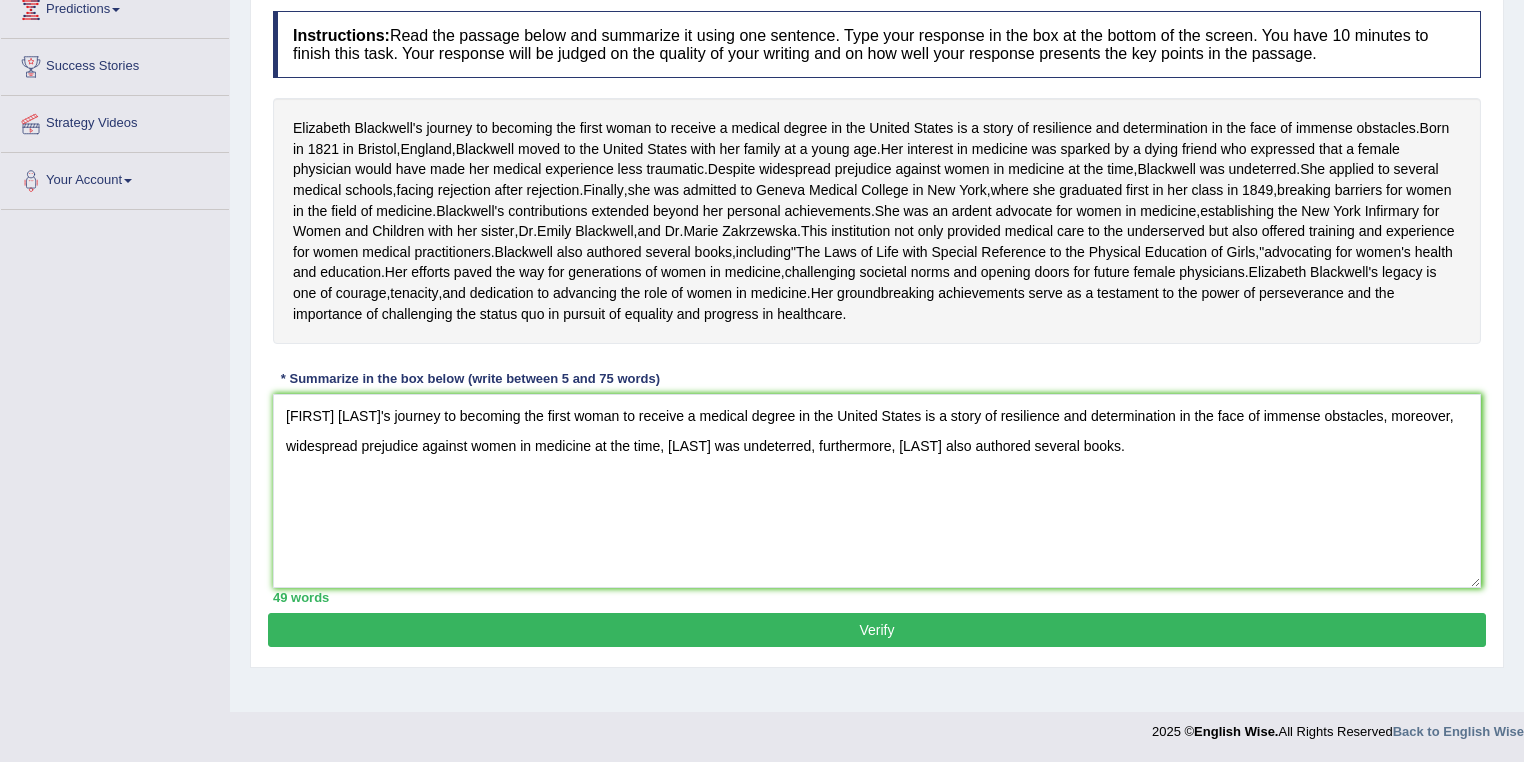 click on "Verify" at bounding box center [877, 630] 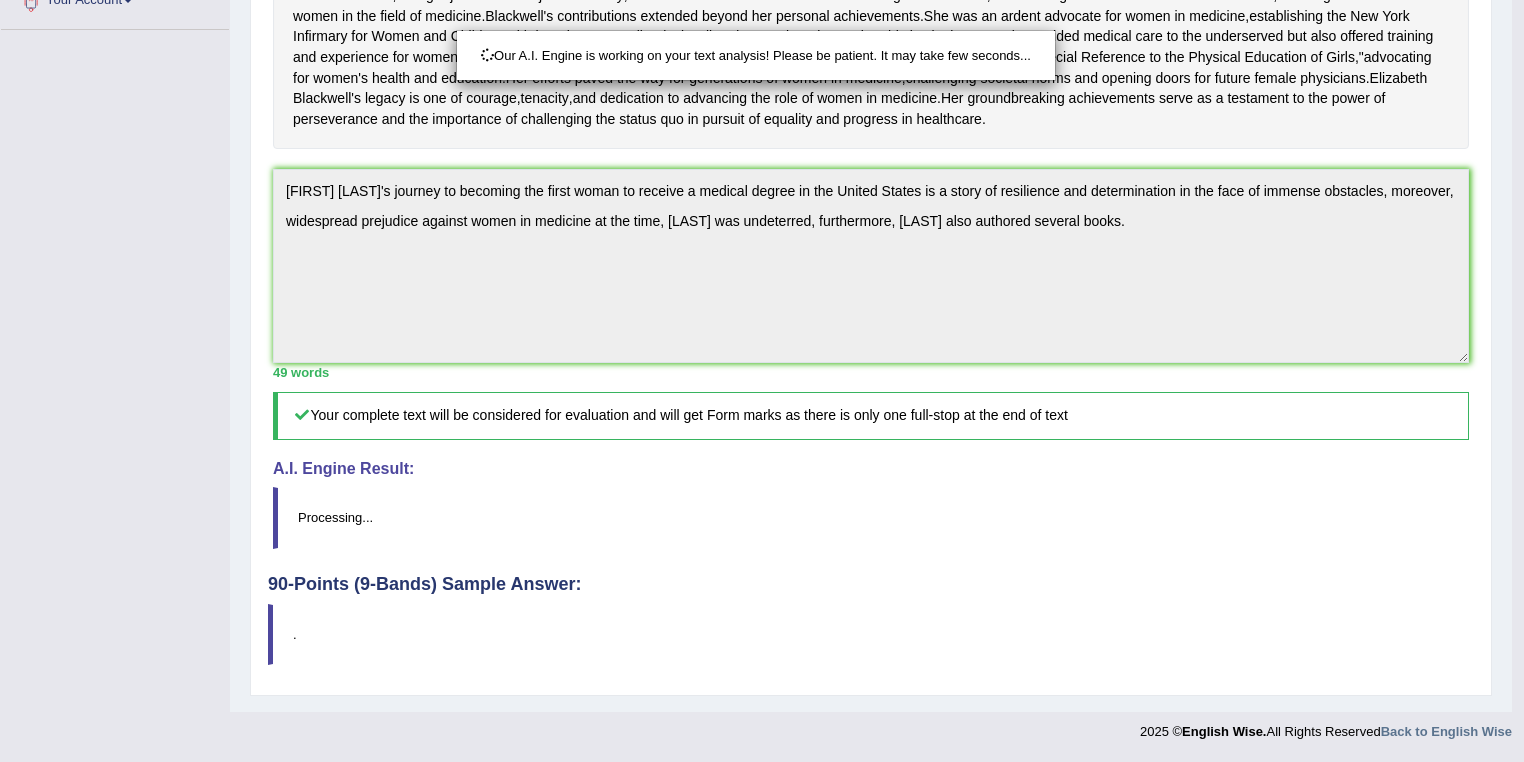 scroll, scrollTop: 587, scrollLeft: 0, axis: vertical 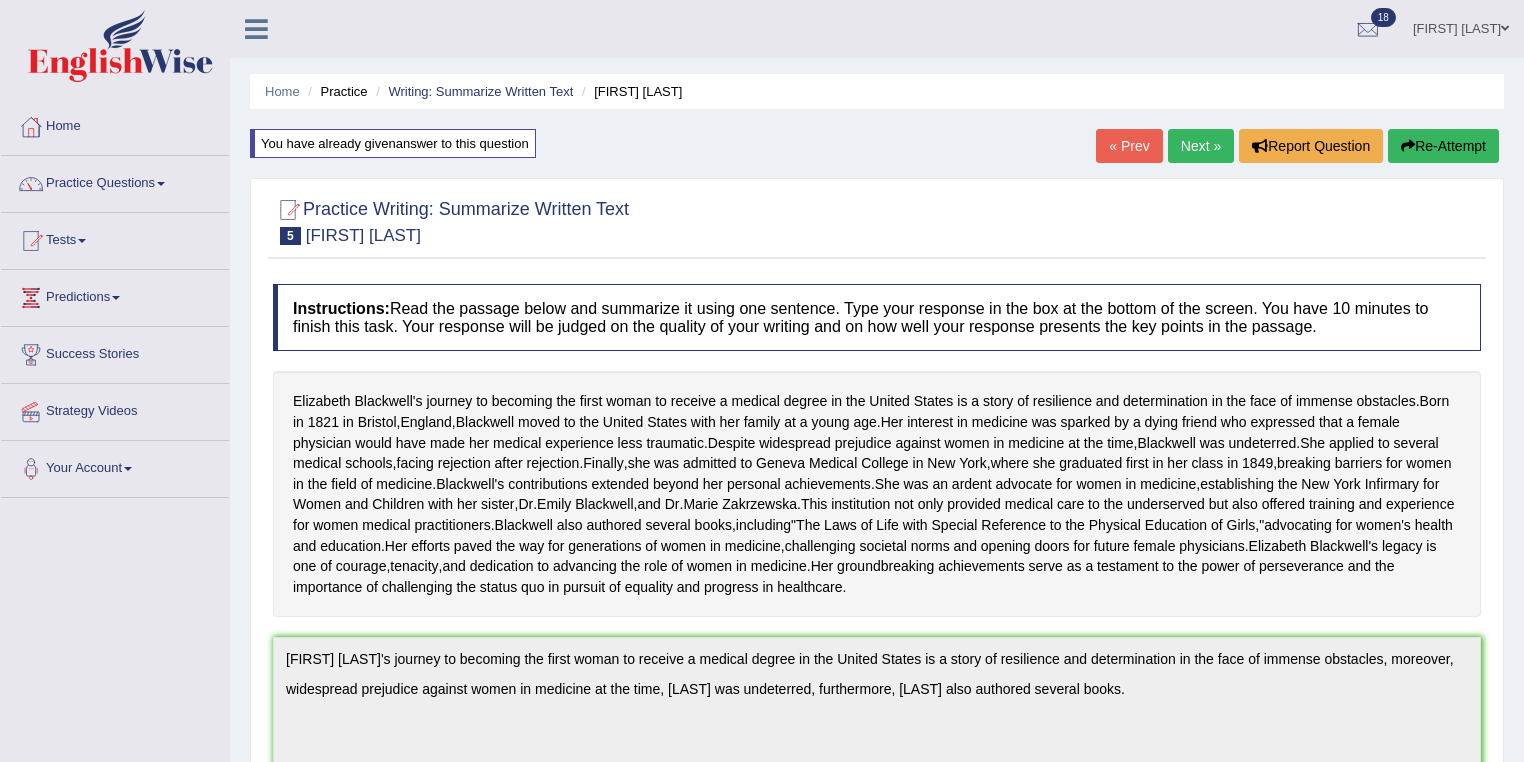 click at bounding box center [1408, 146] 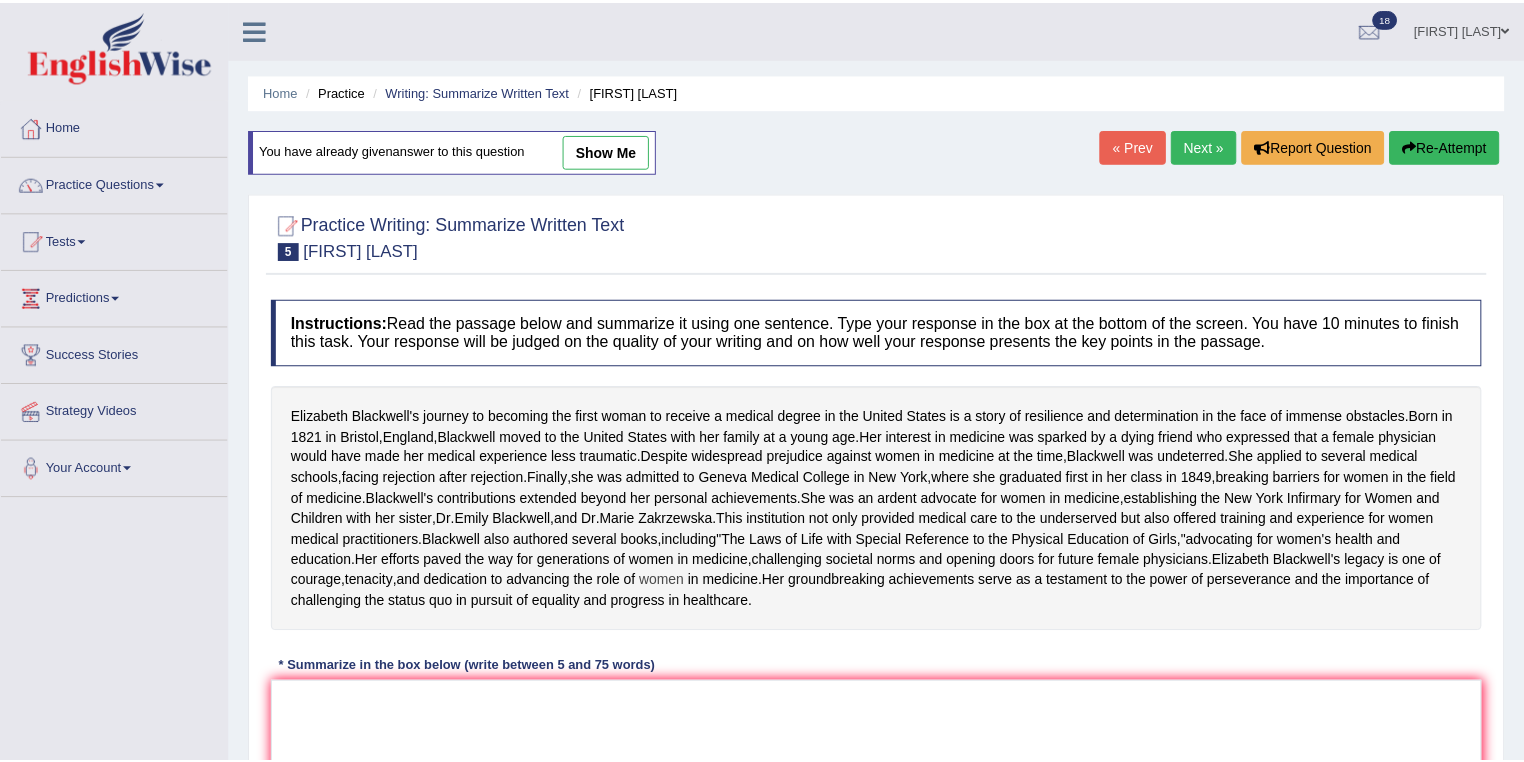scroll, scrollTop: 240, scrollLeft: 0, axis: vertical 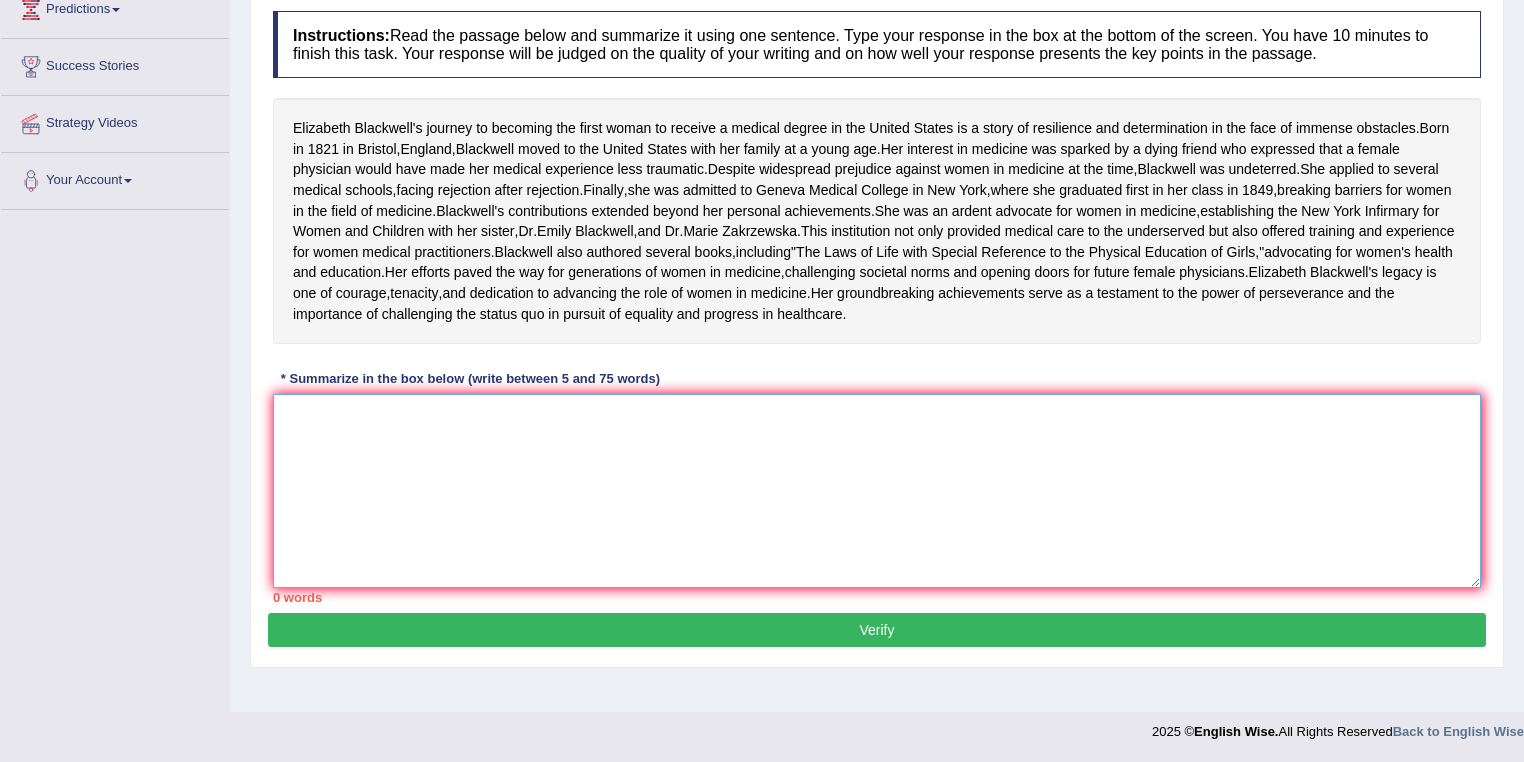 click at bounding box center (877, 491) 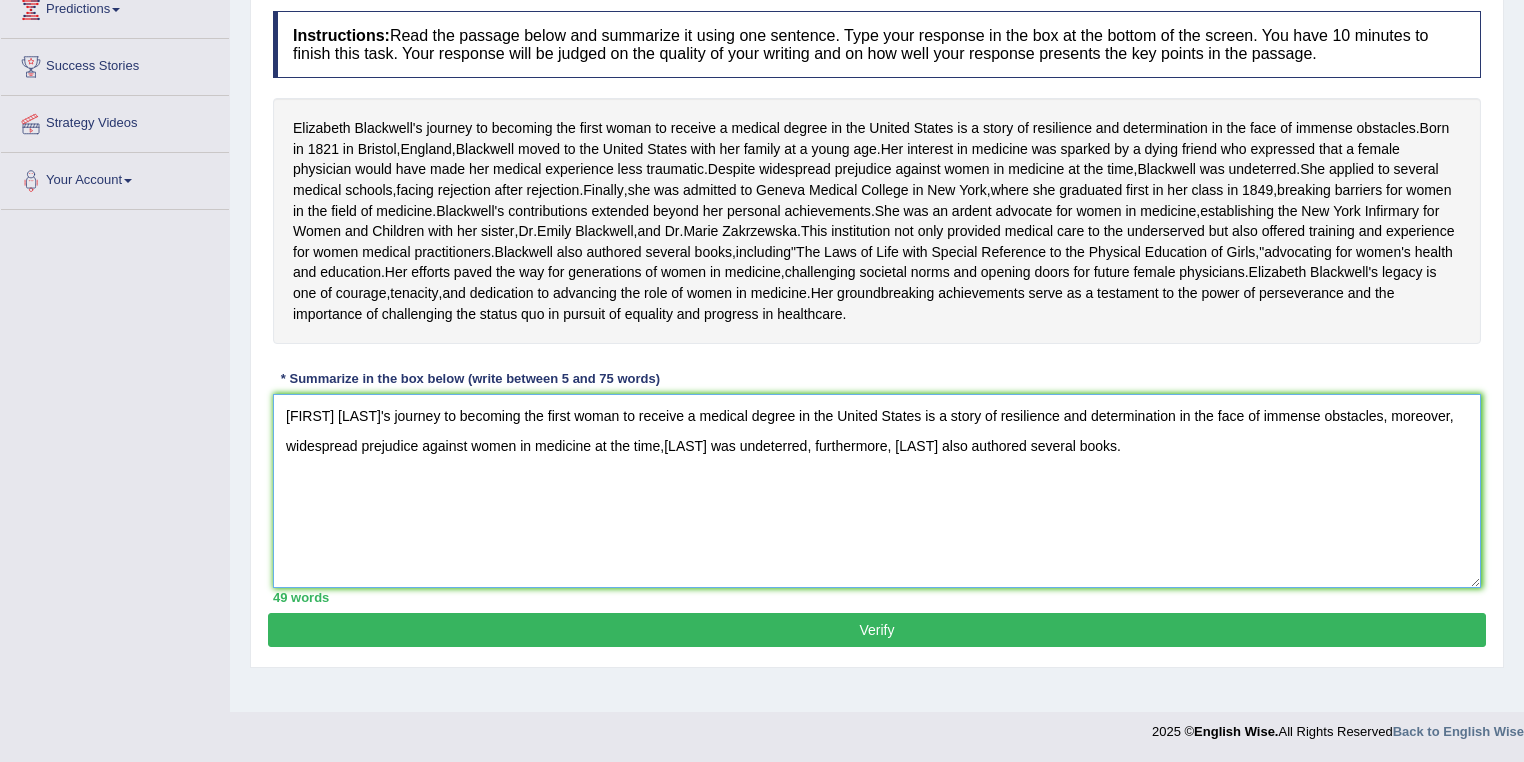 click on "Elizabeth Blackwell's journey to becoming the first woman to receive a medical degree in the United States is a story of resilience and determination in the face of immense obstacles, moreover, widespread prejudice against women in medicine at the time,Blackwell was undeterred, furthermore, Blackwell also authored several books." at bounding box center (877, 491) 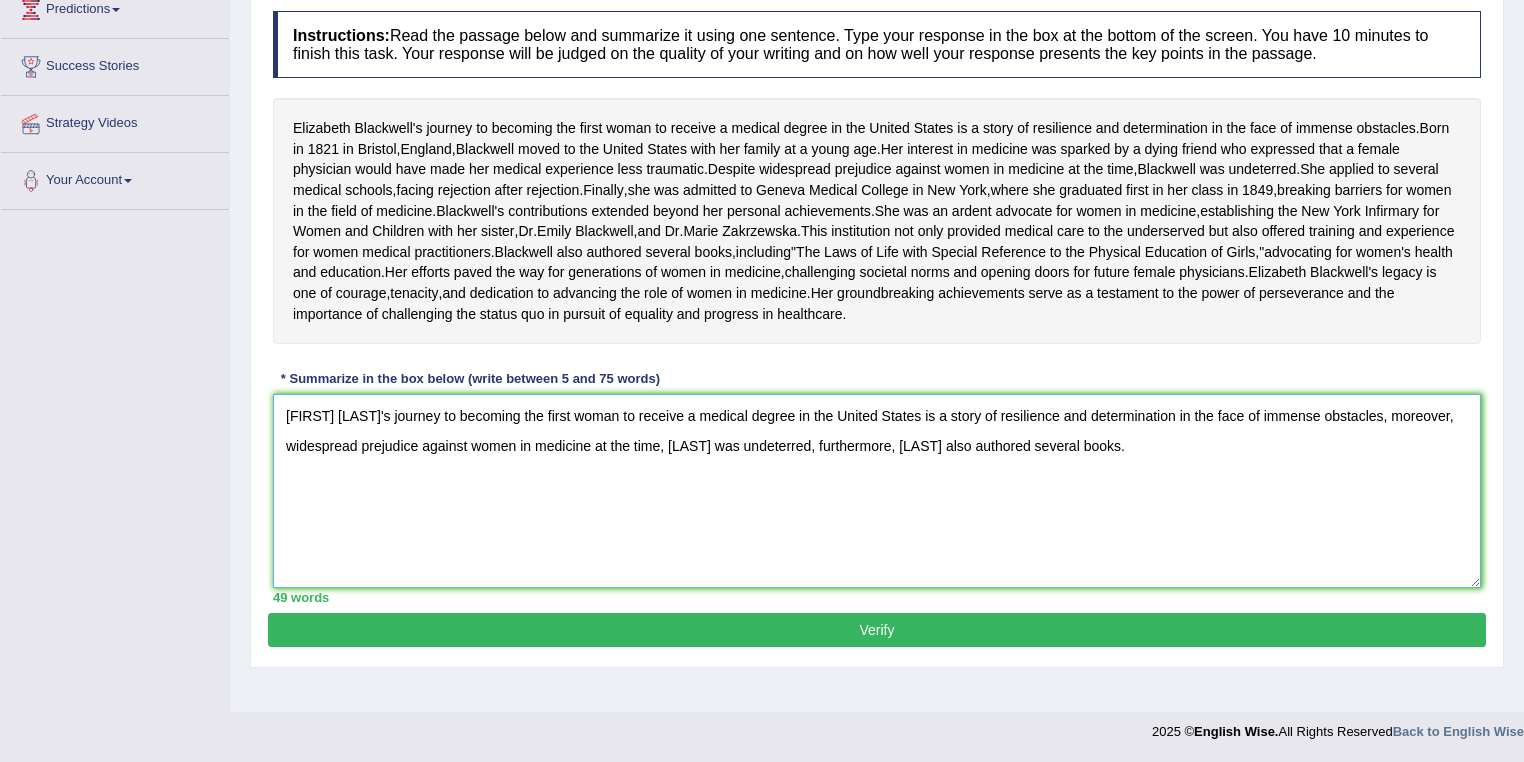click on "Elizabeth Blackwell's journey to becoming the first woman to receive a medical degree in the United States is a story of resilience and determination in the face of immense obstacles, moreover, widespread prejudice against women in medicine at the time, Blackwell was undeterred, furthermore, Blackwell also authored several books." at bounding box center [877, 491] 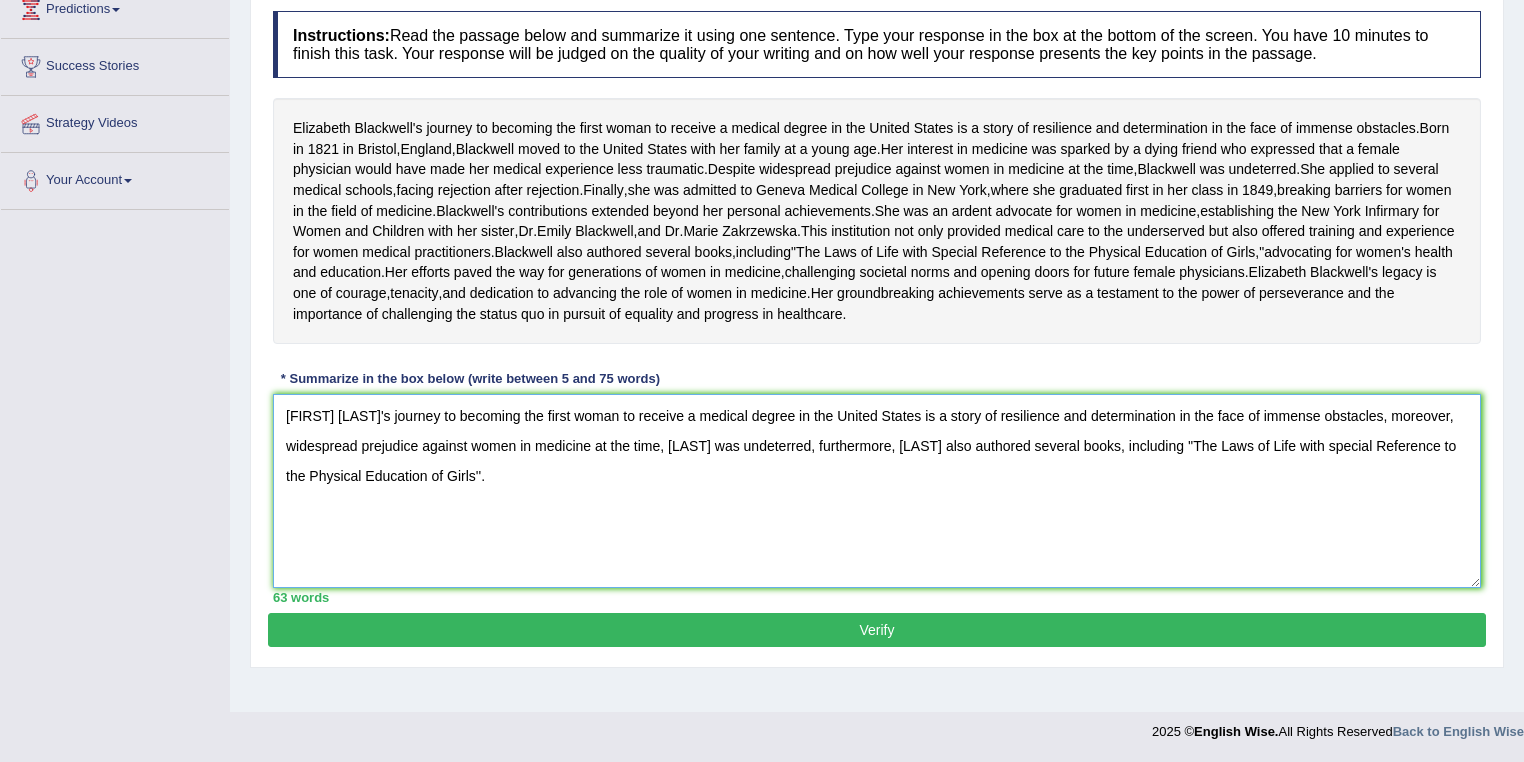 type on "Elizabeth Blackwell's journey to becoming the first woman to receive a medical degree in the United States is a story of resilience and determination in the face of immense obstacles, moreover, widespread prejudice against women in medicine at the time, Blackwell was undeterred, furthermore, Blackwell also authored several books, including ''The Laws of Life with special Reference to the Physical Education of Girls''." 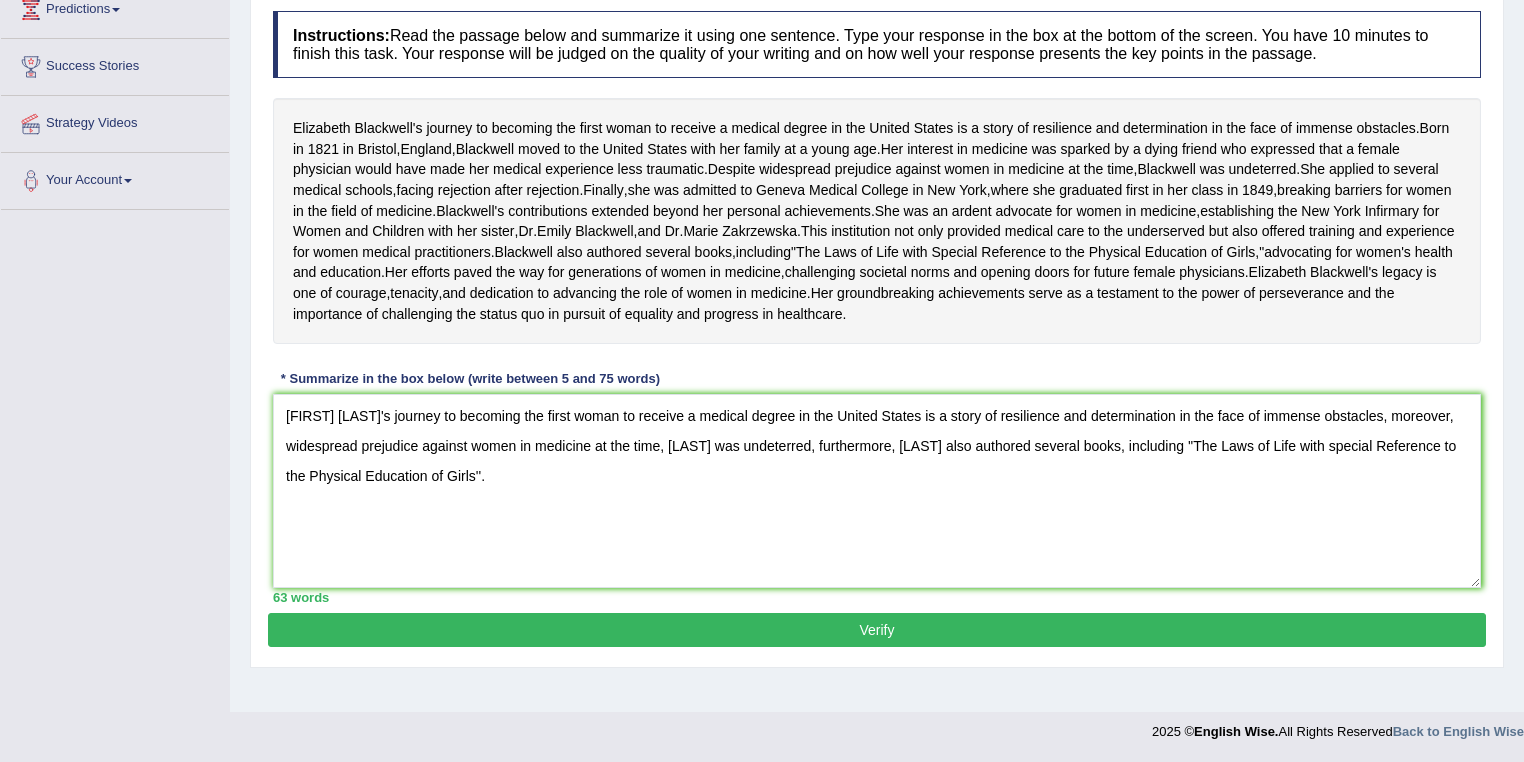 click on "Verify" at bounding box center (877, 630) 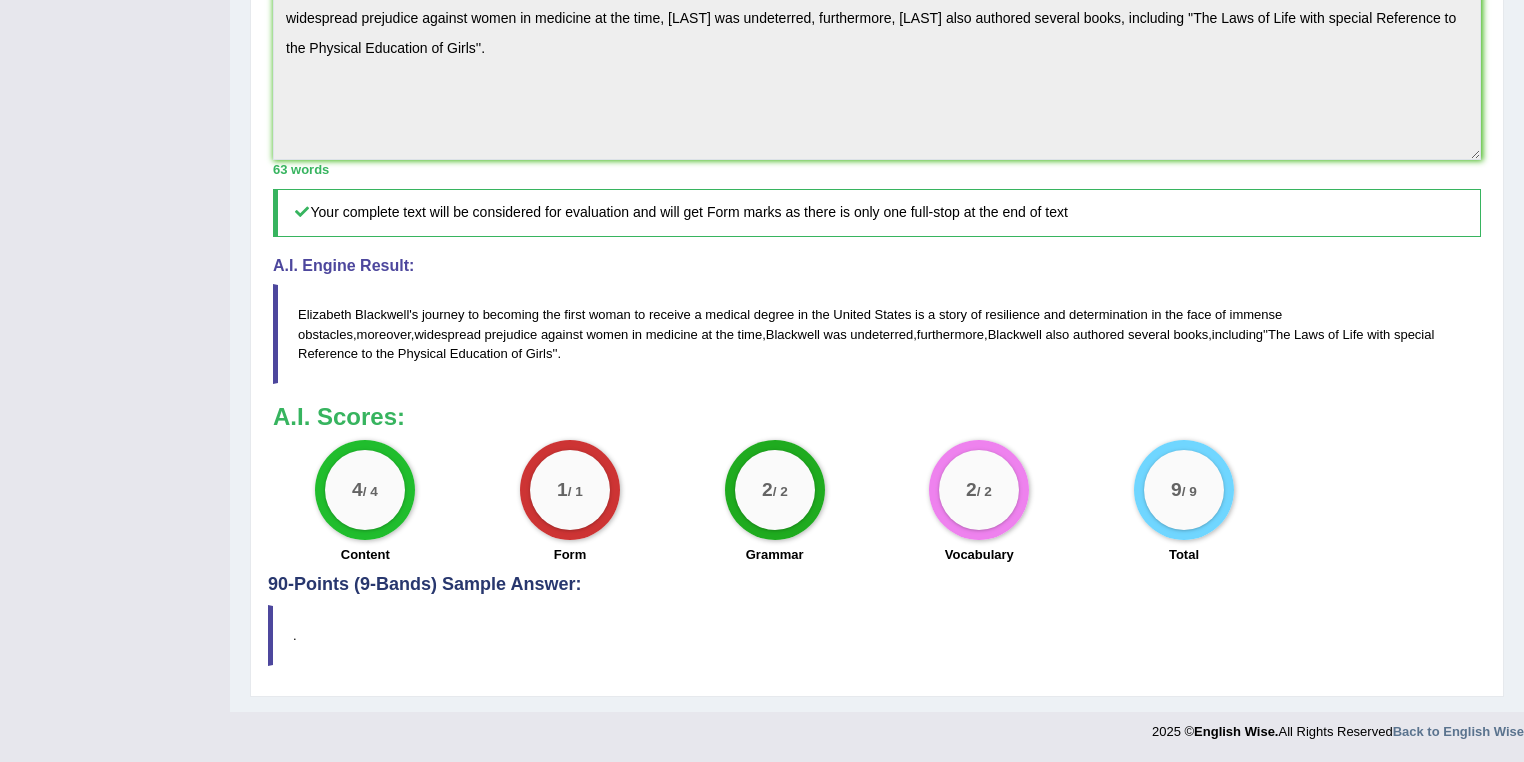 scroll, scrollTop: 791, scrollLeft: 0, axis: vertical 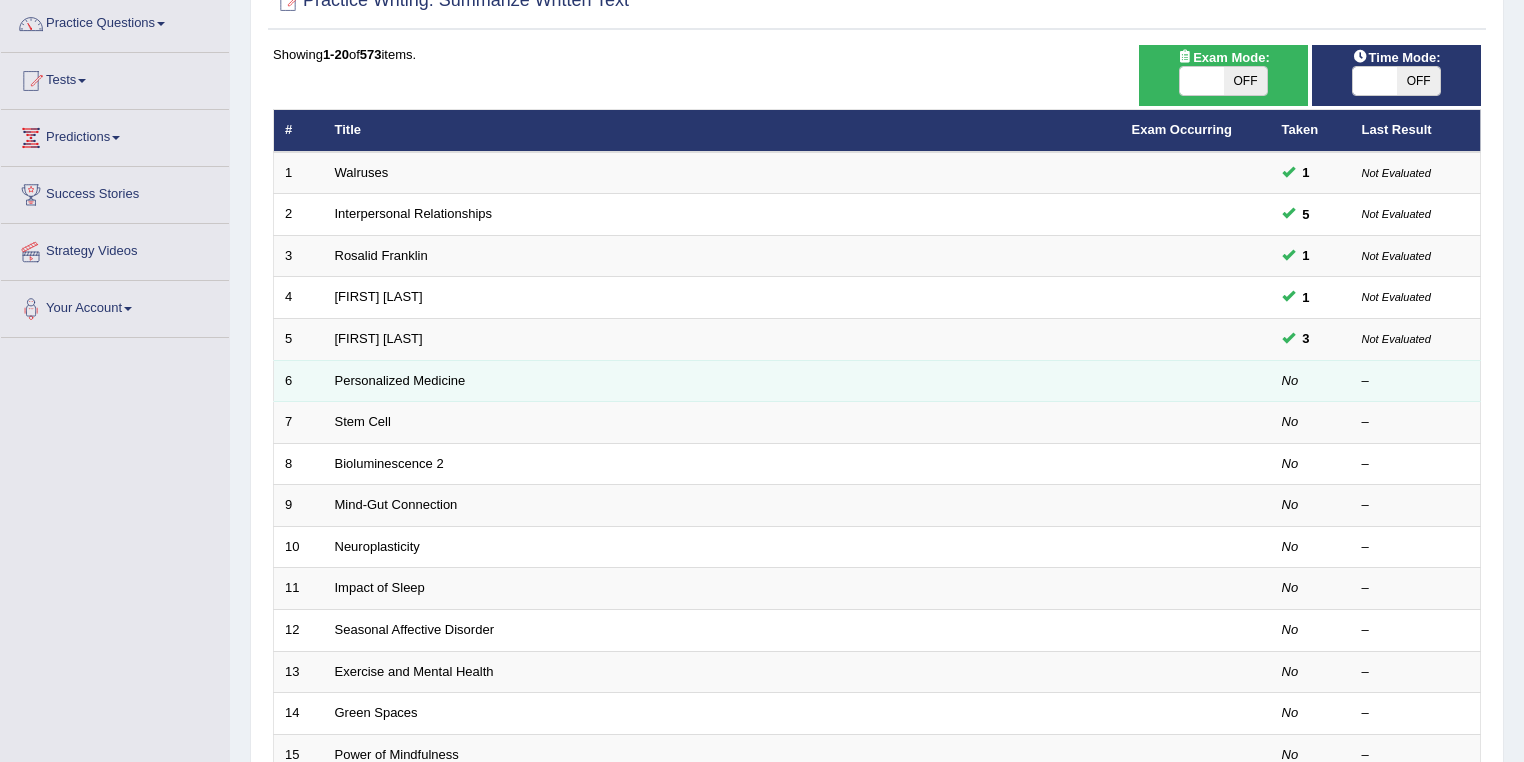 click on "Personalized Medicine" at bounding box center [722, 381] 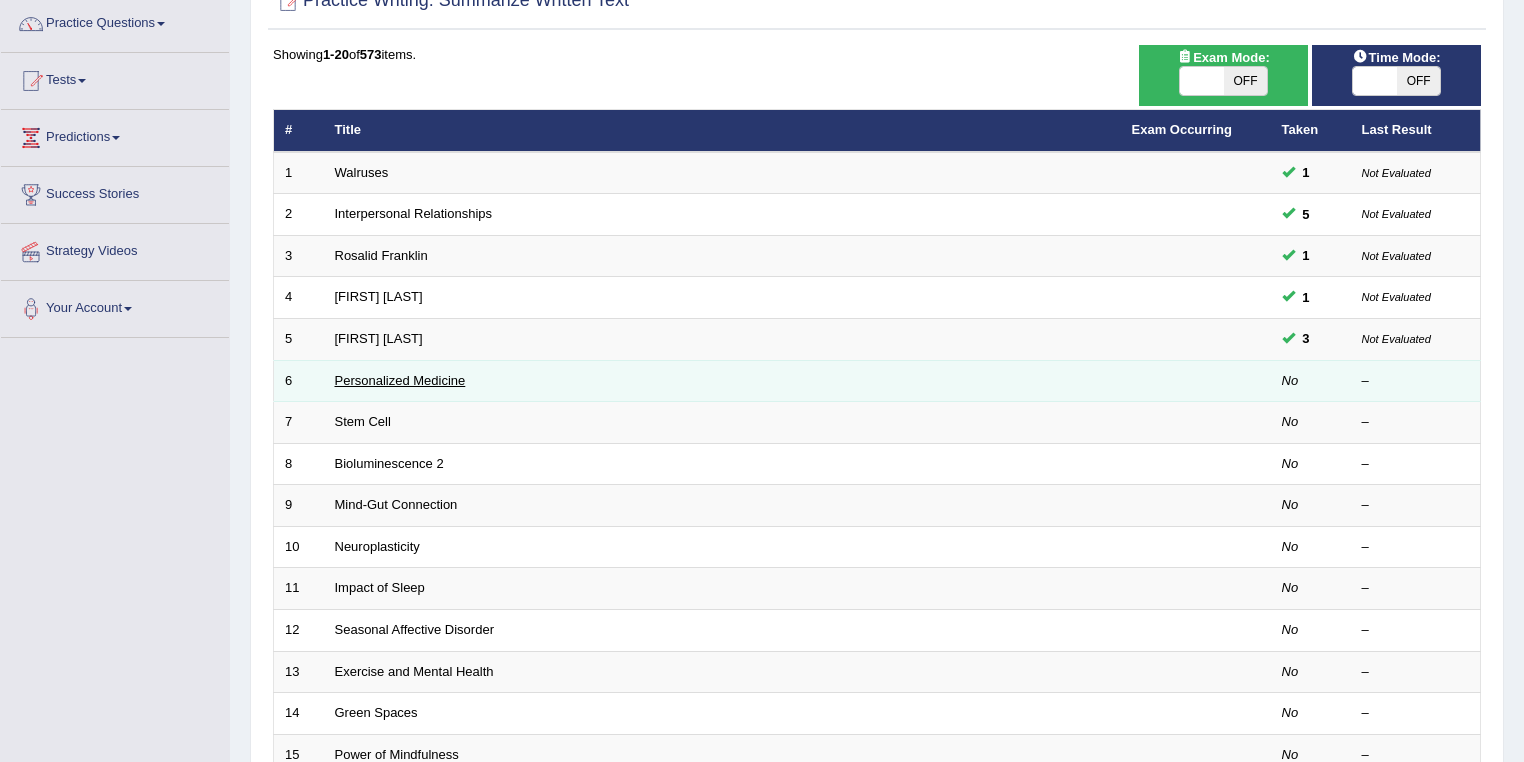 click on "Personalized Medicine" at bounding box center (400, 380) 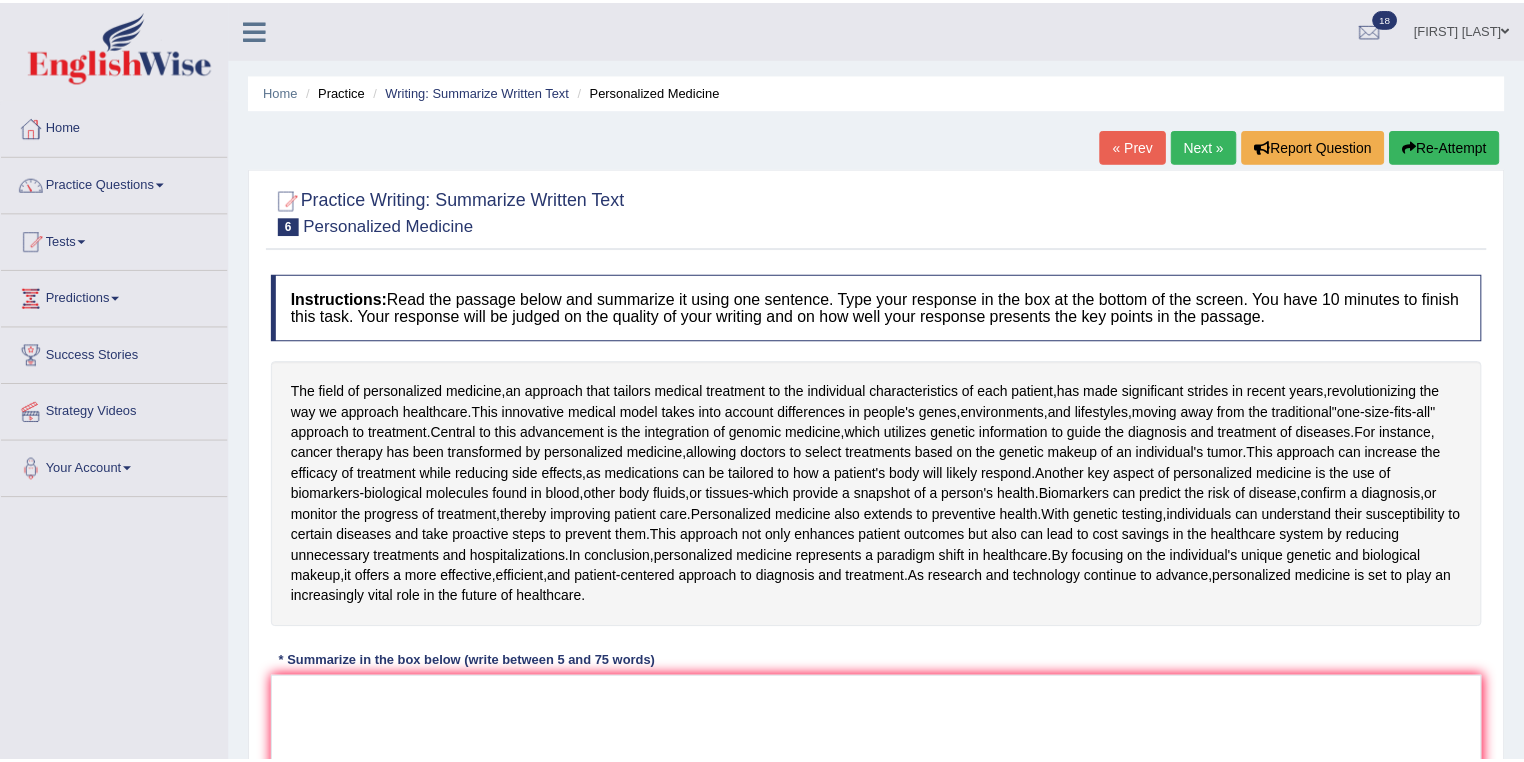 scroll, scrollTop: 0, scrollLeft: 0, axis: both 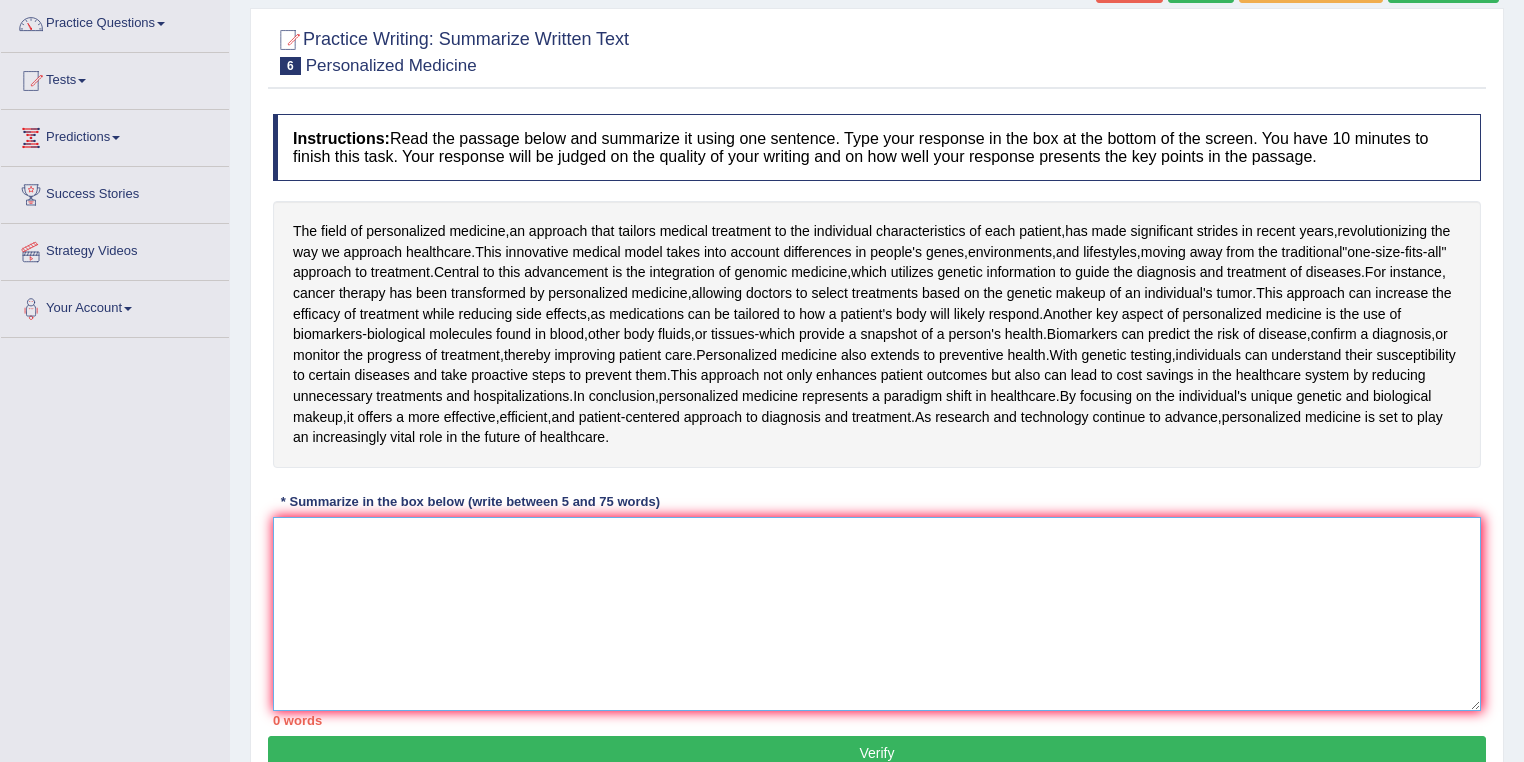 click at bounding box center (877, 614) 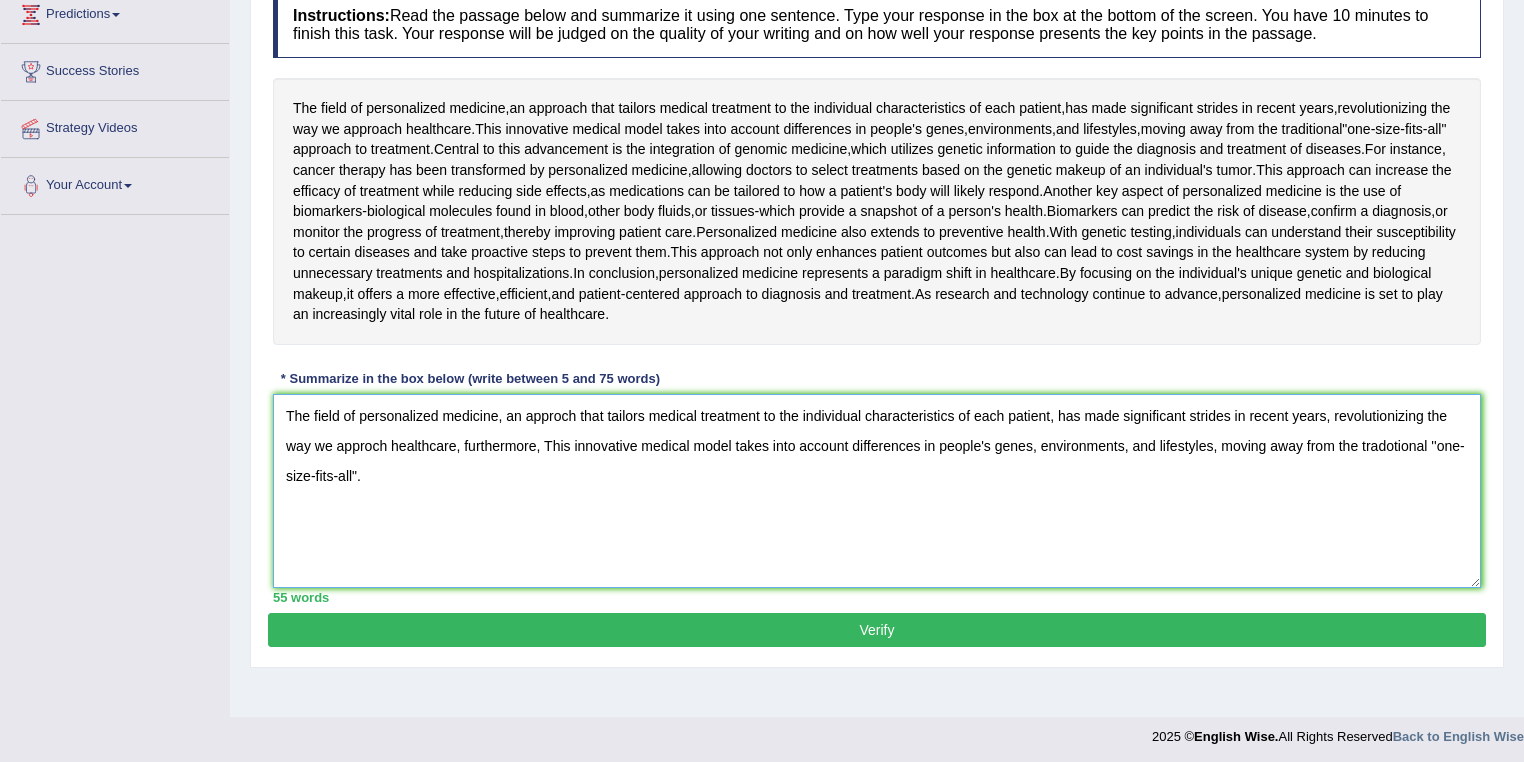 scroll, scrollTop: 288, scrollLeft: 0, axis: vertical 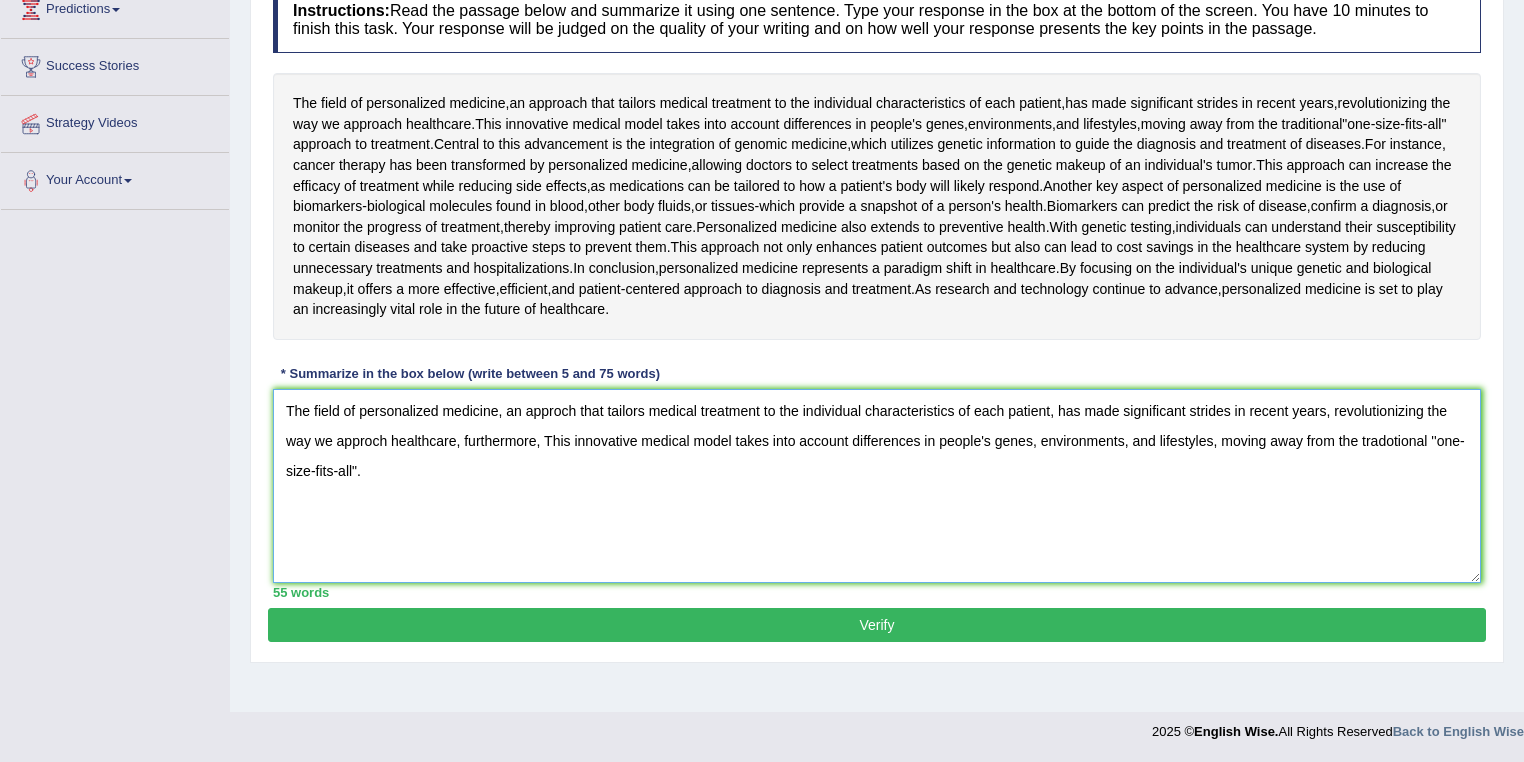 type on "The field of personalized medicine, an approch that tailors medical treatment to the individual characteristics of each patient, has made significant strides in recent years, revolutionizing the way we approch healthcare, furthermore, This innovative medical model takes into account differences in people's genes, environments, and lifestyles, moving away from the tradotional ''one-size-fits-all"." 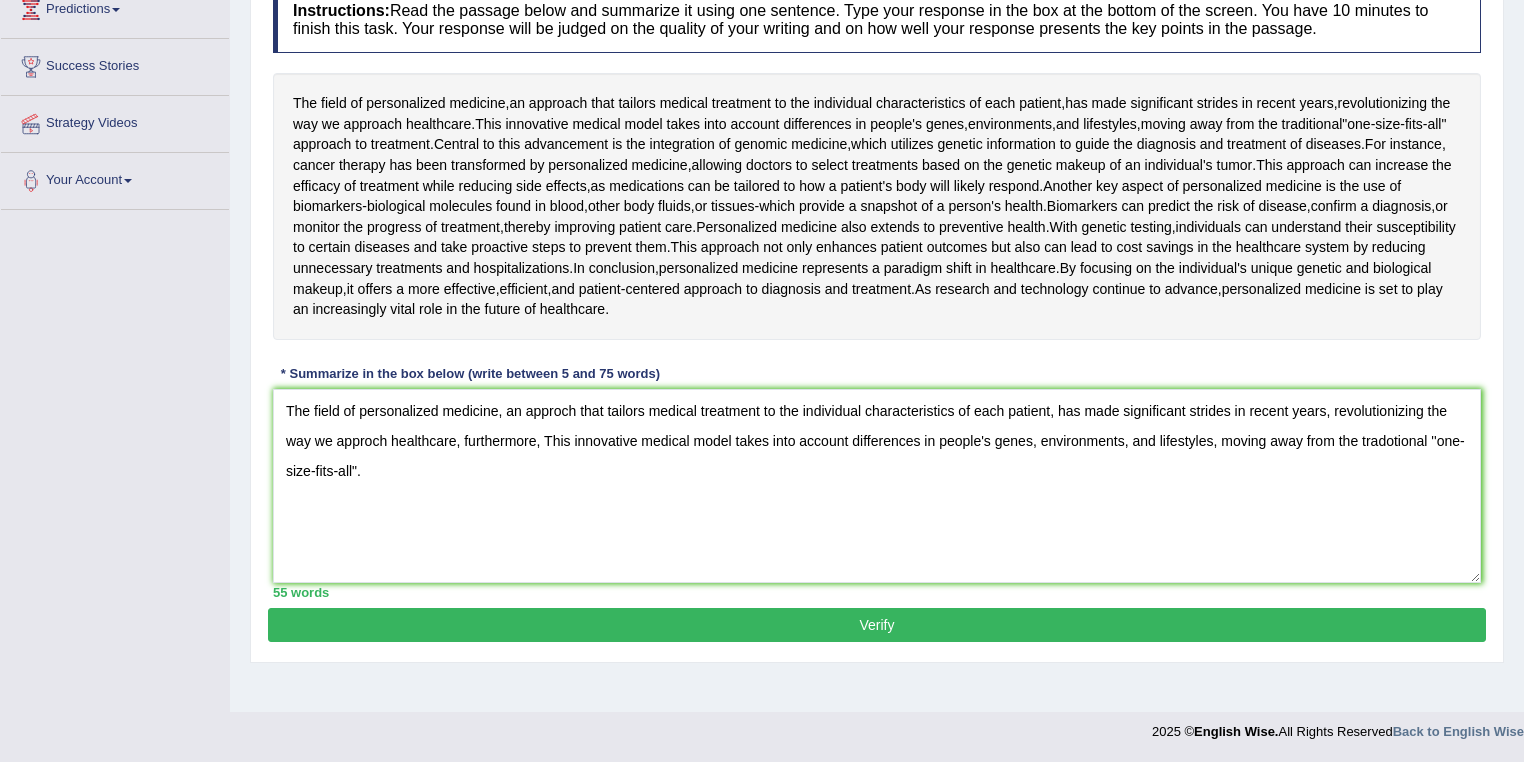 click on "Verify" at bounding box center [877, 625] 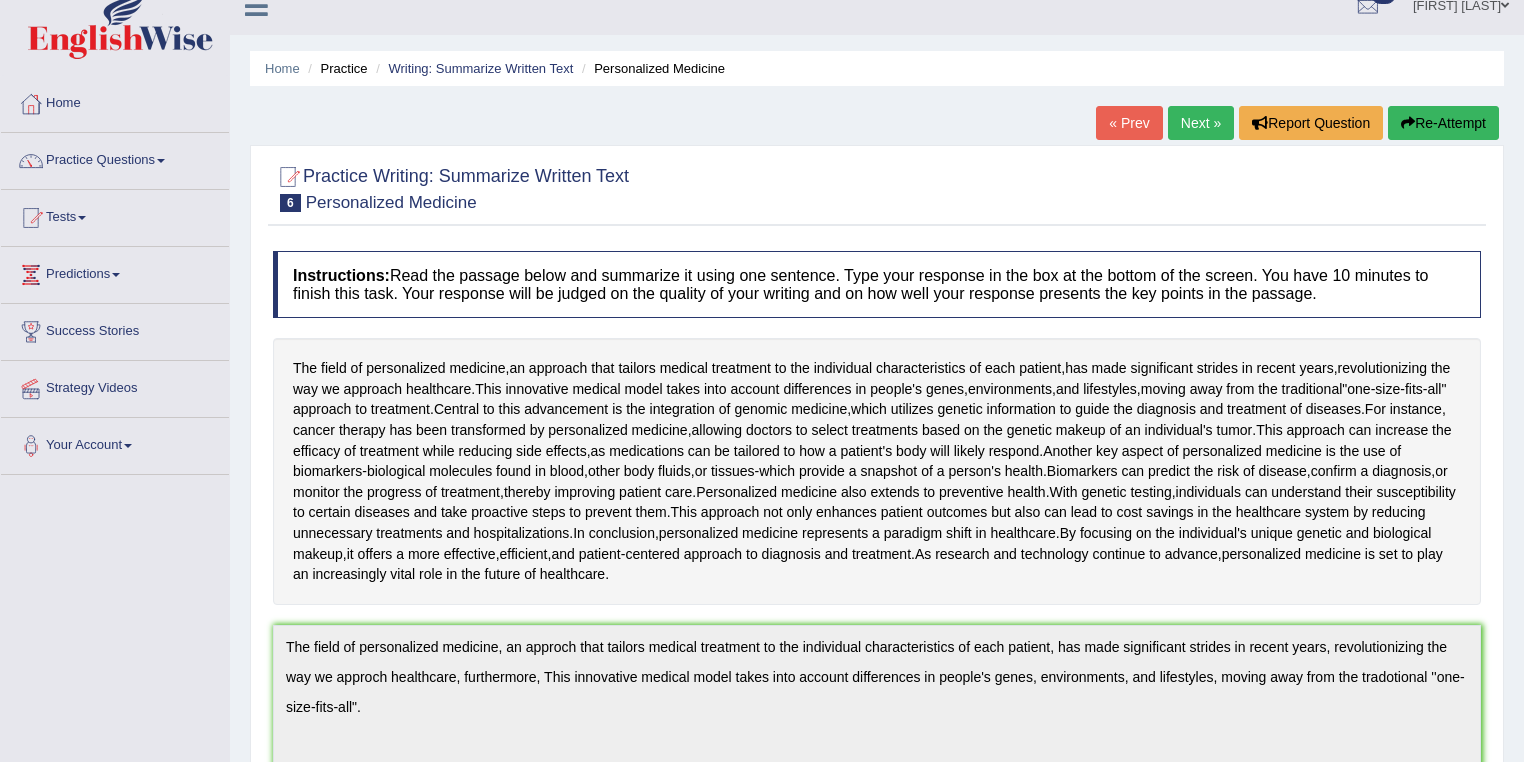 scroll, scrollTop: 0, scrollLeft: 0, axis: both 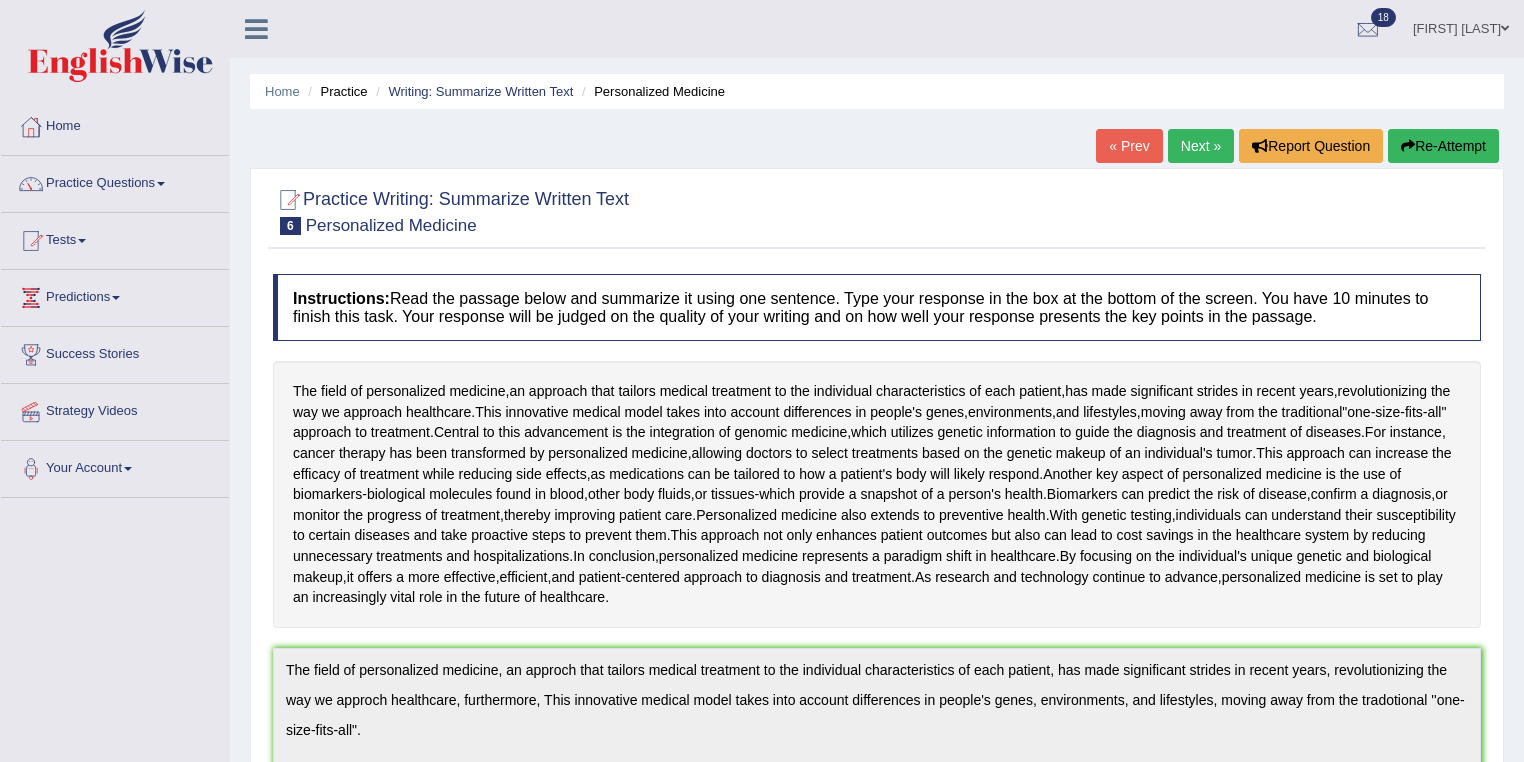 click on "Re-Attempt" at bounding box center [1443, 146] 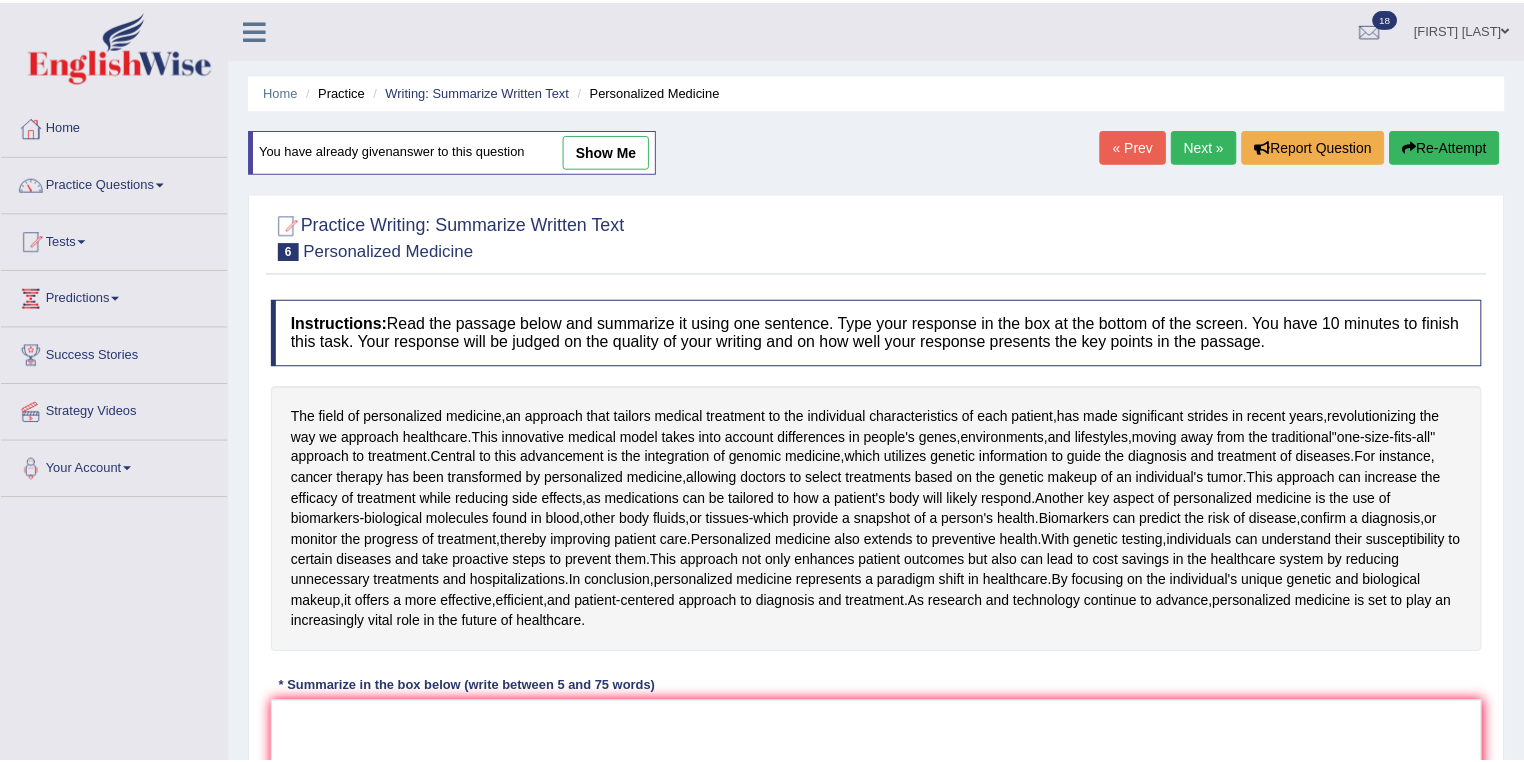 scroll, scrollTop: 0, scrollLeft: 0, axis: both 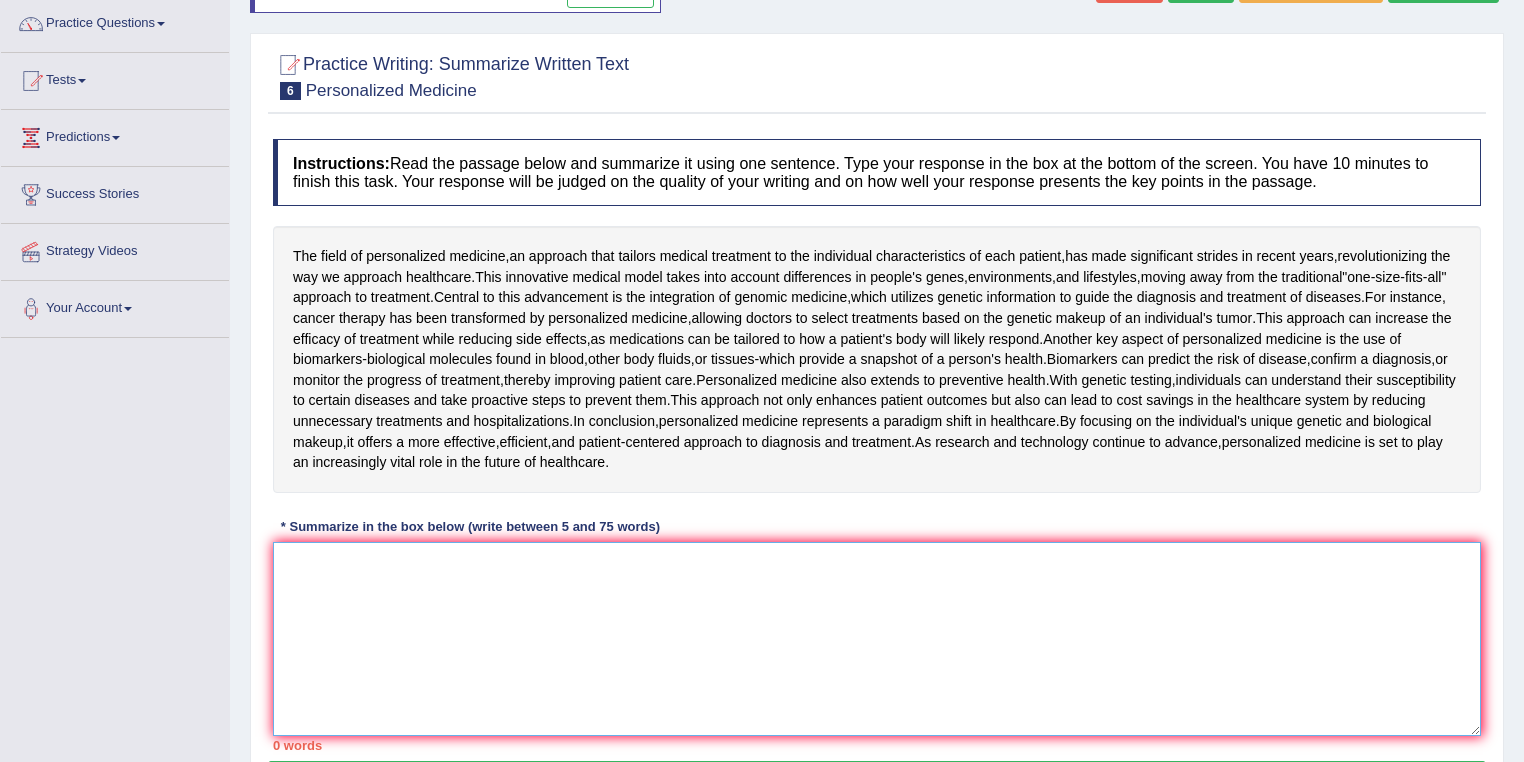 click at bounding box center [877, 639] 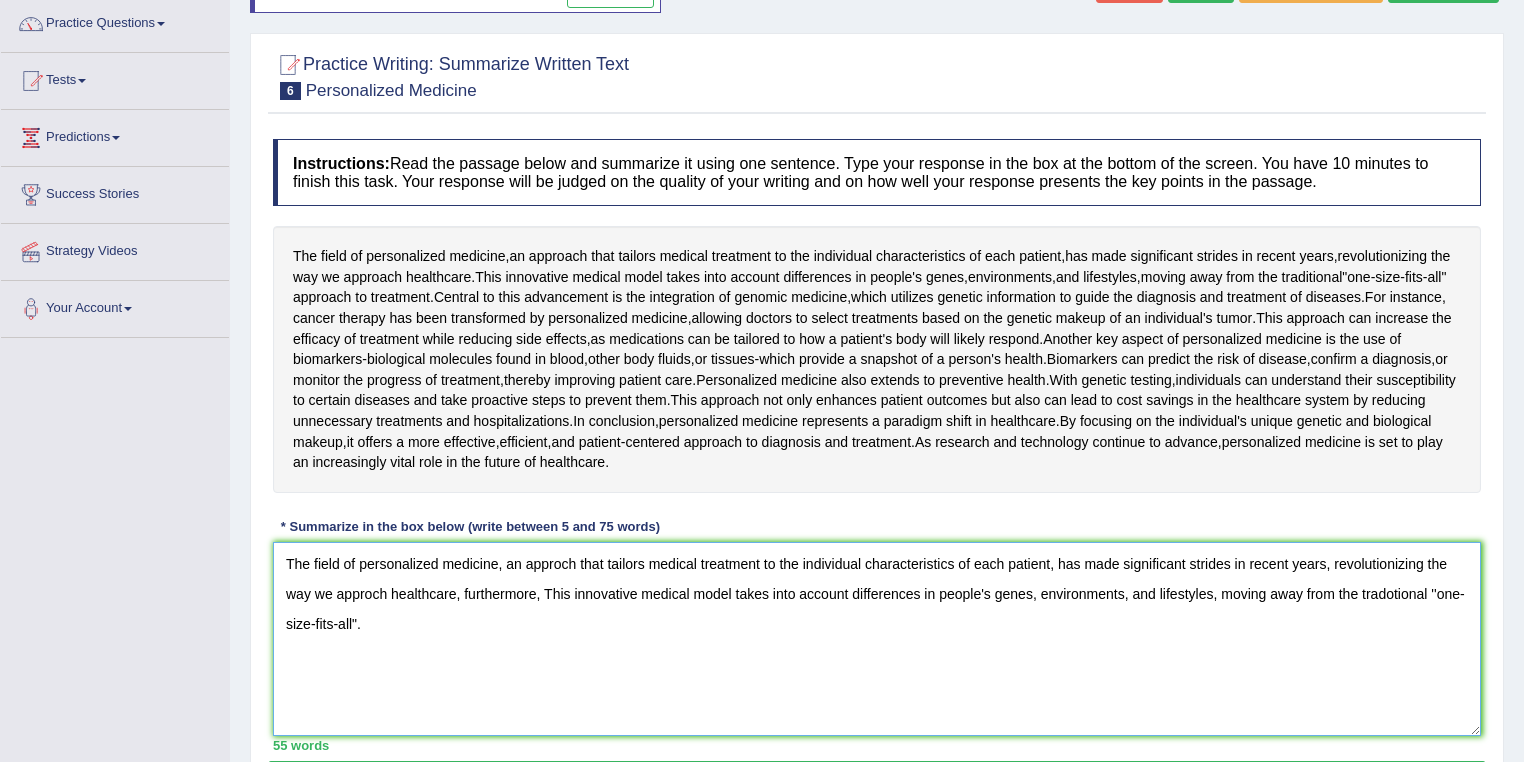 click on "The field of personalized medicine, an approch that tailors medical treatment to the individual characteristics of each patient, has made significant strides in recent years, revolutionizing the way we approch healthcare, furthermore, This innovative medical model takes into account differences in people's genes, environments, and lifestyles, moving away from the tradotional ''one-size-fits-all"." at bounding box center [877, 639] 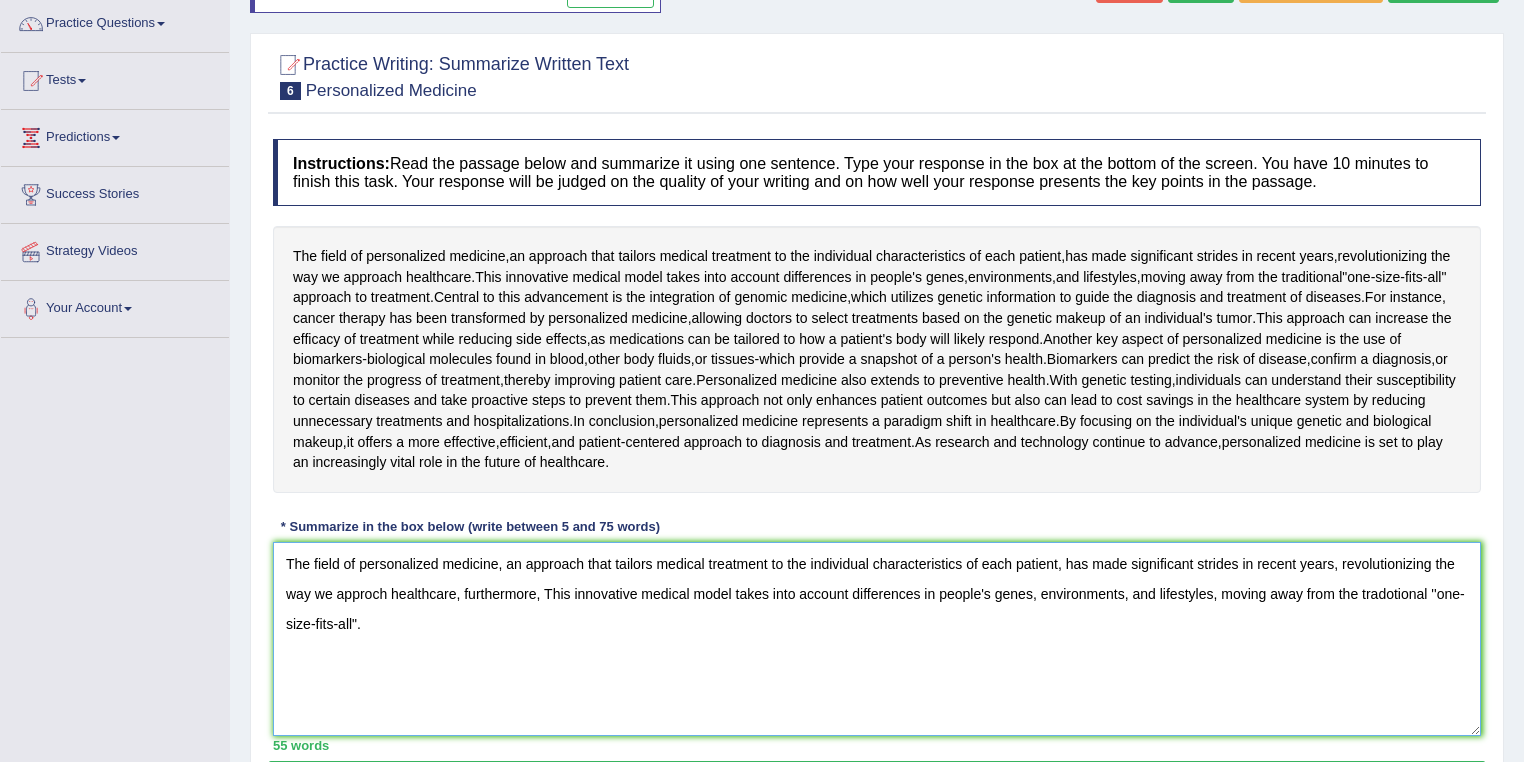 click on "The field of personalized medicine, an approach that tailors medical treatment to the individual characteristics of each patient, has made significant strides in recent years, revolutionizing the way we approch healthcare, furthermore, This innovative medical model takes into account differences in people's genes, environments, and lifestyles, moving away from the tradotional ''one-size-fits-all"." at bounding box center [877, 639] 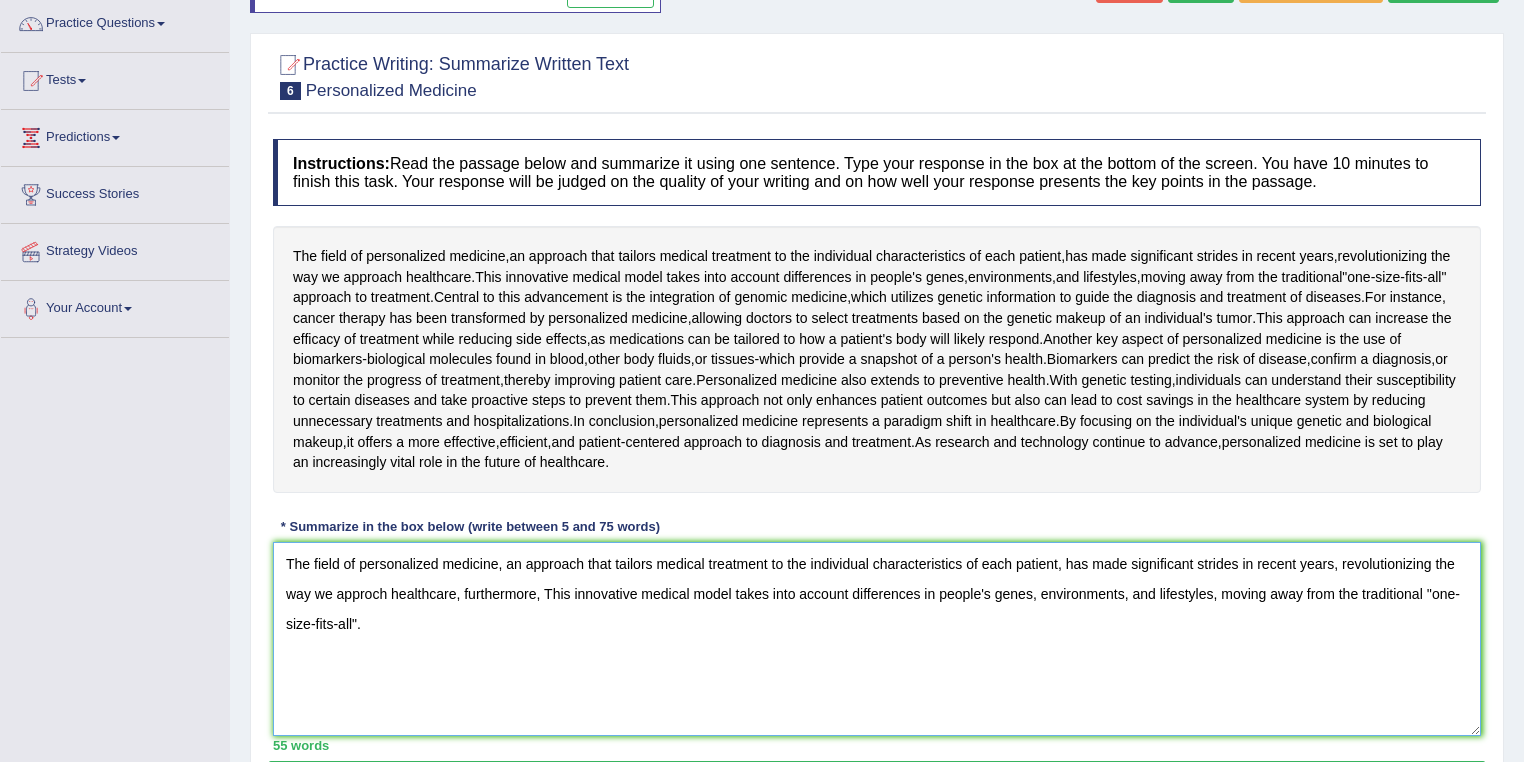 click on "The field of personalized medicine, an approach that tailors medical treatment to the individual characteristics of each patient, has made significant strides in recent years, revolutionizing the way we approch healthcare, furthermore, This innovative medical model takes into account differences in people's genes, environments, and lifestyles, moving away from the traditional ''one-size-fits-all"." at bounding box center [877, 639] 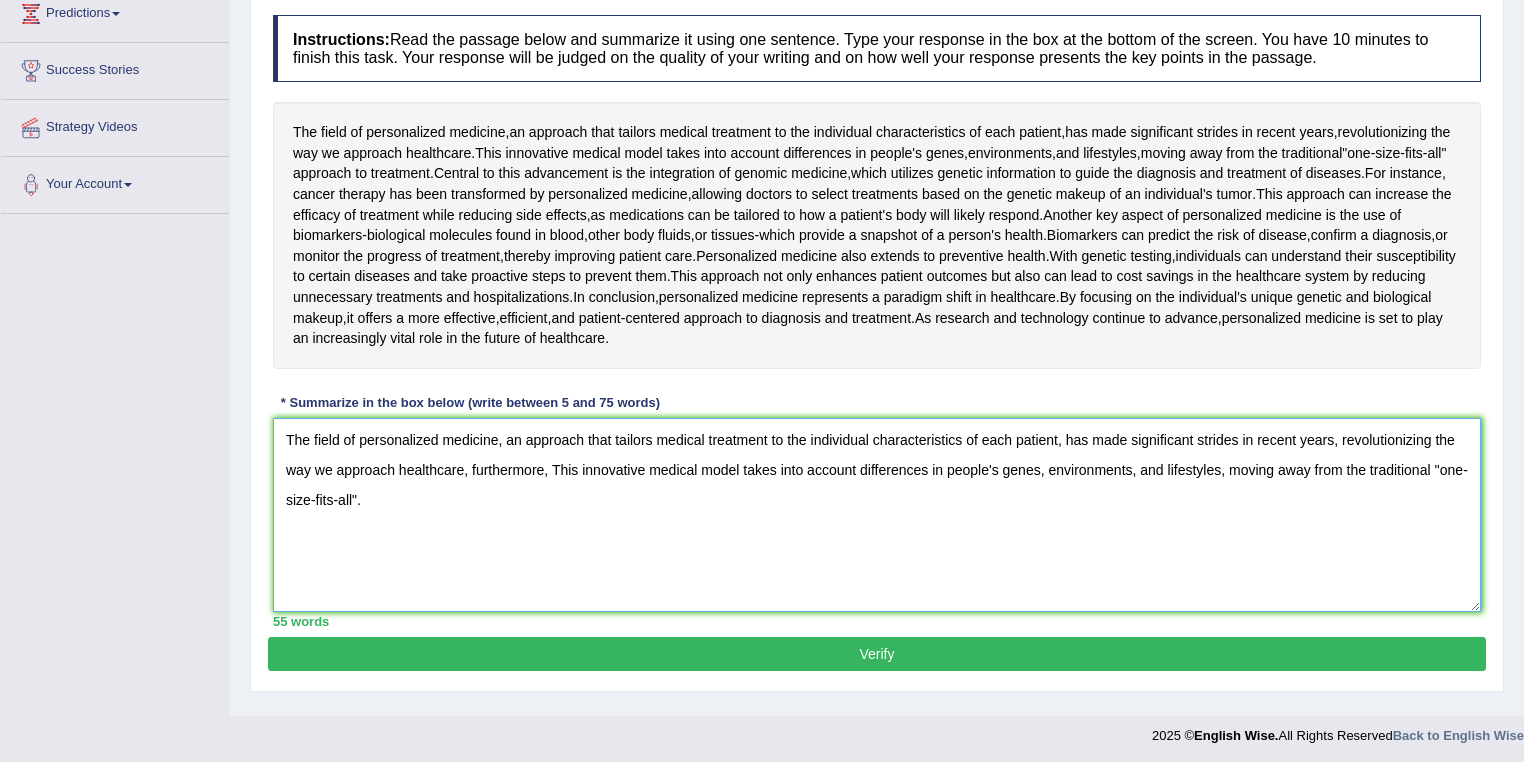 scroll, scrollTop: 288, scrollLeft: 0, axis: vertical 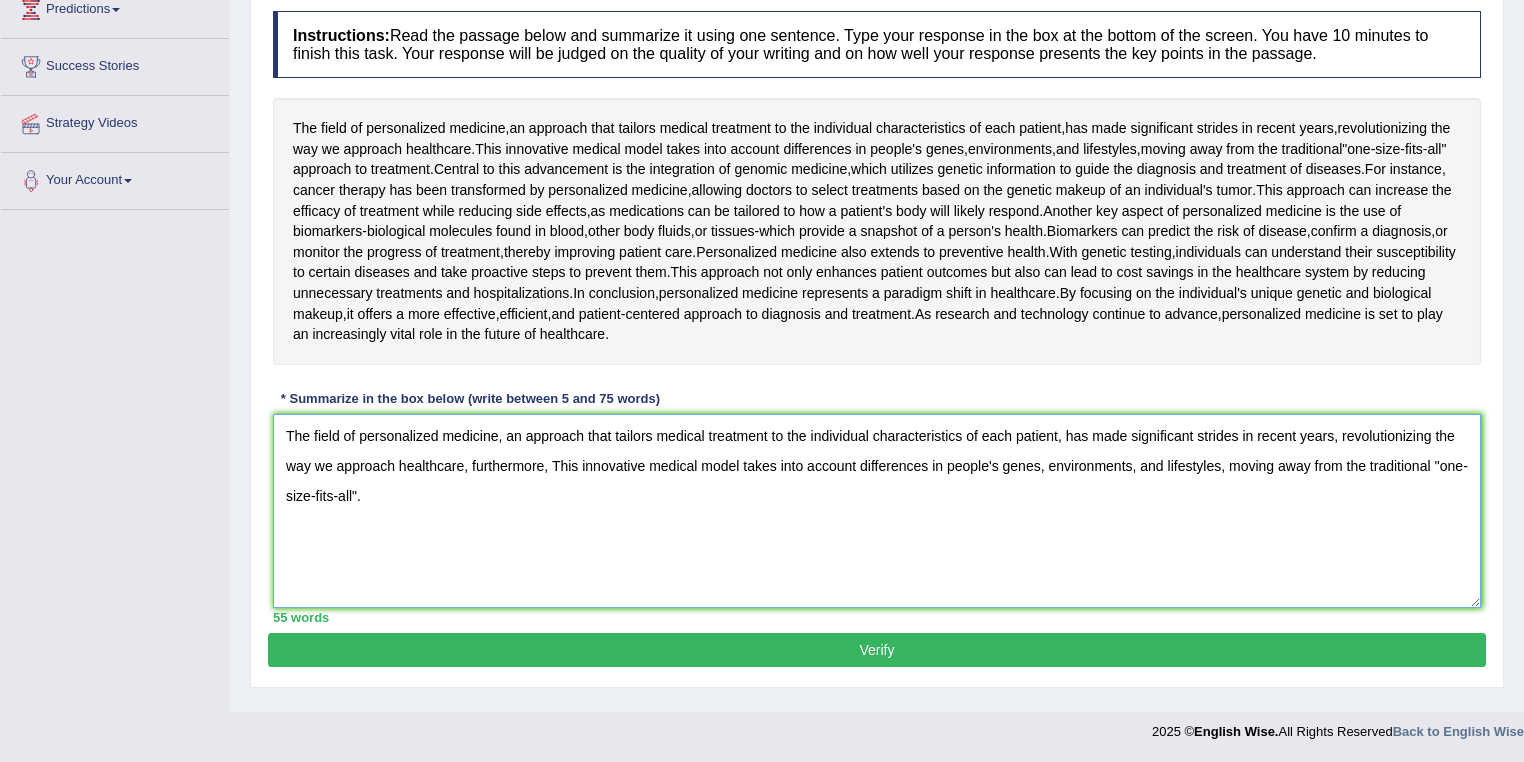 type on "The field of personalized medicine, an approach that tailors medical treatment to the individual characteristics of each patient, has made significant strides in recent years, revolutionizing the way we approach healthcare, furthermore, This innovative medical model takes into account differences in people's genes, environments, and lifestyles, moving away from the traditional ''one-size-fits-all"." 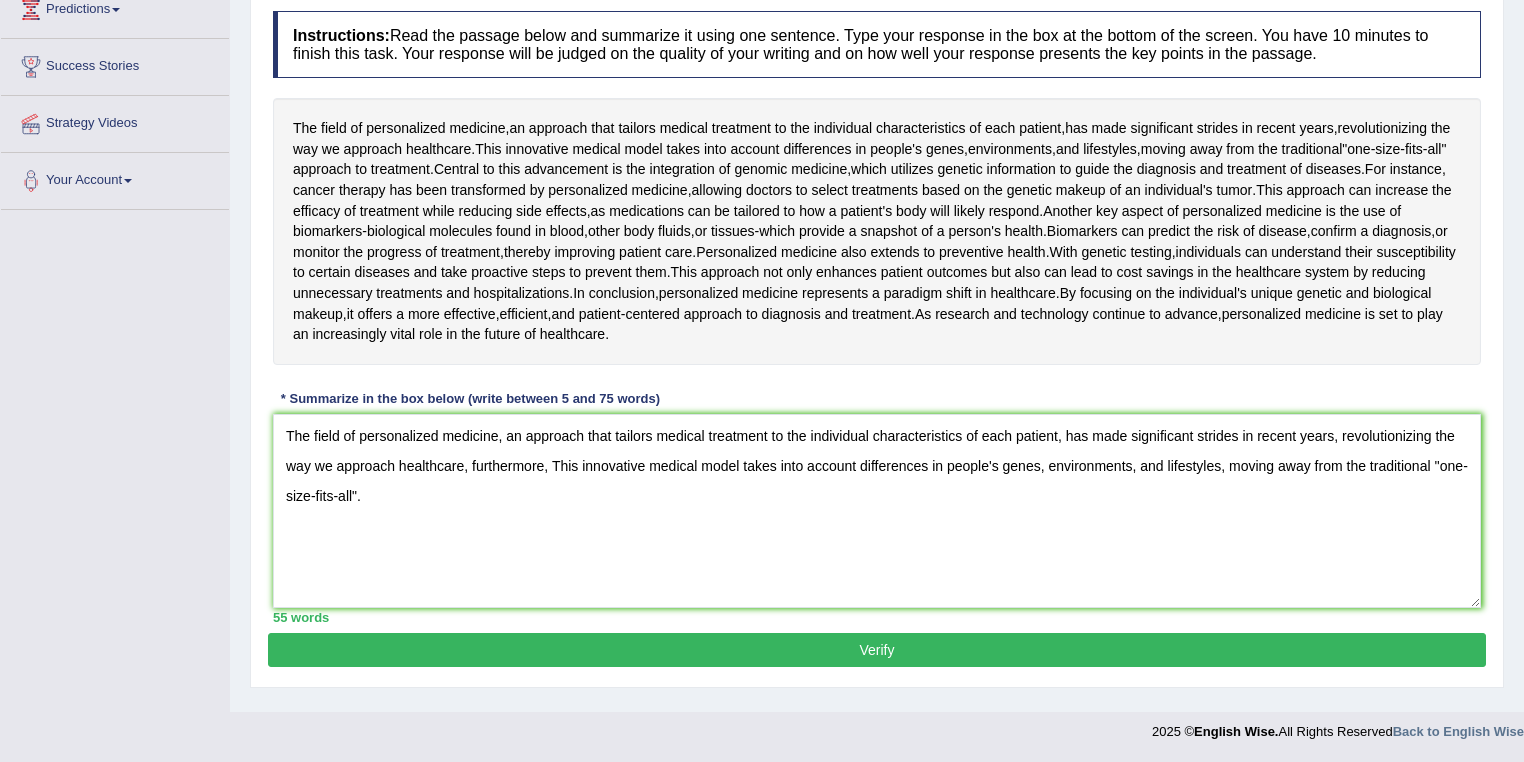click on "Verify" at bounding box center (877, 650) 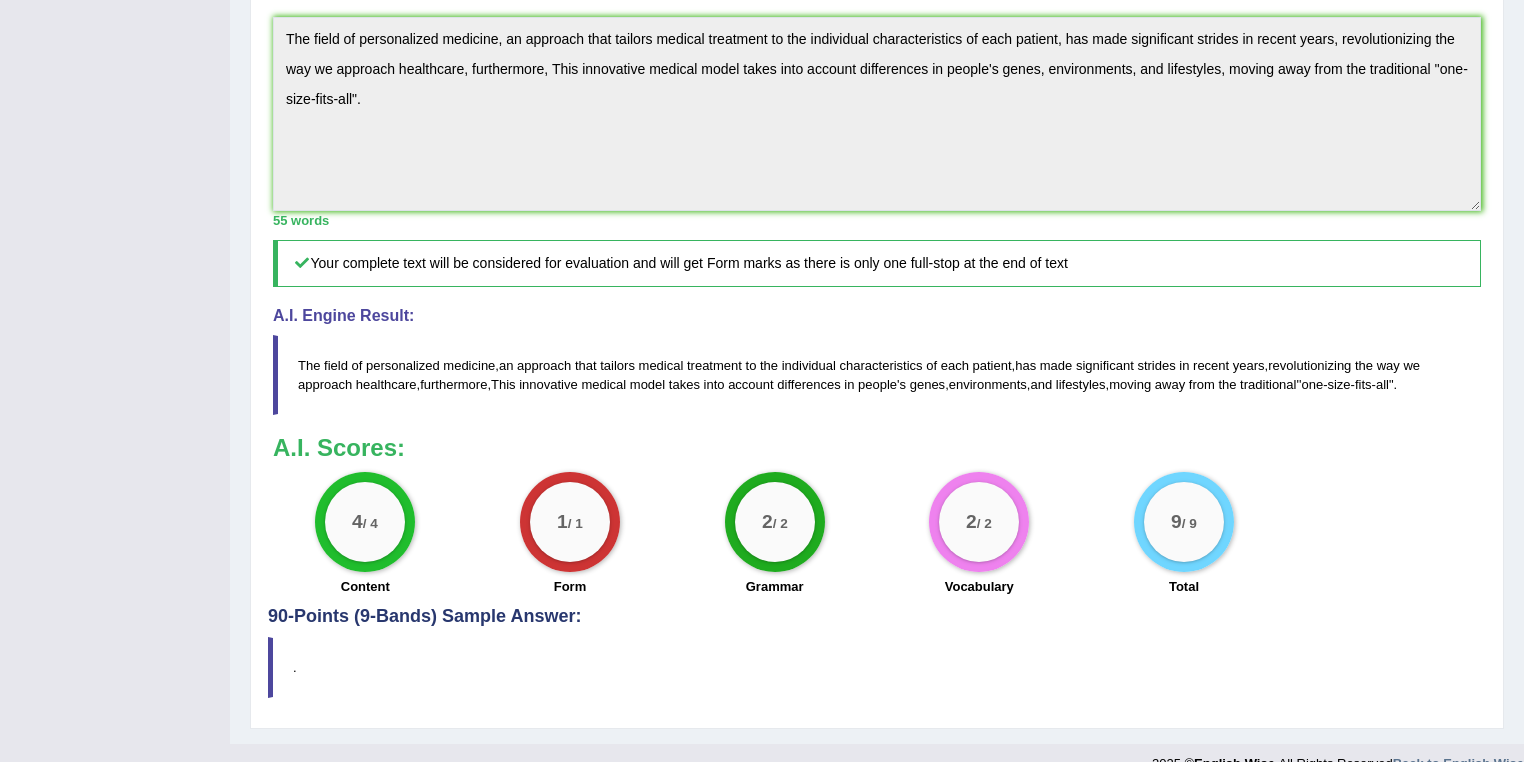 scroll, scrollTop: 669, scrollLeft: 0, axis: vertical 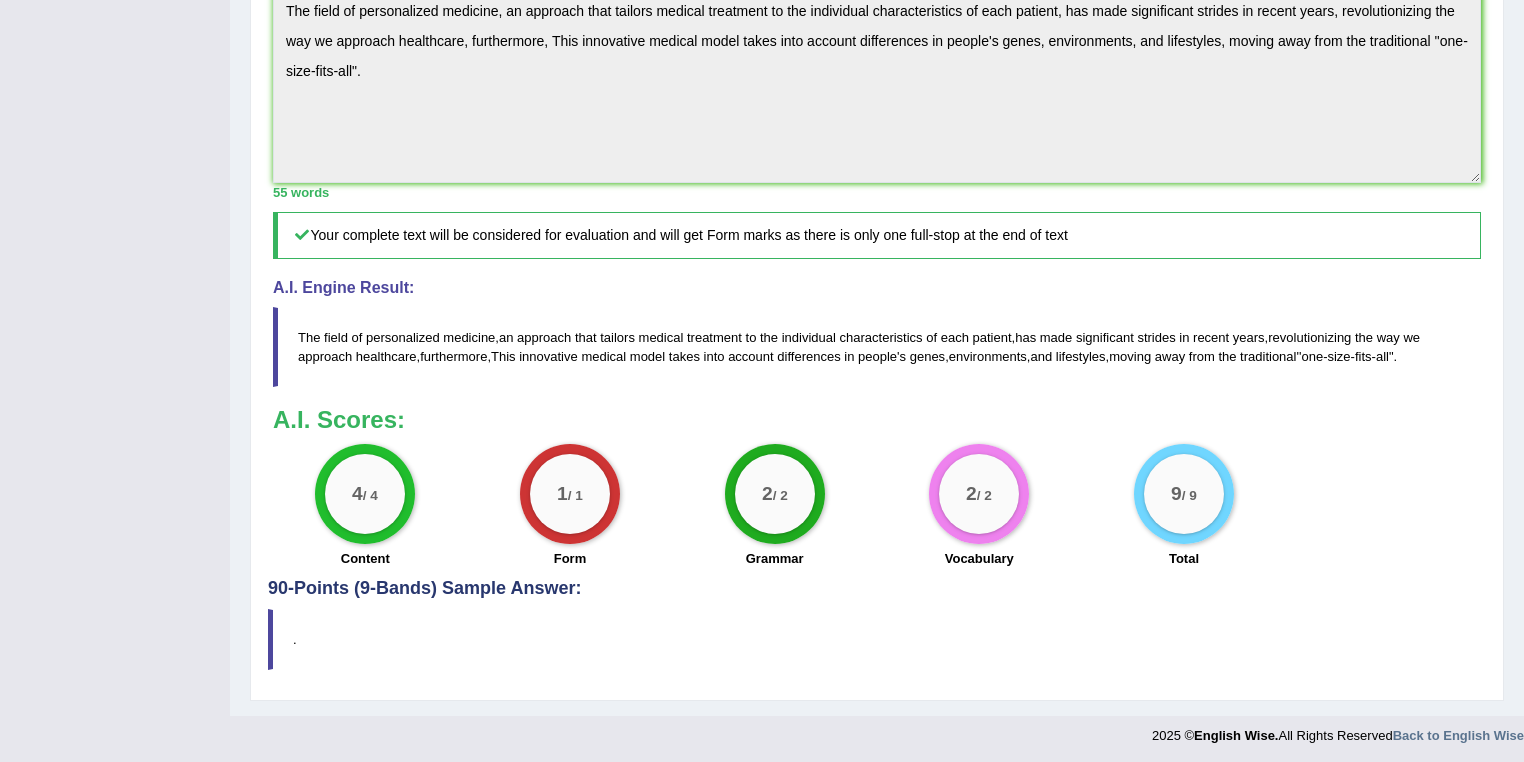 drag, startPoint x: 584, startPoint y: 581, endPoint x: 326, endPoint y: 580, distance: 258.00195 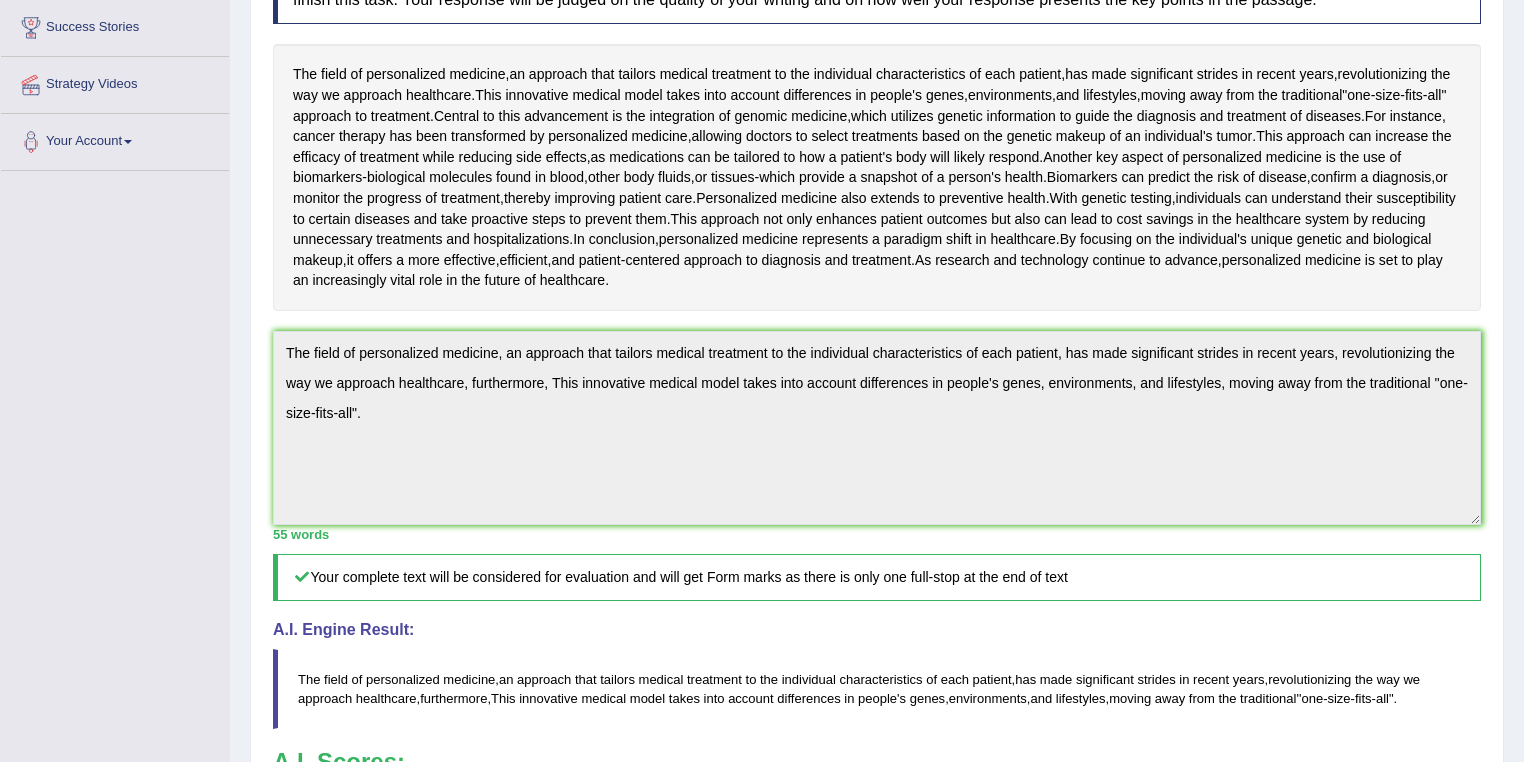 scroll, scrollTop: 269, scrollLeft: 0, axis: vertical 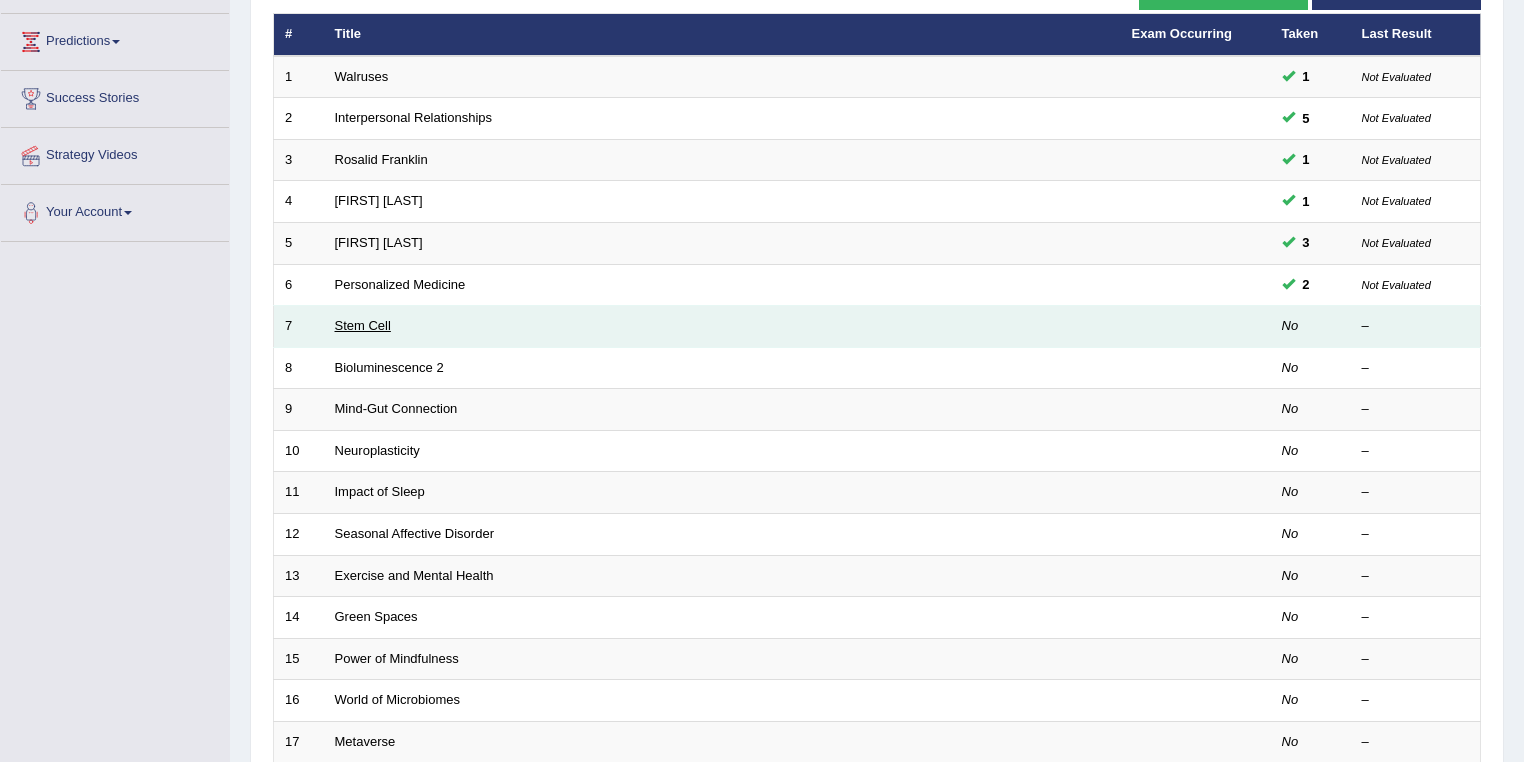 click on "Stem Cell" at bounding box center (363, 325) 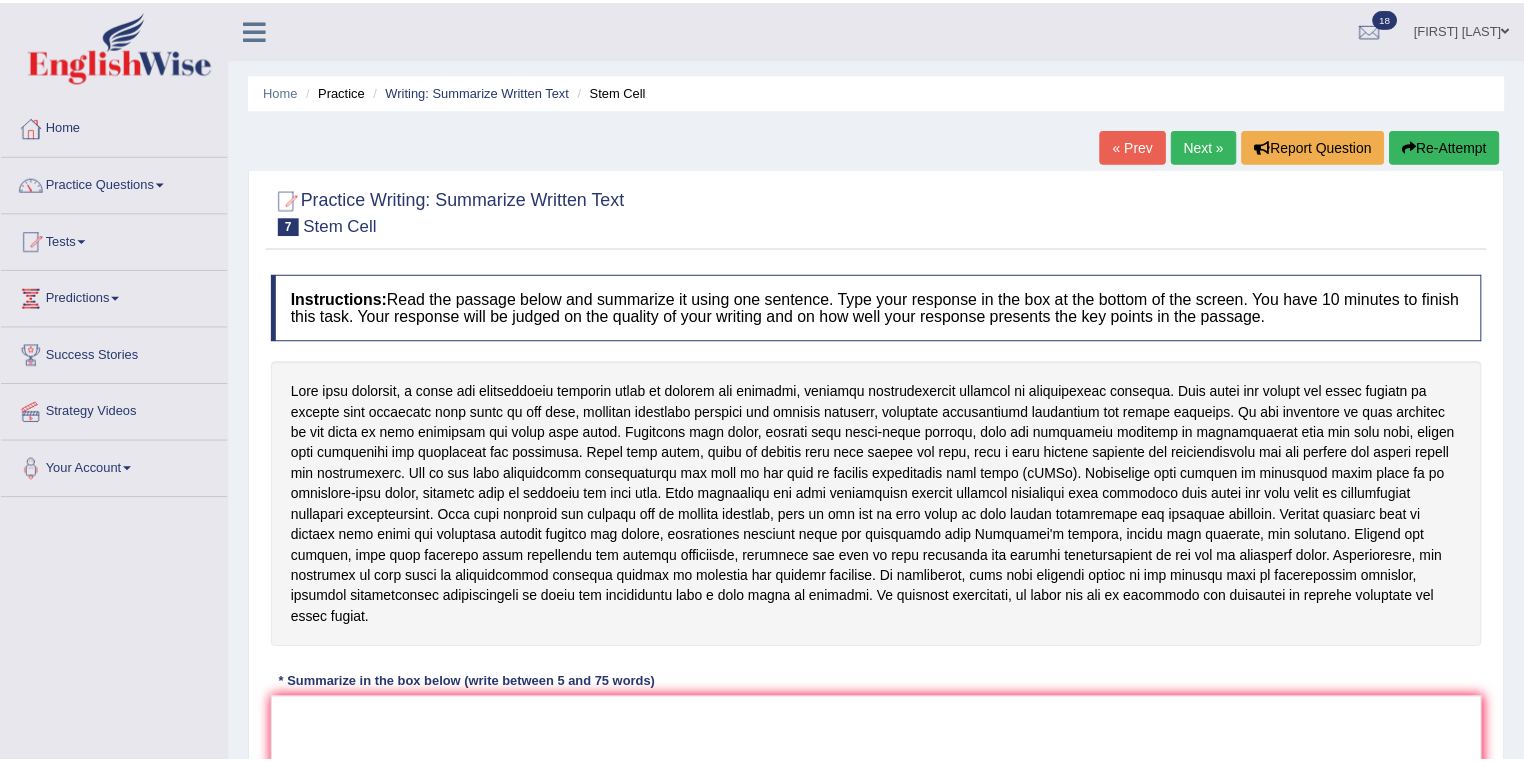 scroll, scrollTop: 0, scrollLeft: 0, axis: both 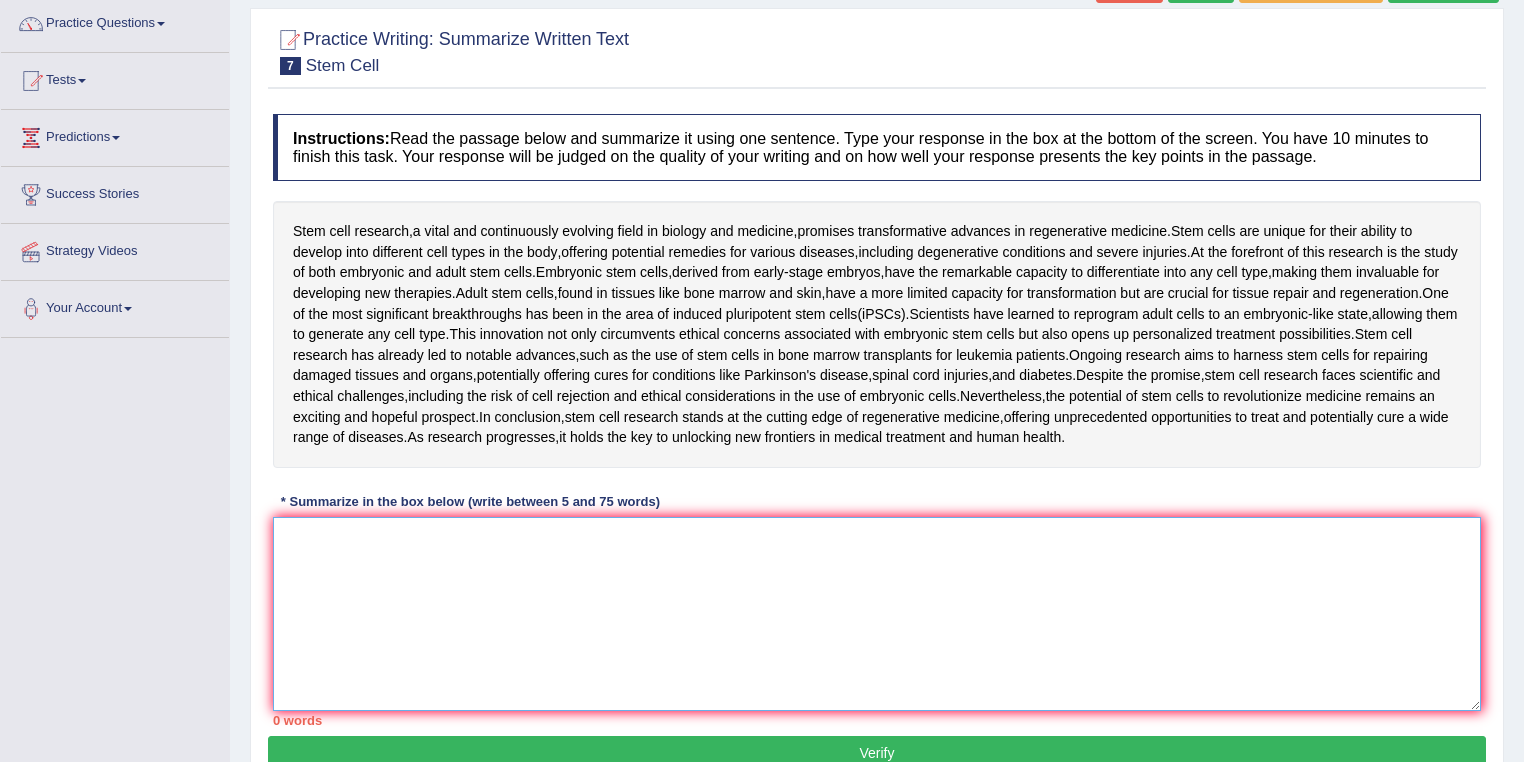 click at bounding box center [877, 614] 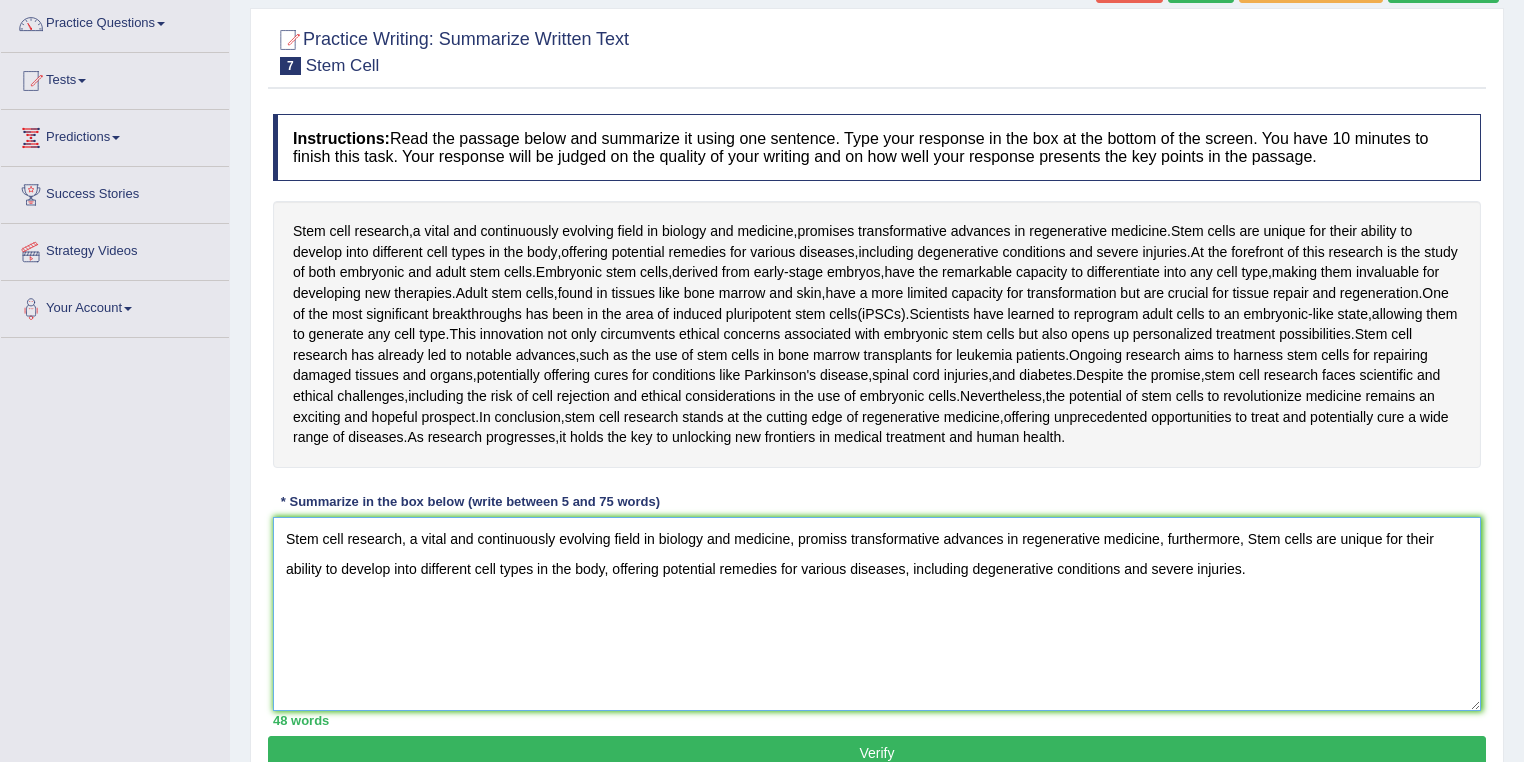scroll, scrollTop: 240, scrollLeft: 0, axis: vertical 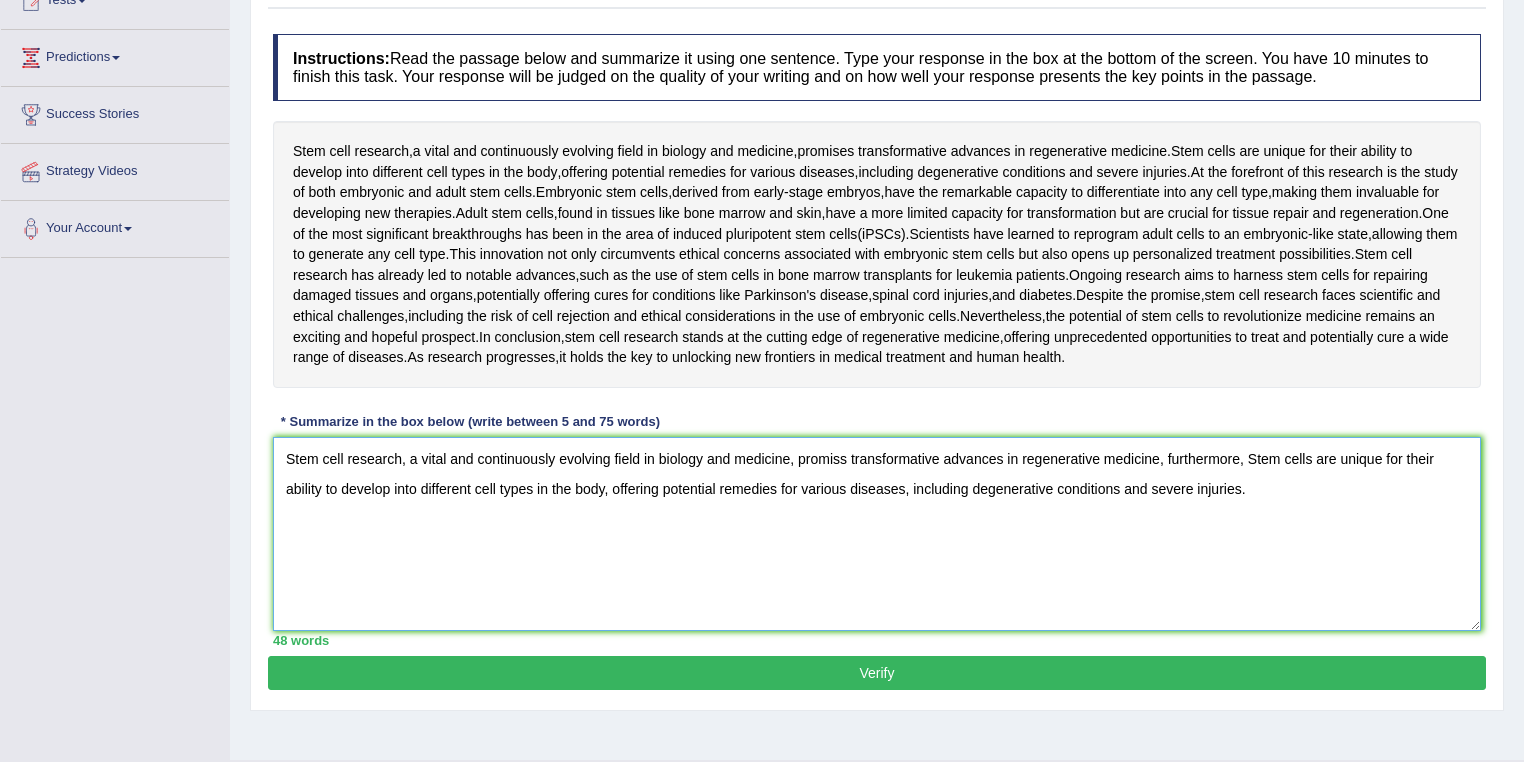 type on "Stem cell research, a vital and continuously evolving field in biology and medicine, promiss transformative advances in regenerative medicine, furthermore, Stem cells are unique for their ability to develop into different cell types in the body, offering potential remedies for various diseases, including degenerative conditions and severe injuries." 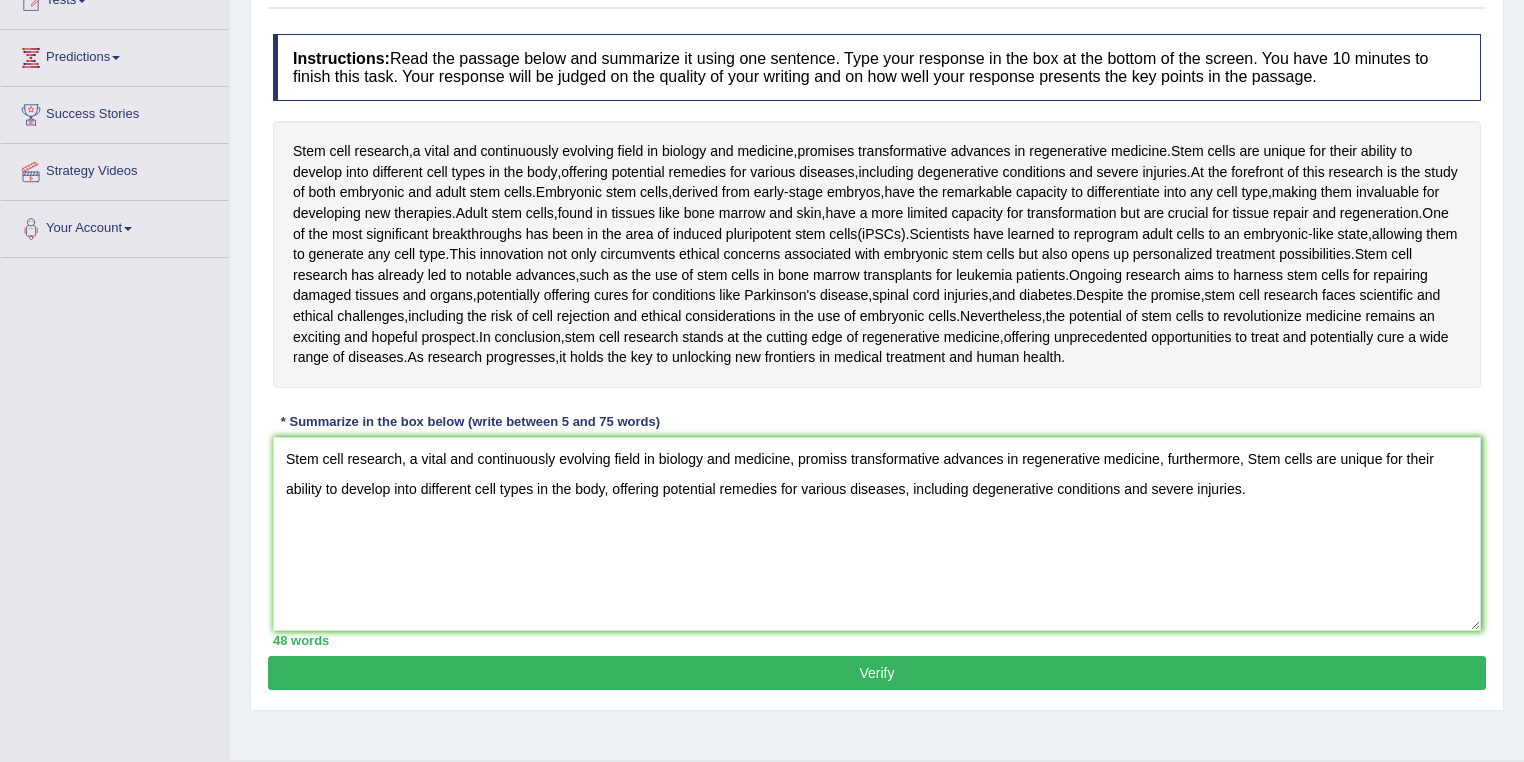 click on "Verify" at bounding box center [877, 673] 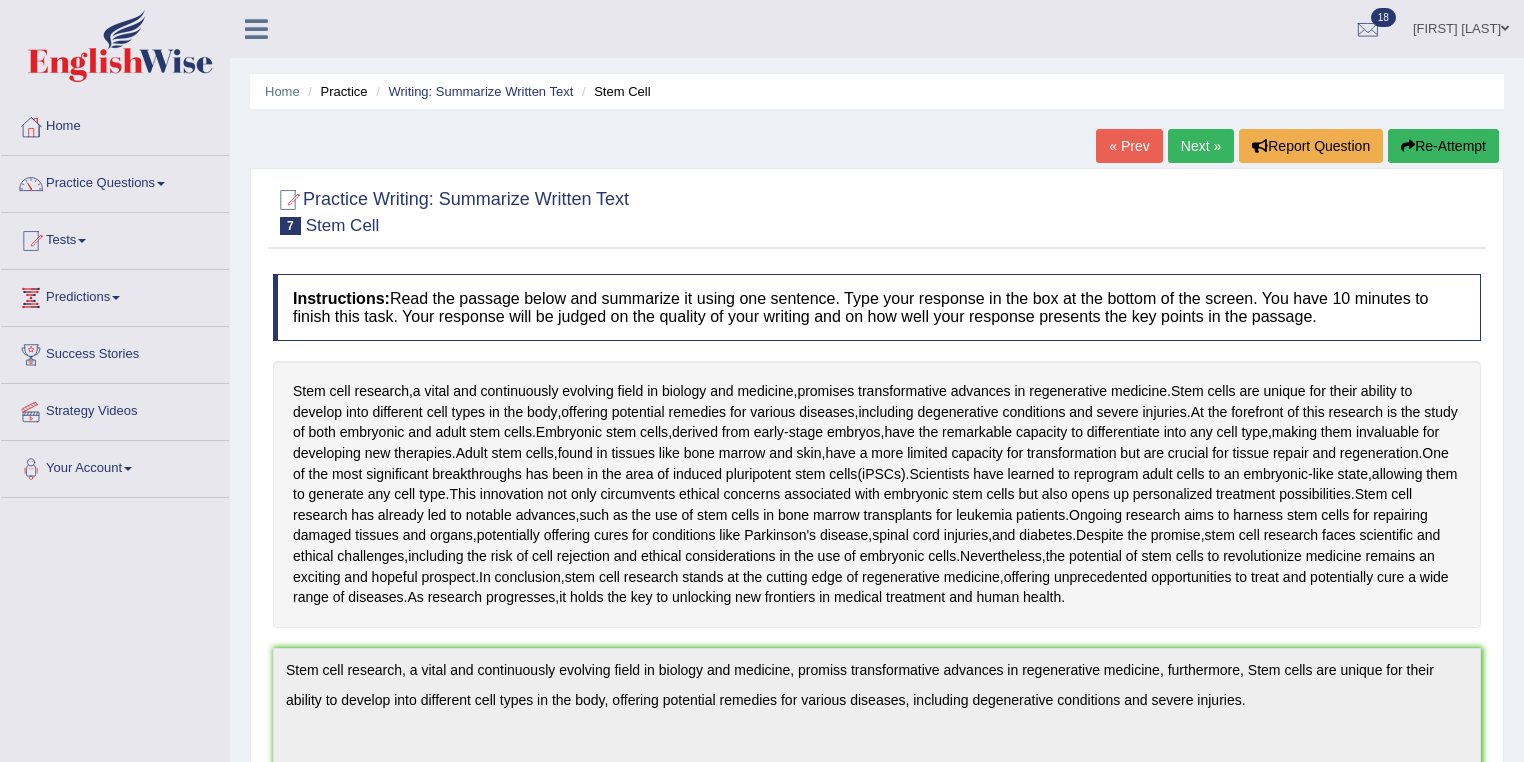 scroll, scrollTop: 0, scrollLeft: 0, axis: both 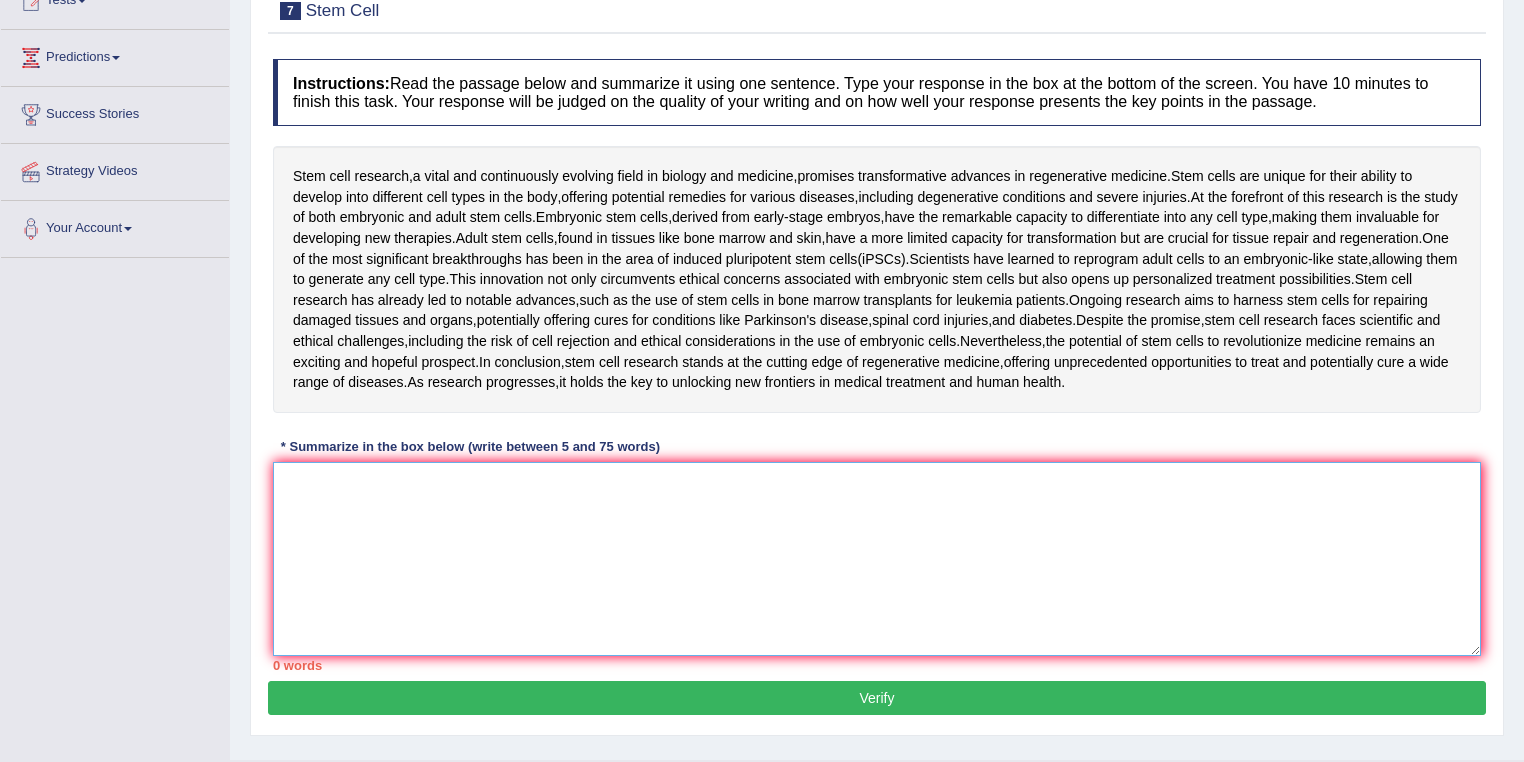 click at bounding box center (877, 559) 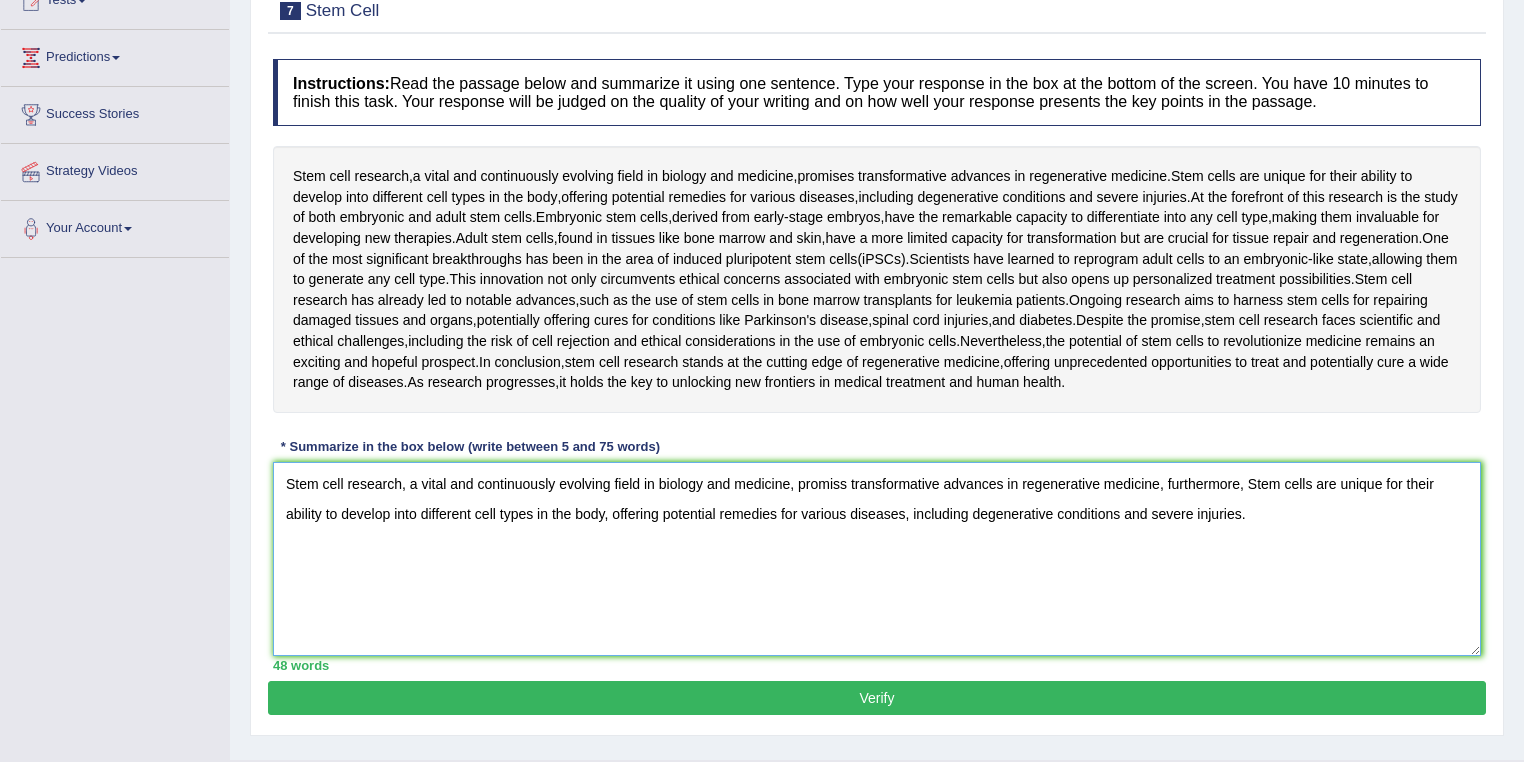 click on "Stem cell research, a vital and continuously evolving field in biology and medicine, promiss transformative advances in regenerative medicine, furthermore, Stem cells are unique for their ability to develop into different cell types in the body, offering potential remedies for various diseases, including degenerative conditions and severe injuries." at bounding box center (877, 559) 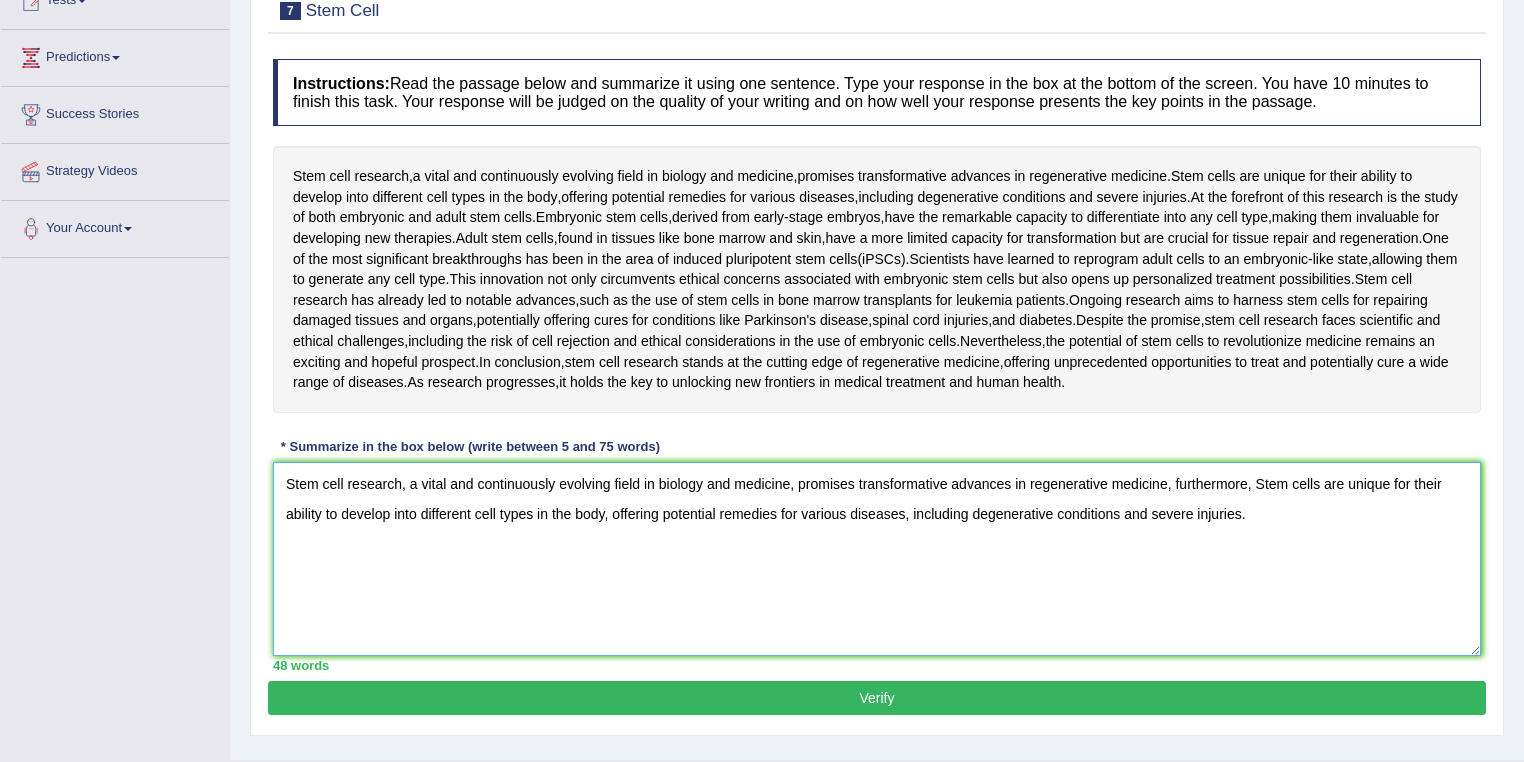 type on "Stem cell research, a vital and continuously evolving field in biology and medicine, promises transformative advances in regenerative medicine, furthermore, Stem cells are unique for their ability to develop into different cell types in the body, offering potential remedies for various diseases, including degenerative conditions and severe injuries." 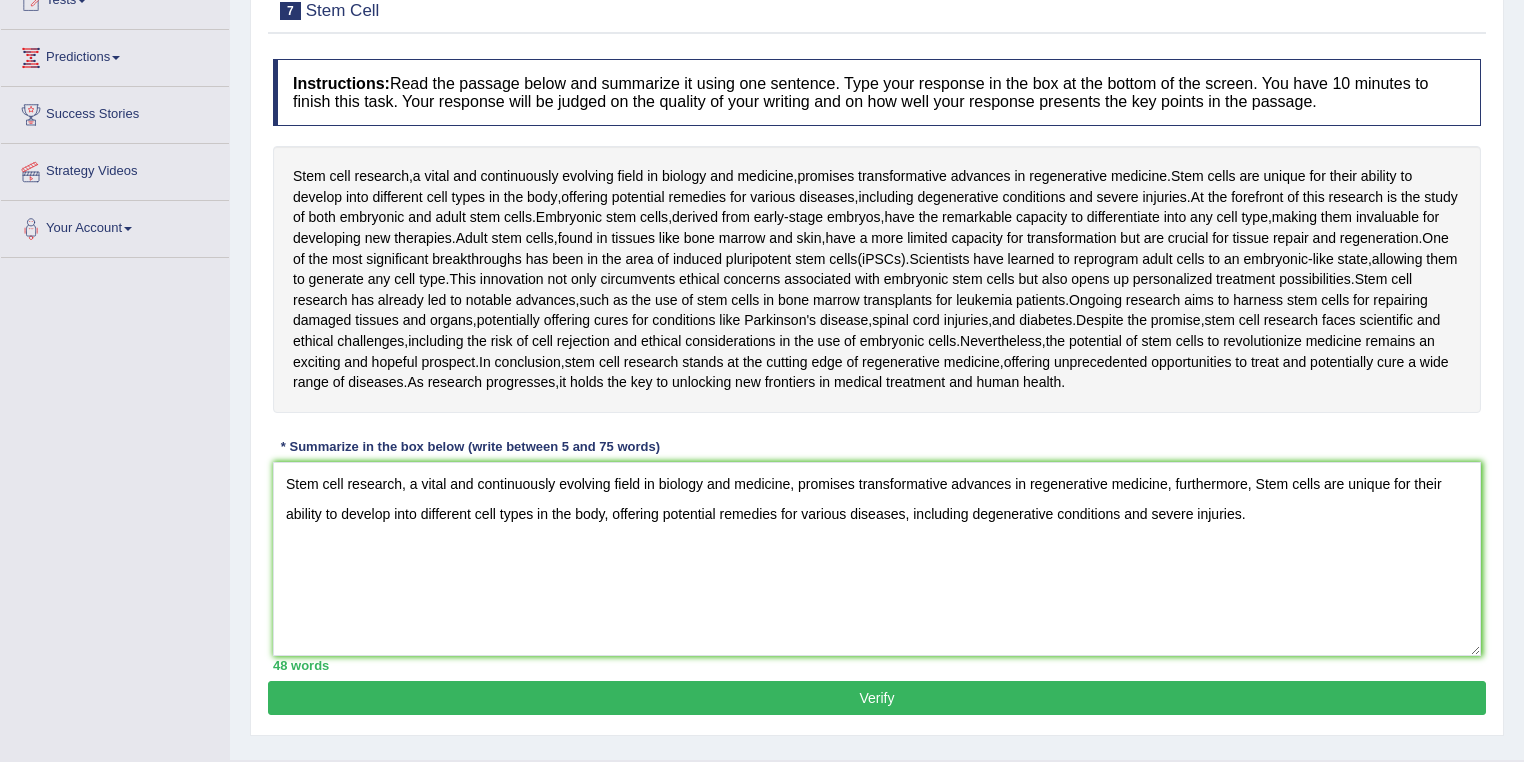 click on "Verify" at bounding box center (877, 698) 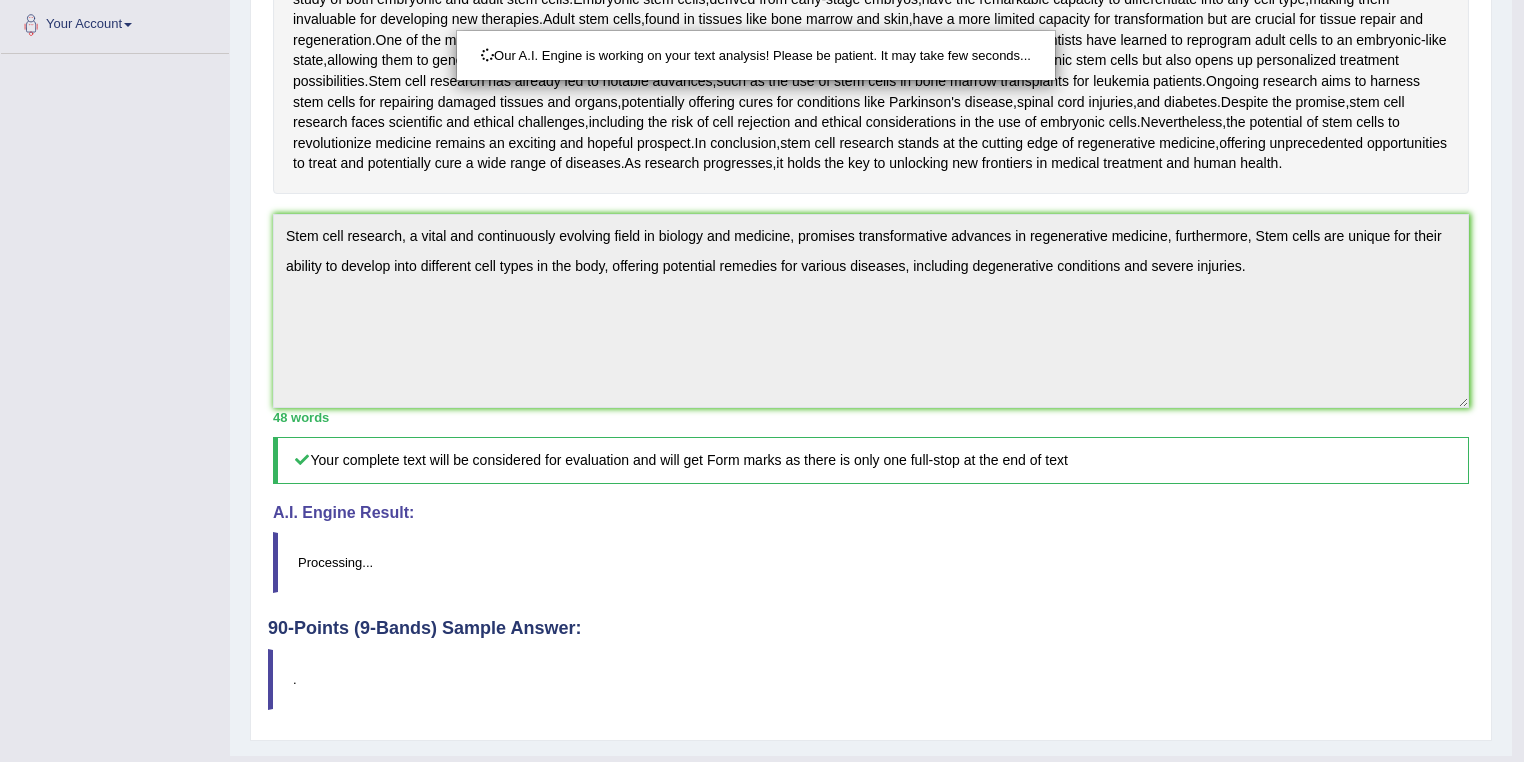 scroll, scrollTop: 484, scrollLeft: 0, axis: vertical 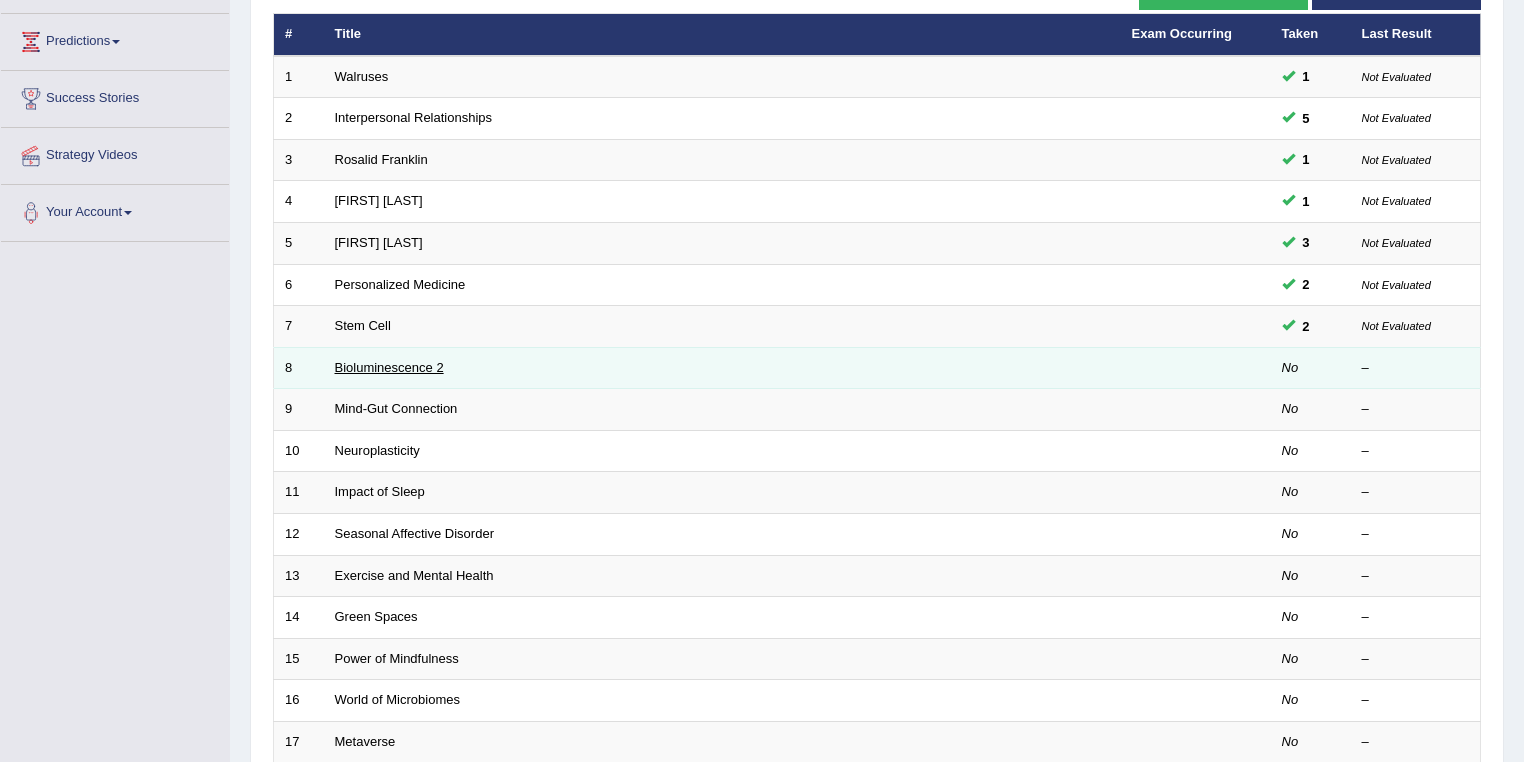 click on "Bioluminescence 2" at bounding box center [389, 367] 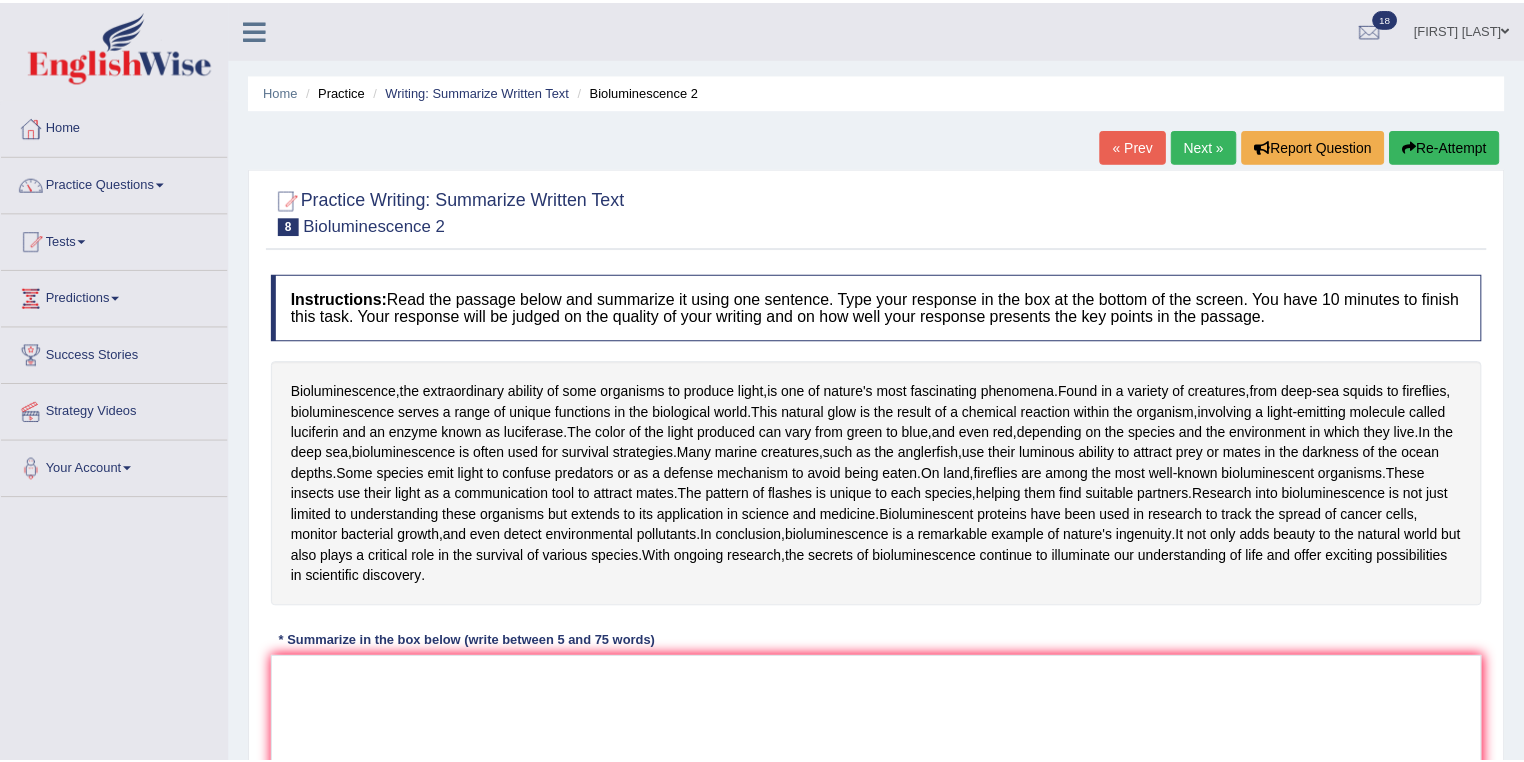 scroll, scrollTop: 0, scrollLeft: 0, axis: both 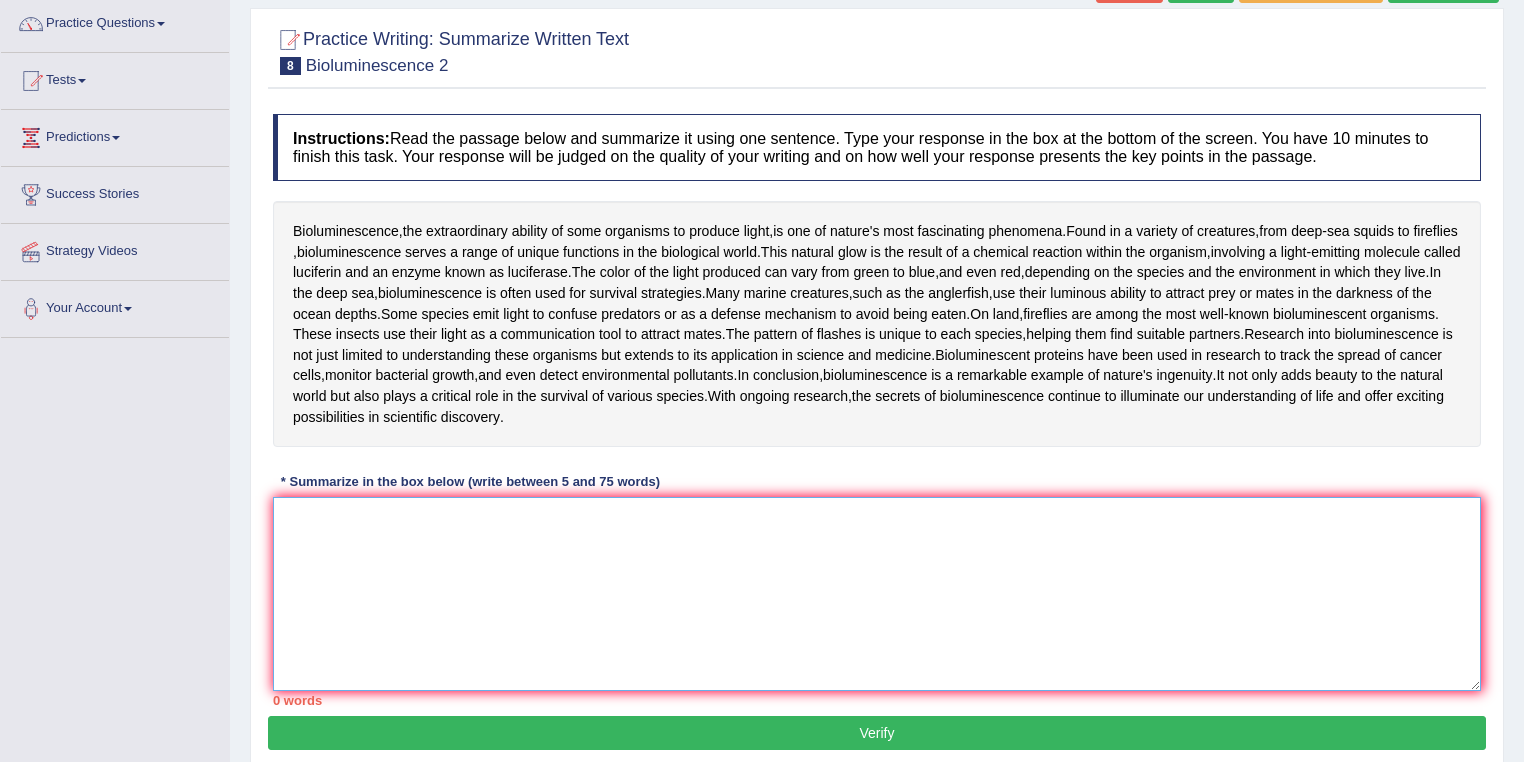 click at bounding box center (877, 594) 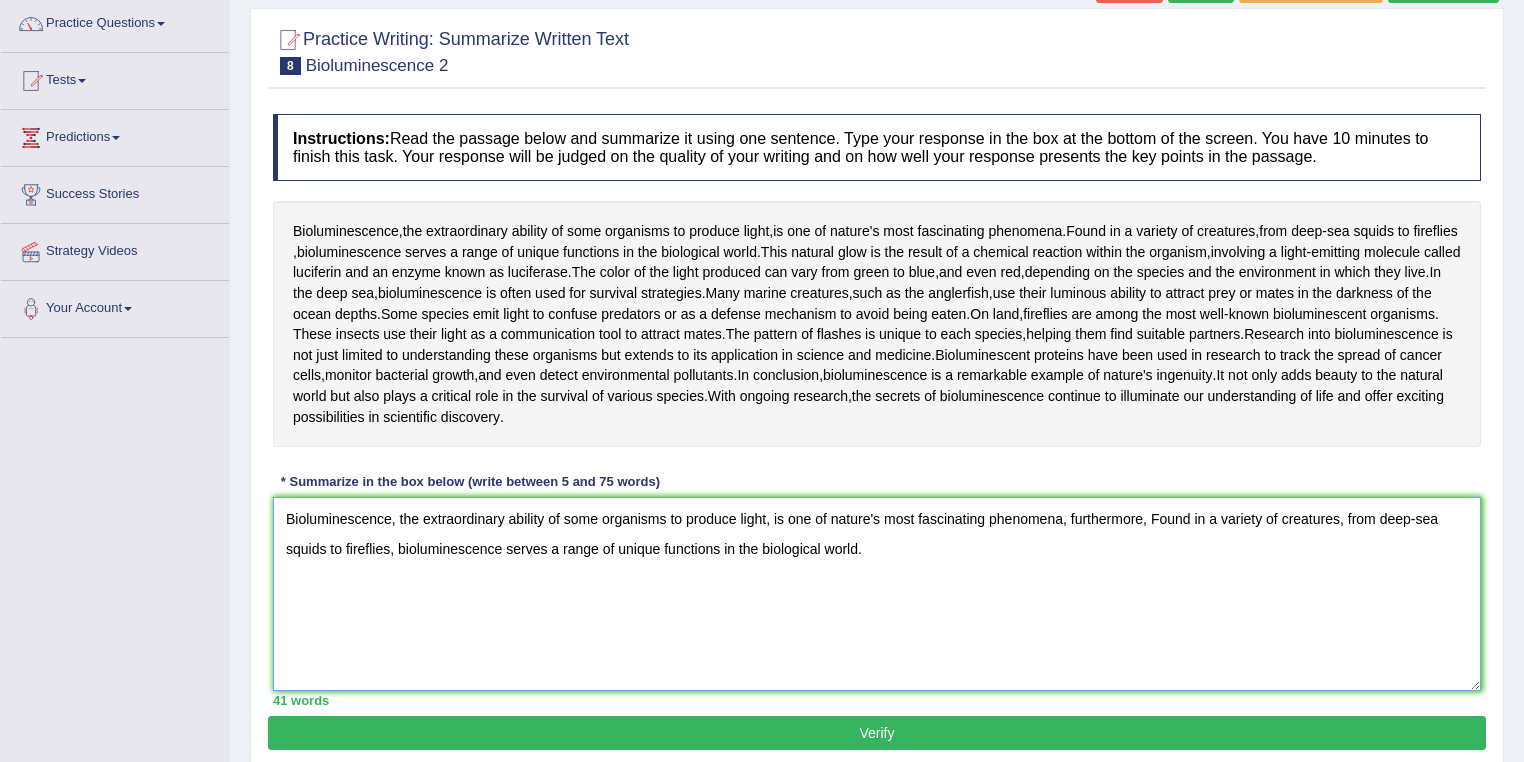 type on "Bioluminescence, the extraordinary ability of some organisms to produce light, is one of nature's most fascinating phenomena, furthermore, Found in a variety of creatures, from deep-sea squids to fireflies, bioluminescence serves a range of unique functions in the biological world." 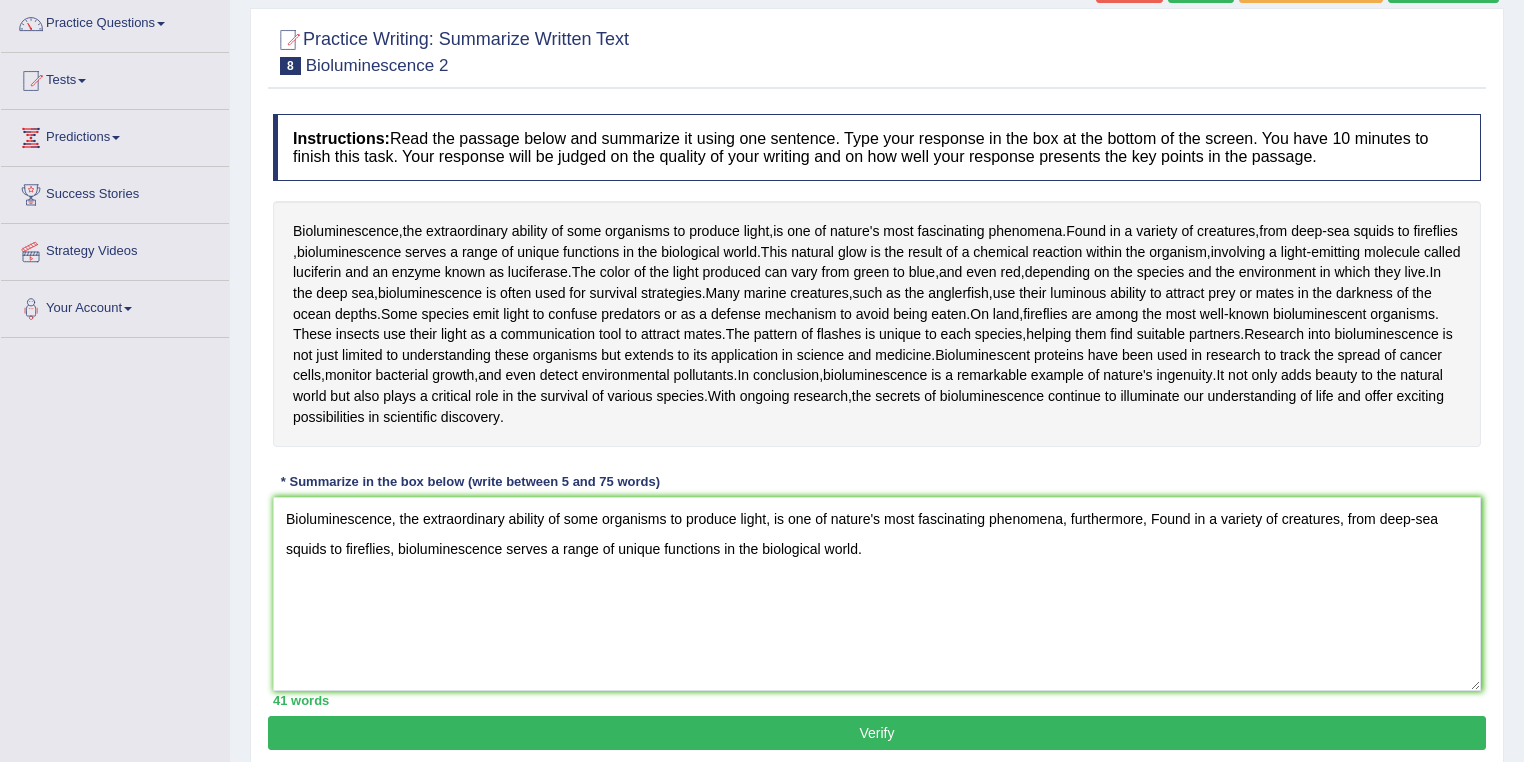 click on "Verify" at bounding box center (877, 733) 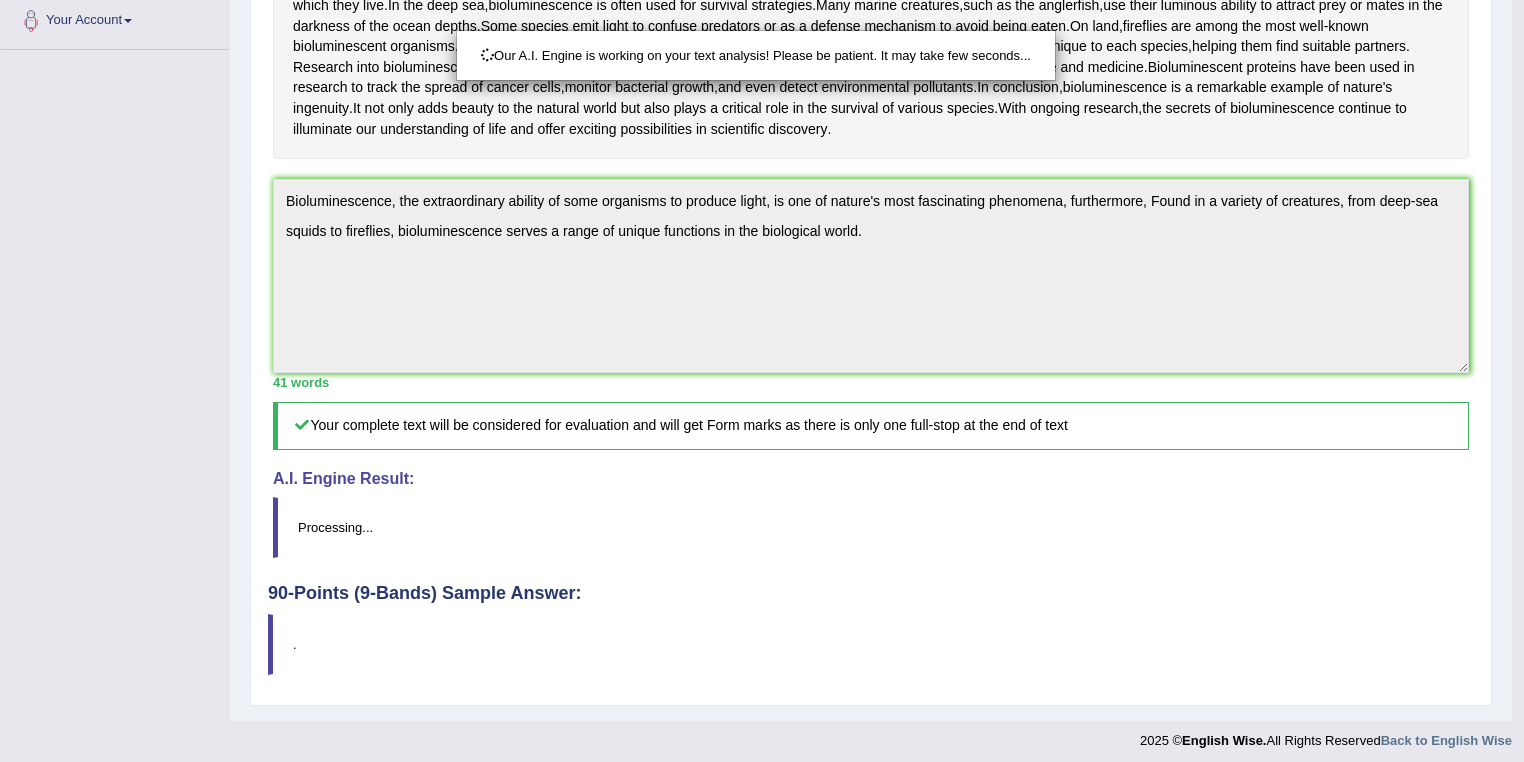 scroll, scrollTop: 453, scrollLeft: 0, axis: vertical 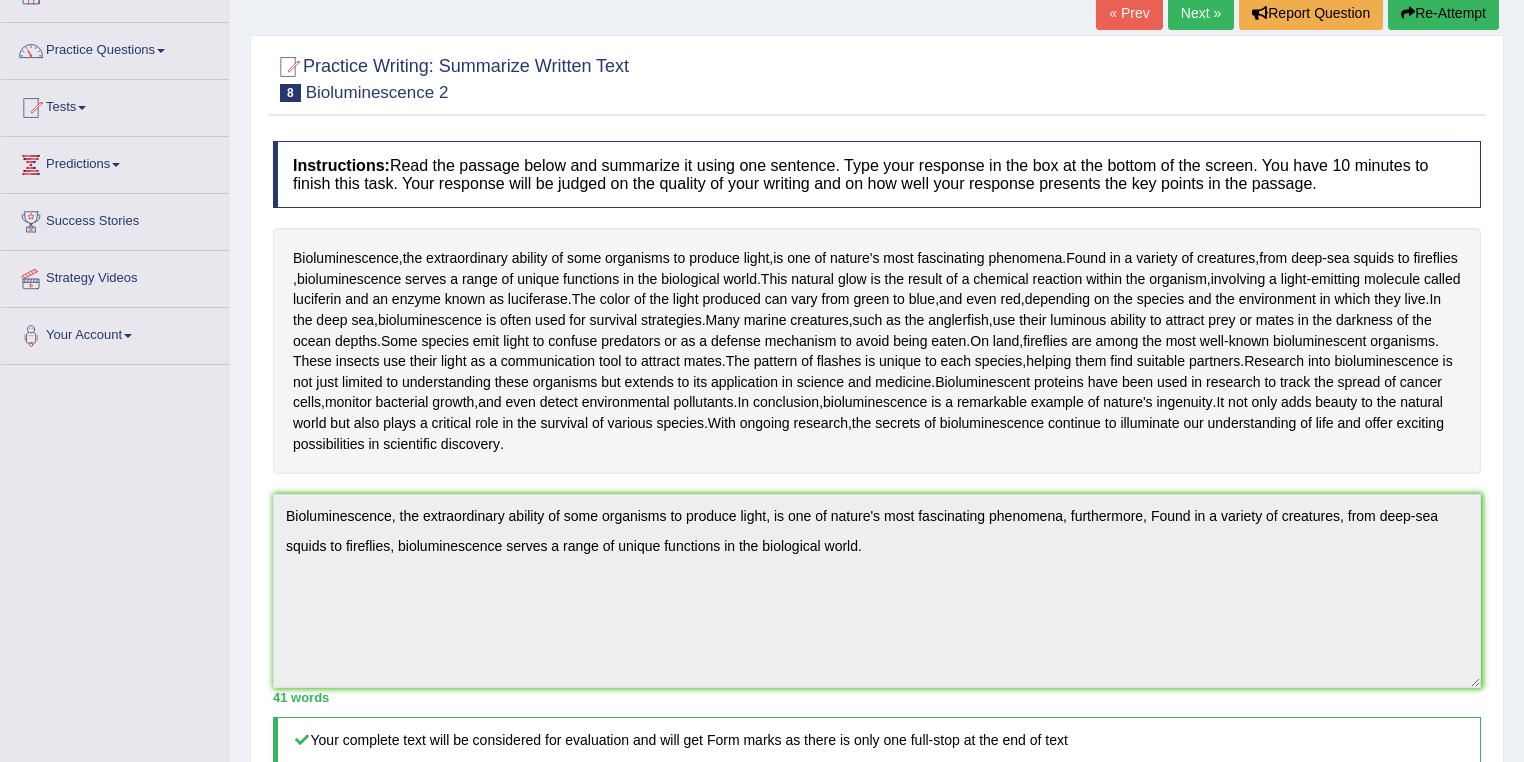 click on "Re-Attempt" at bounding box center [1443, 13] 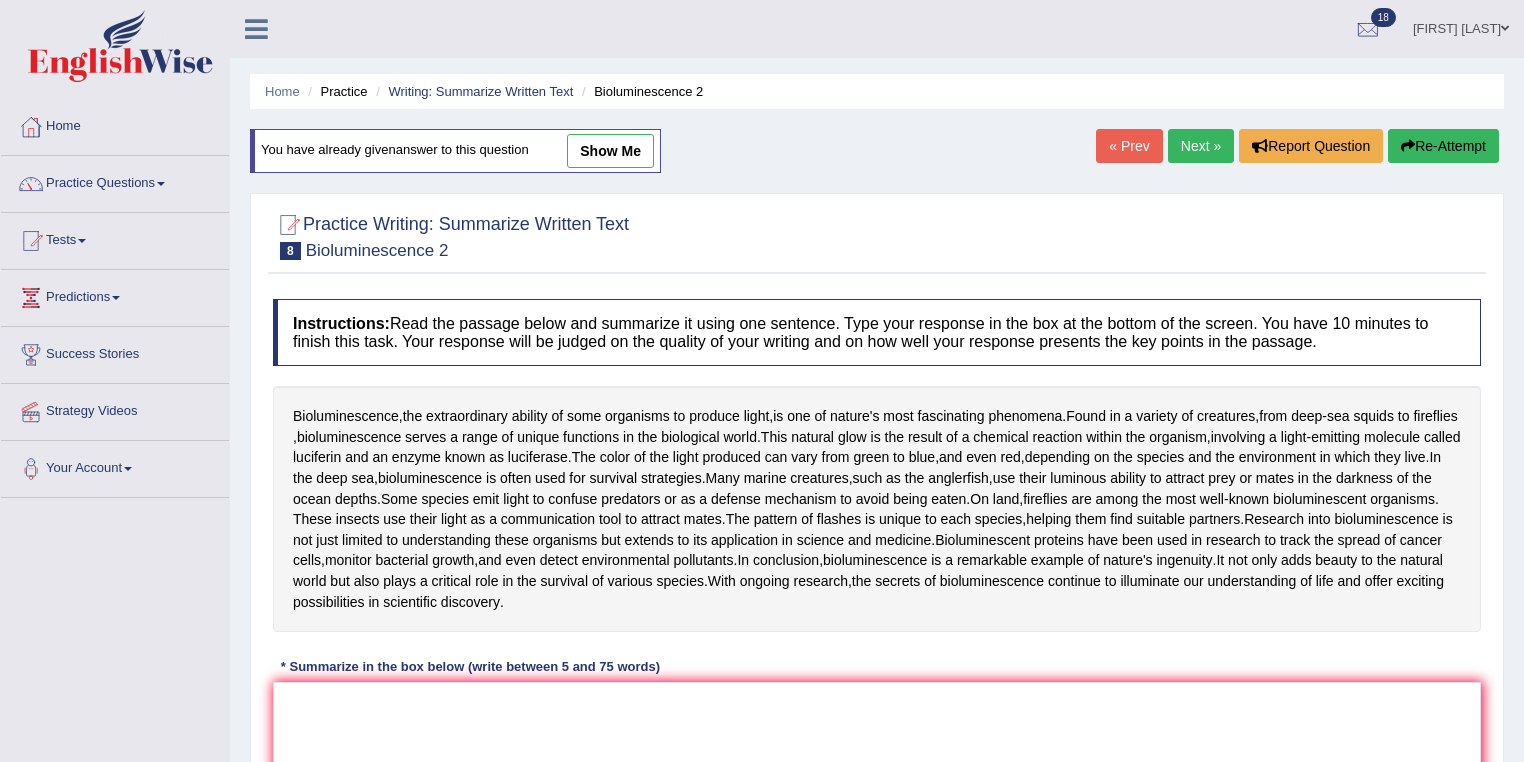 scroll, scrollTop: 133, scrollLeft: 0, axis: vertical 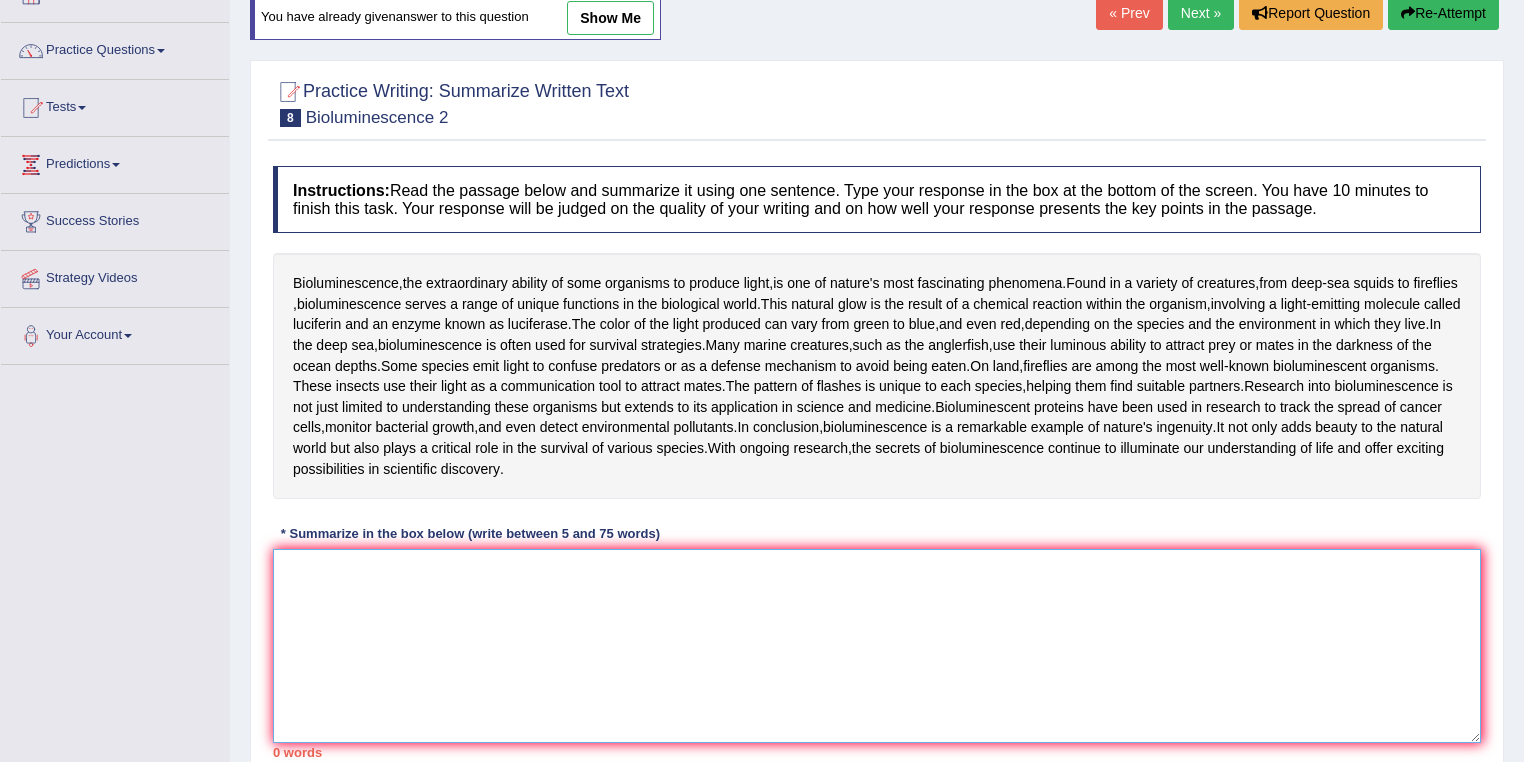 click at bounding box center [877, 646] 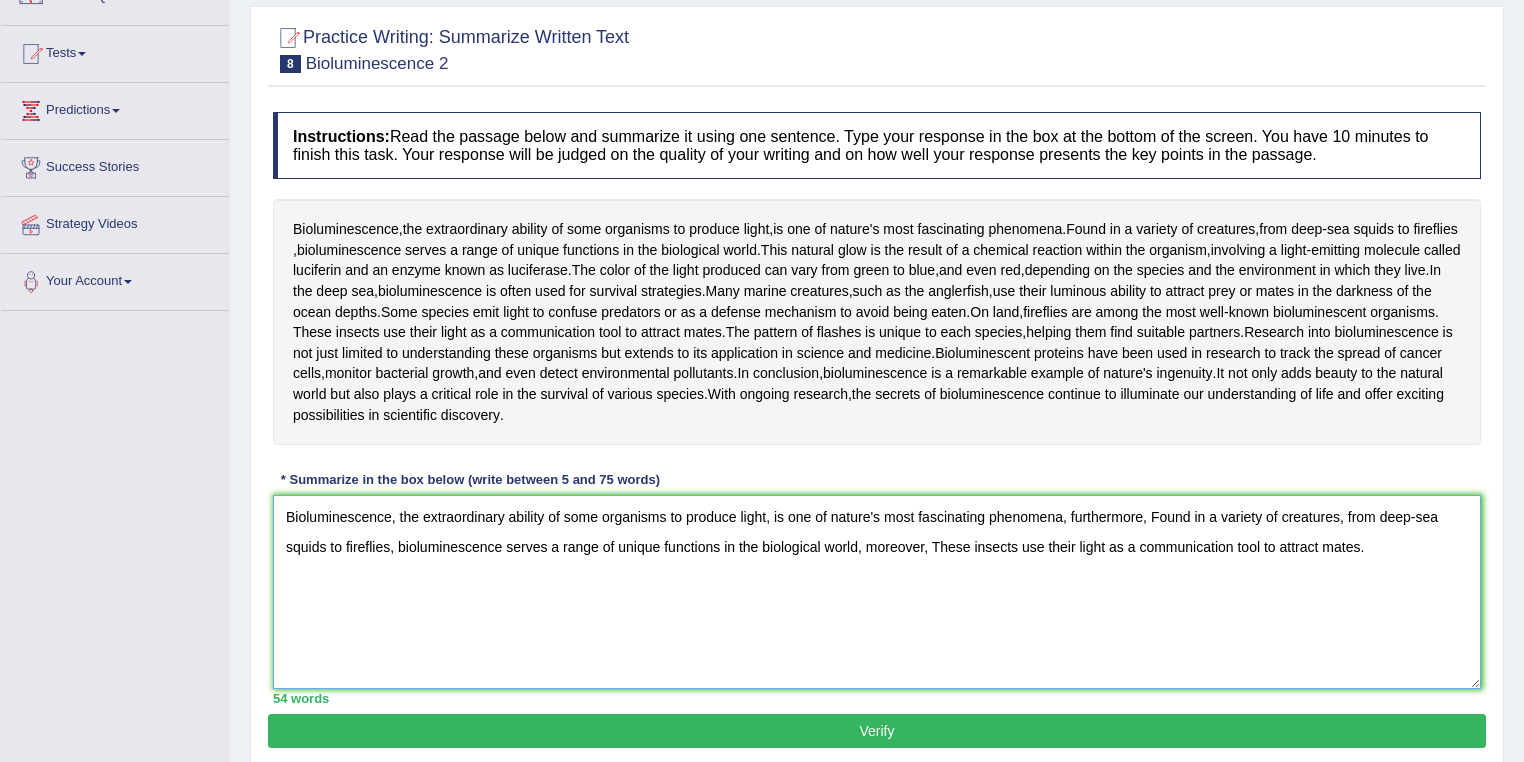 scroll, scrollTop: 288, scrollLeft: 0, axis: vertical 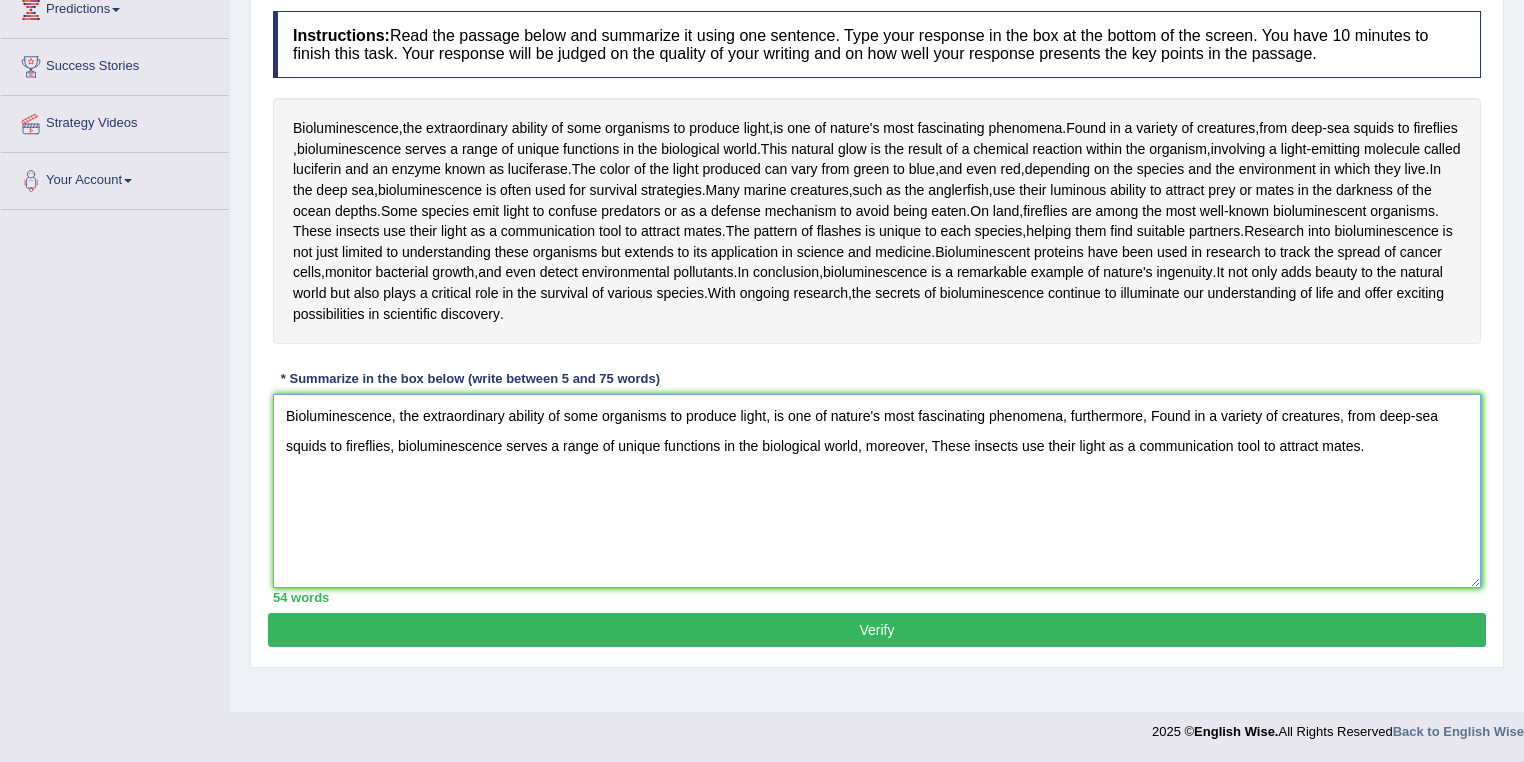 type on "Bioluminescence, the extraordinary ability of some organisms to produce light, is one of nature's most fascinating phenomena, furthermore, Found in a variety of creatures, from deep-sea squids to fireflies, bioluminescence serves a range of unique functions in the biological world, moreover, These insects use their light as a communication tool to attract mates." 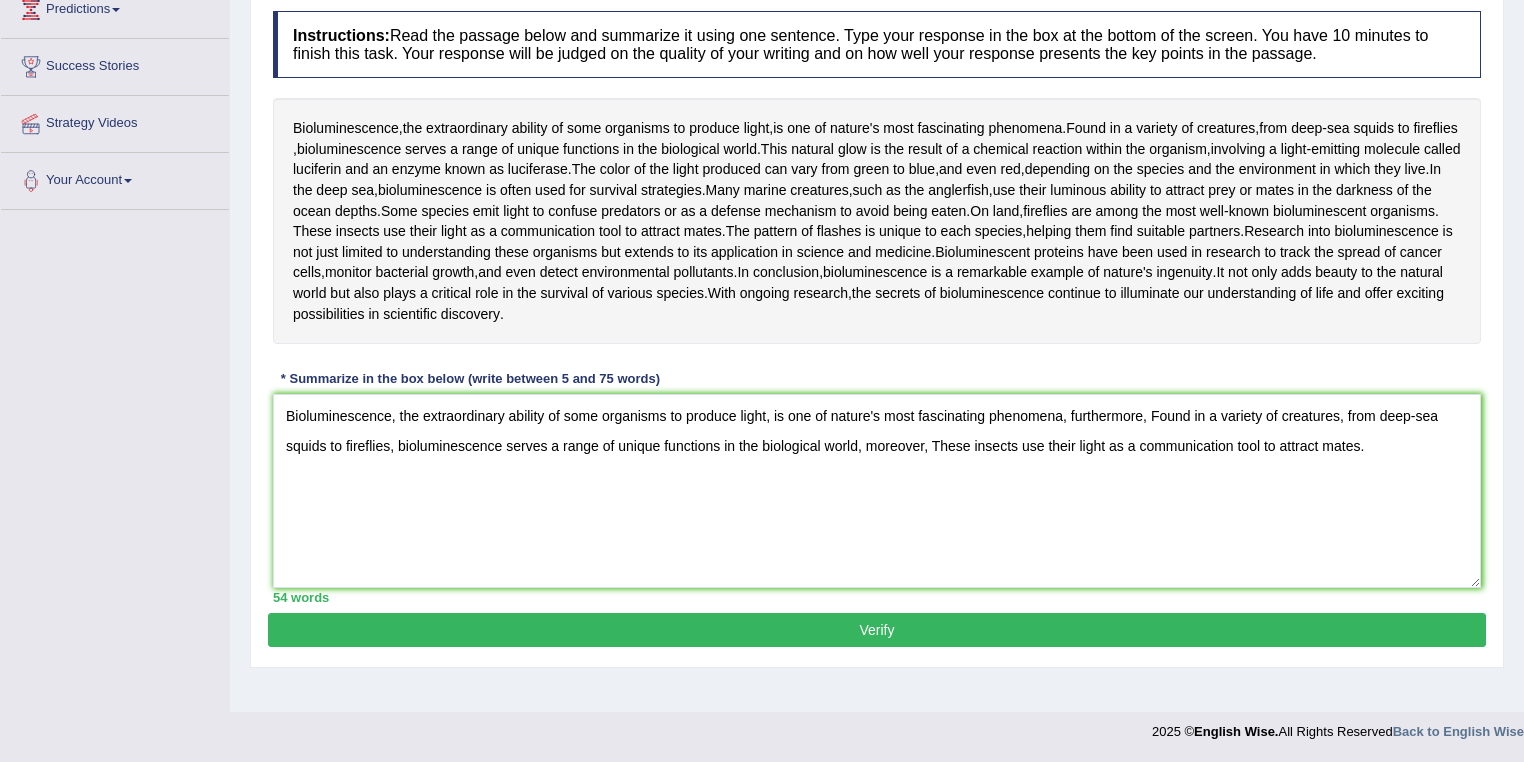 click on "Verify" at bounding box center [877, 630] 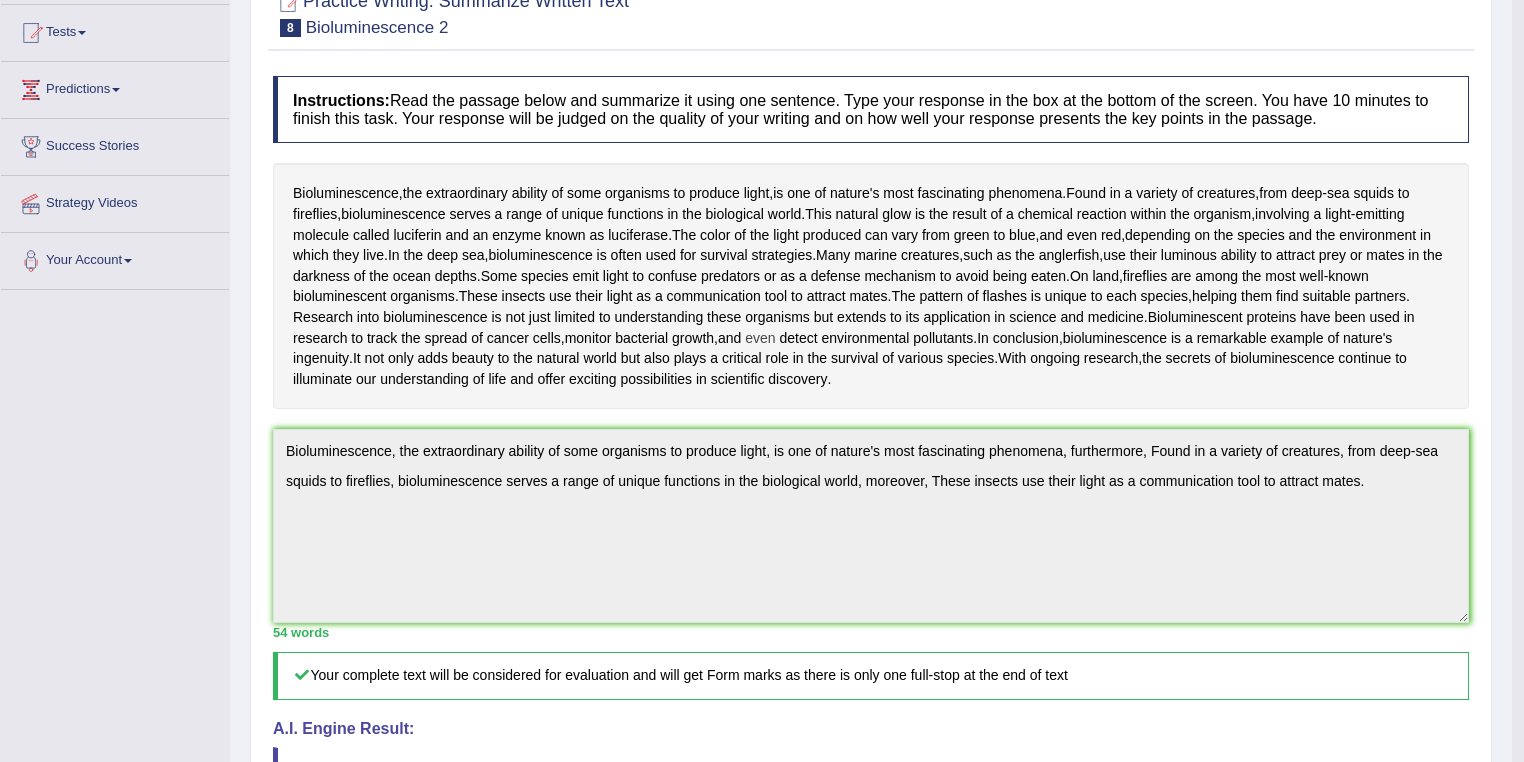 scroll, scrollTop: 0, scrollLeft: 0, axis: both 